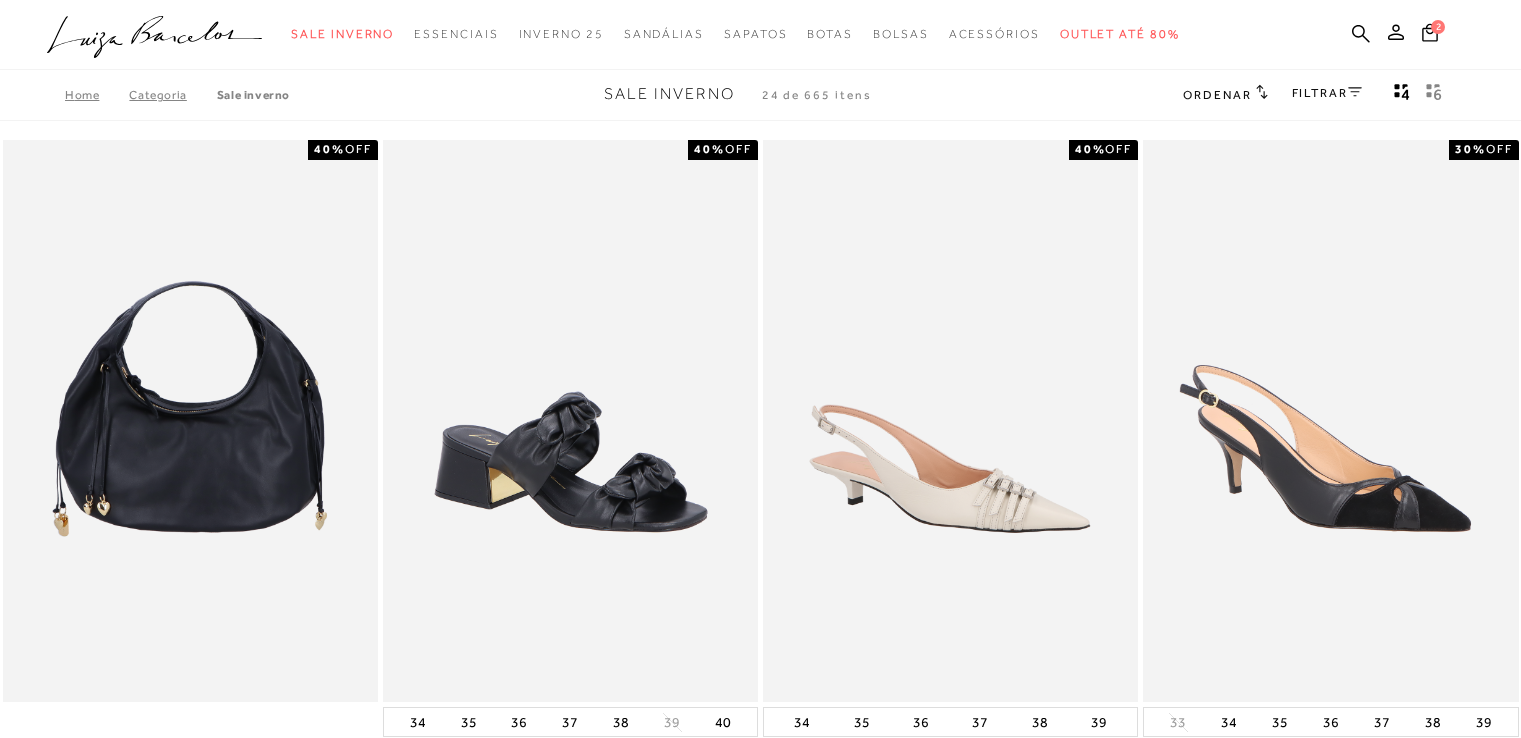 scroll, scrollTop: 0, scrollLeft: 0, axis: both 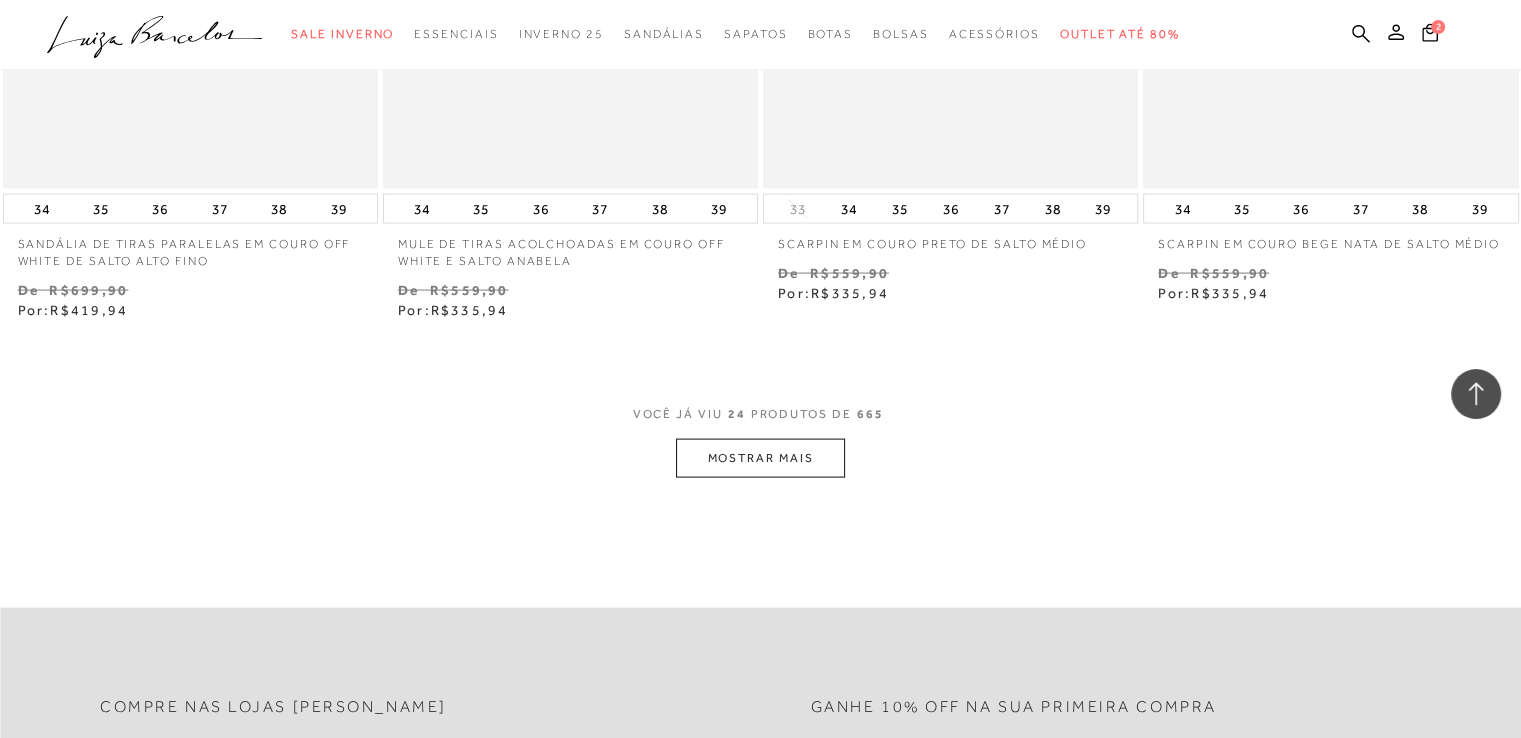 click on "MOSTRAR MAIS" at bounding box center [760, 458] 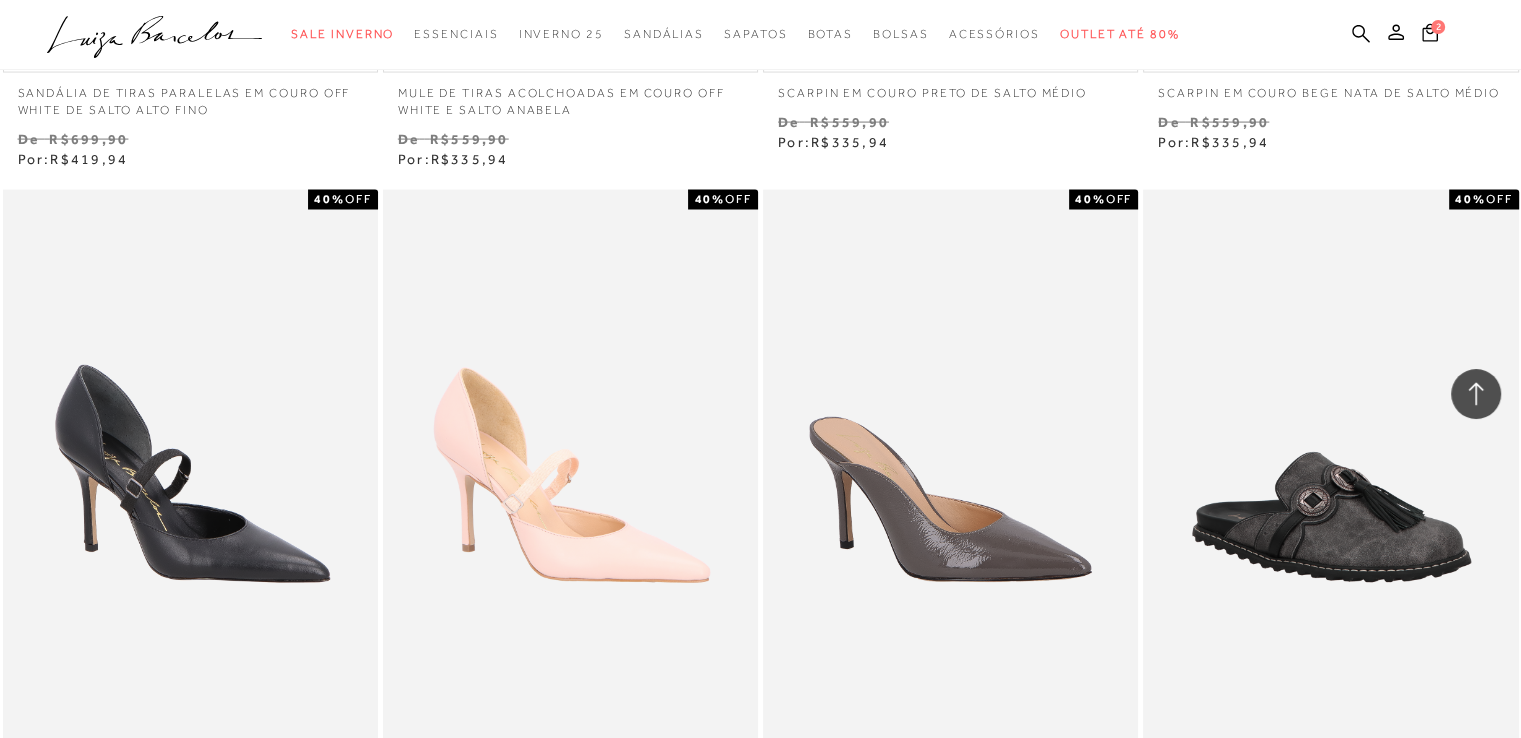 scroll, scrollTop: 4500, scrollLeft: 0, axis: vertical 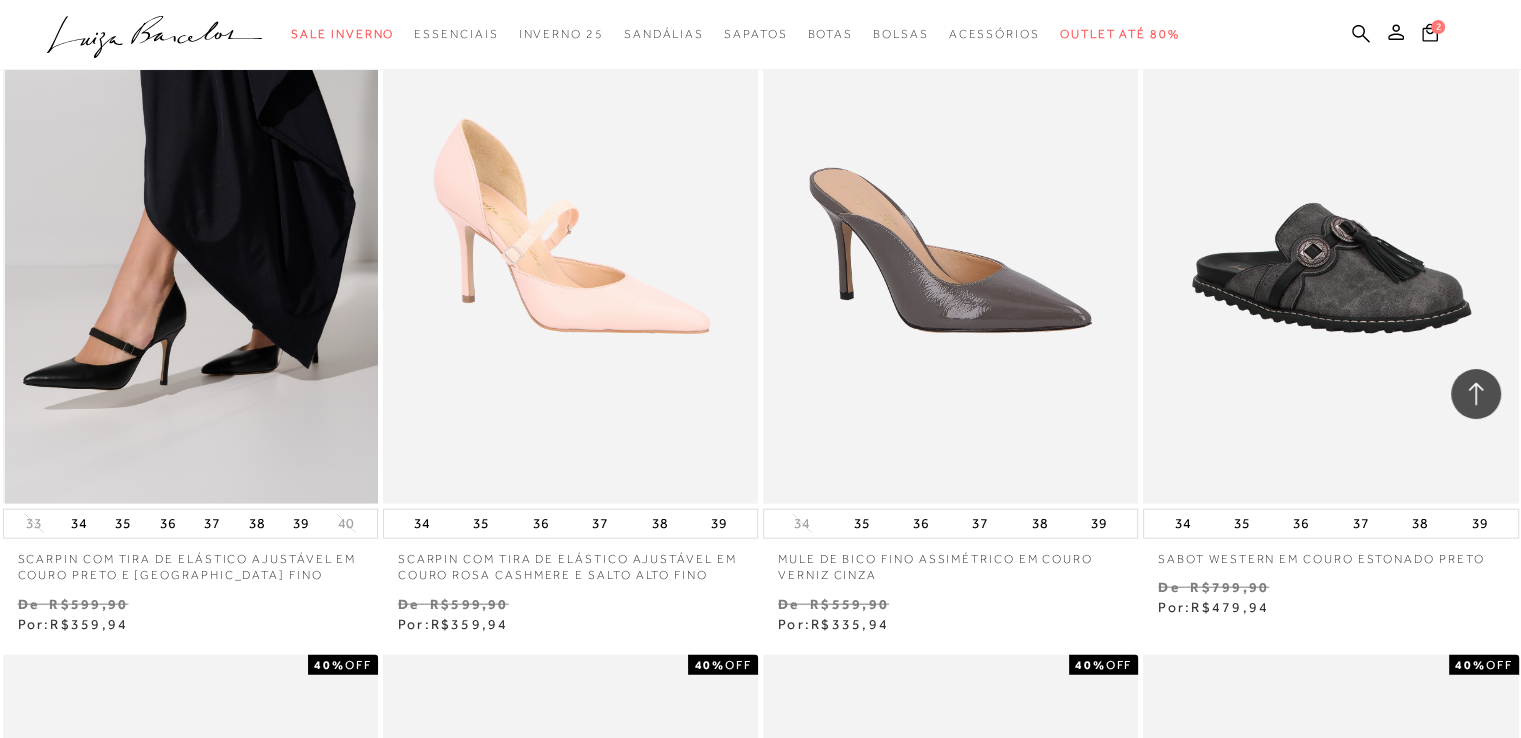 click at bounding box center [191, 222] 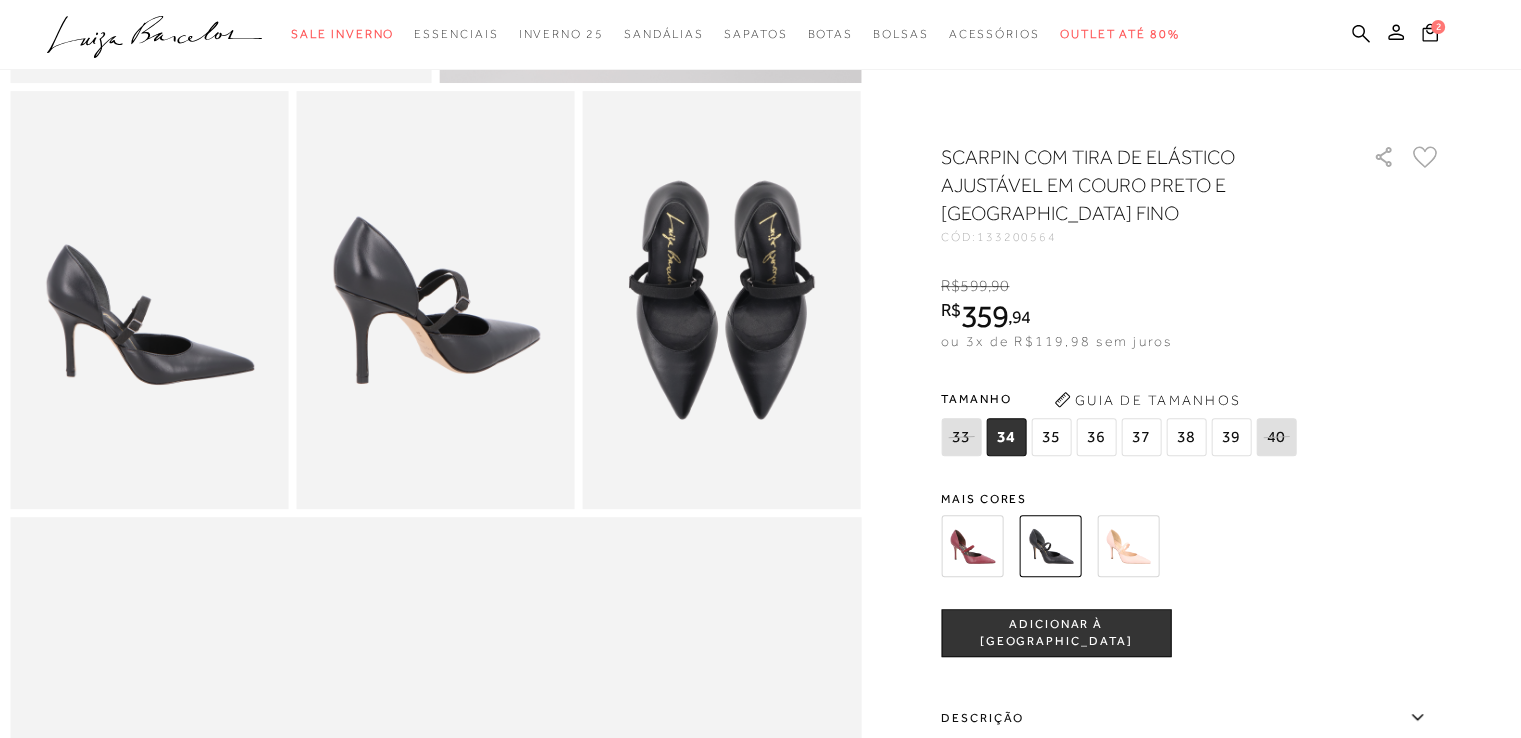 scroll, scrollTop: 700, scrollLeft: 0, axis: vertical 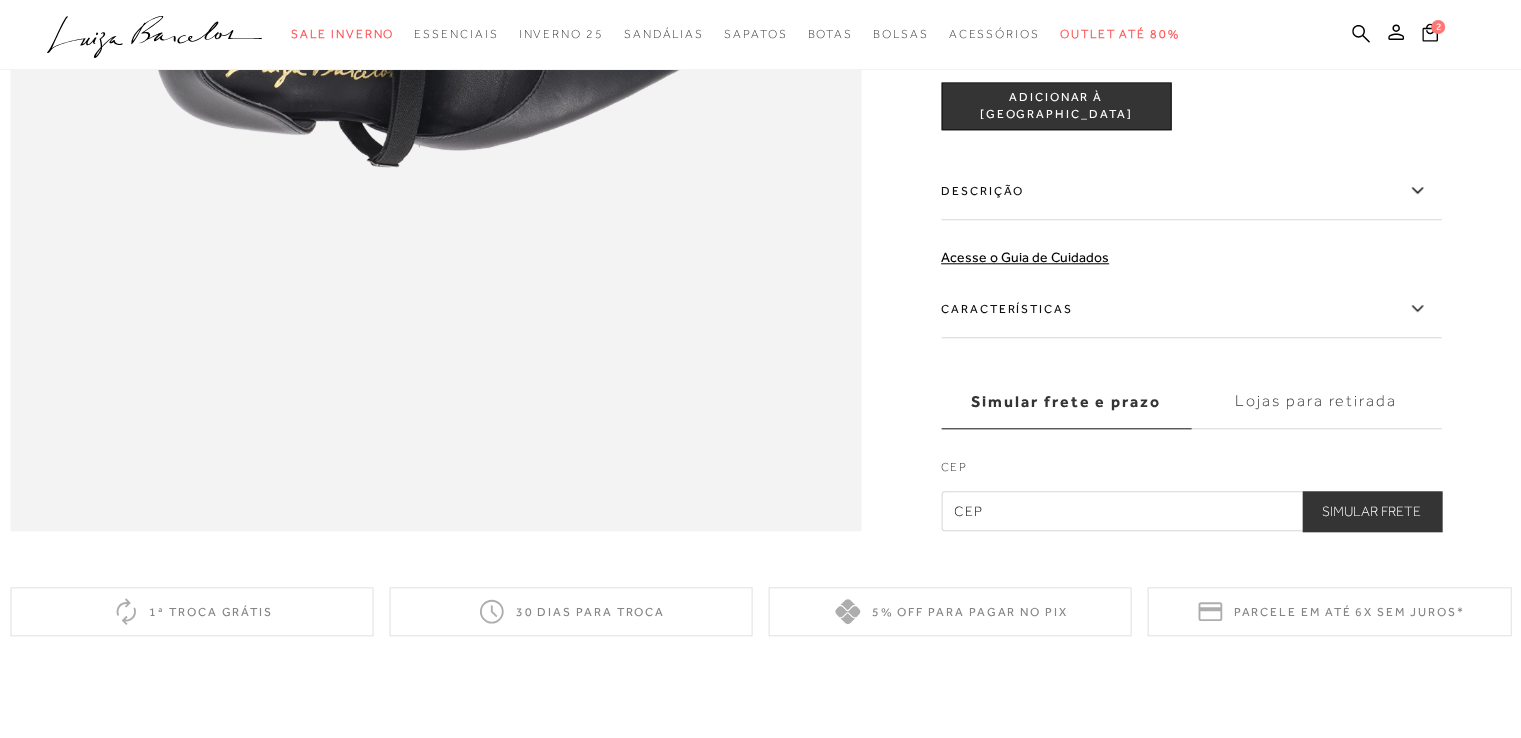 click 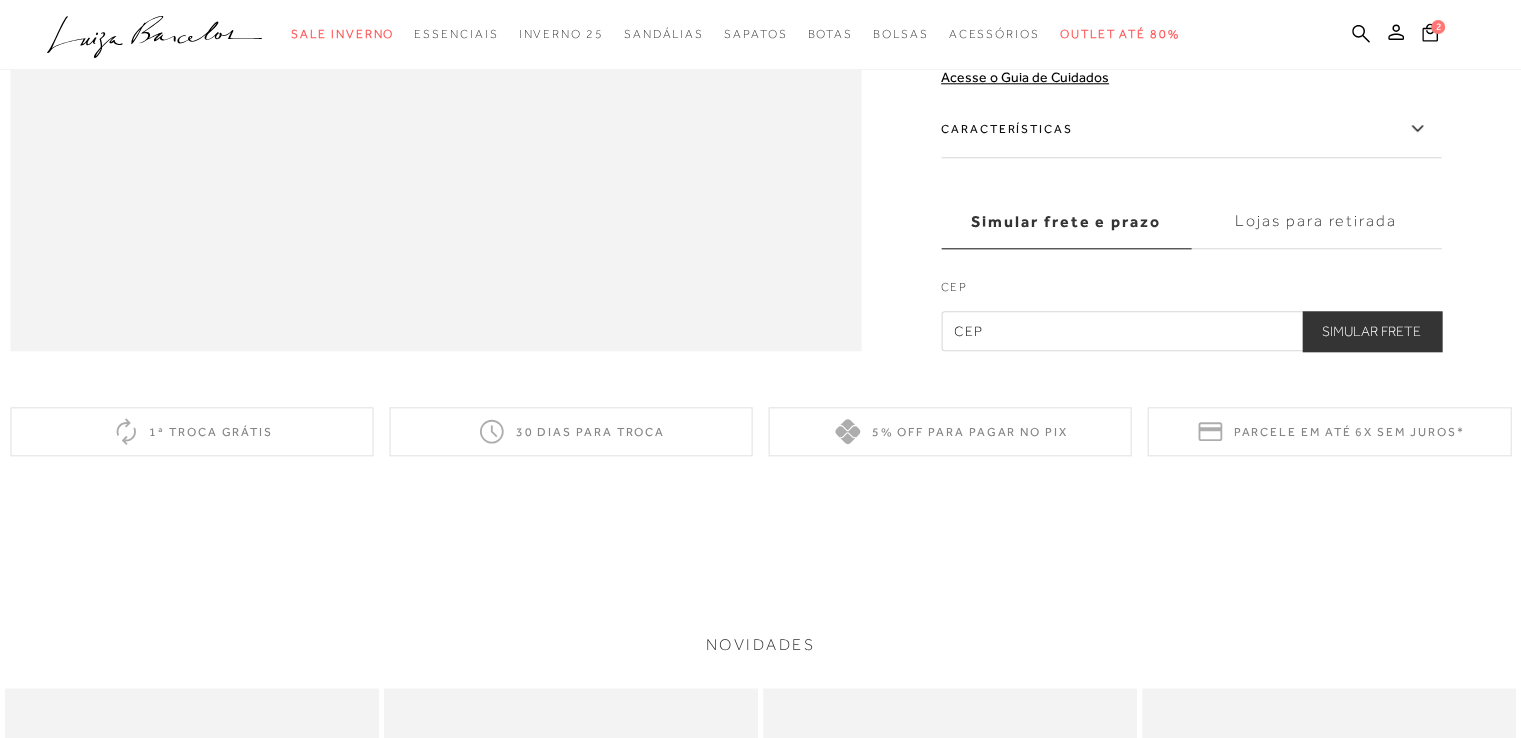scroll, scrollTop: 2153, scrollLeft: 0, axis: vertical 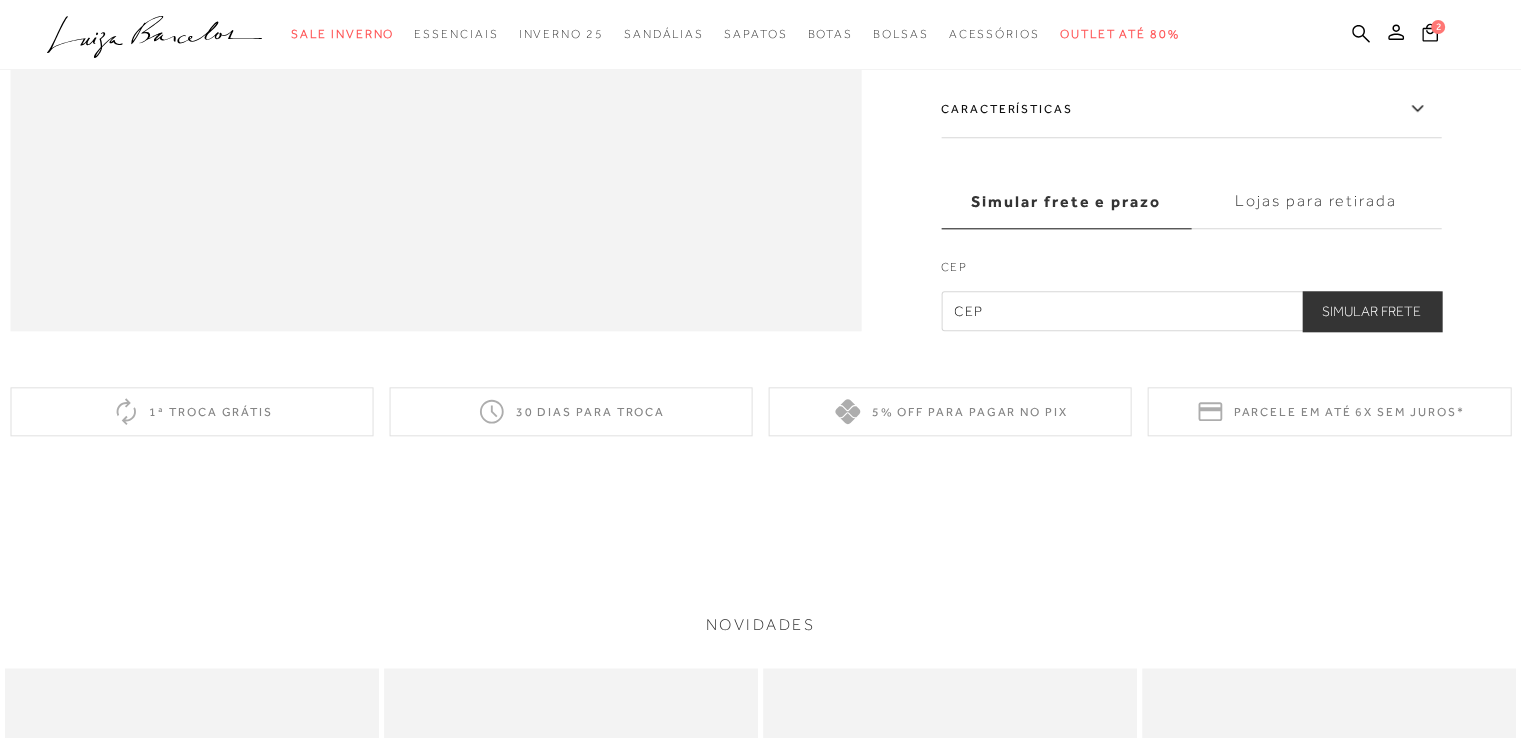 click 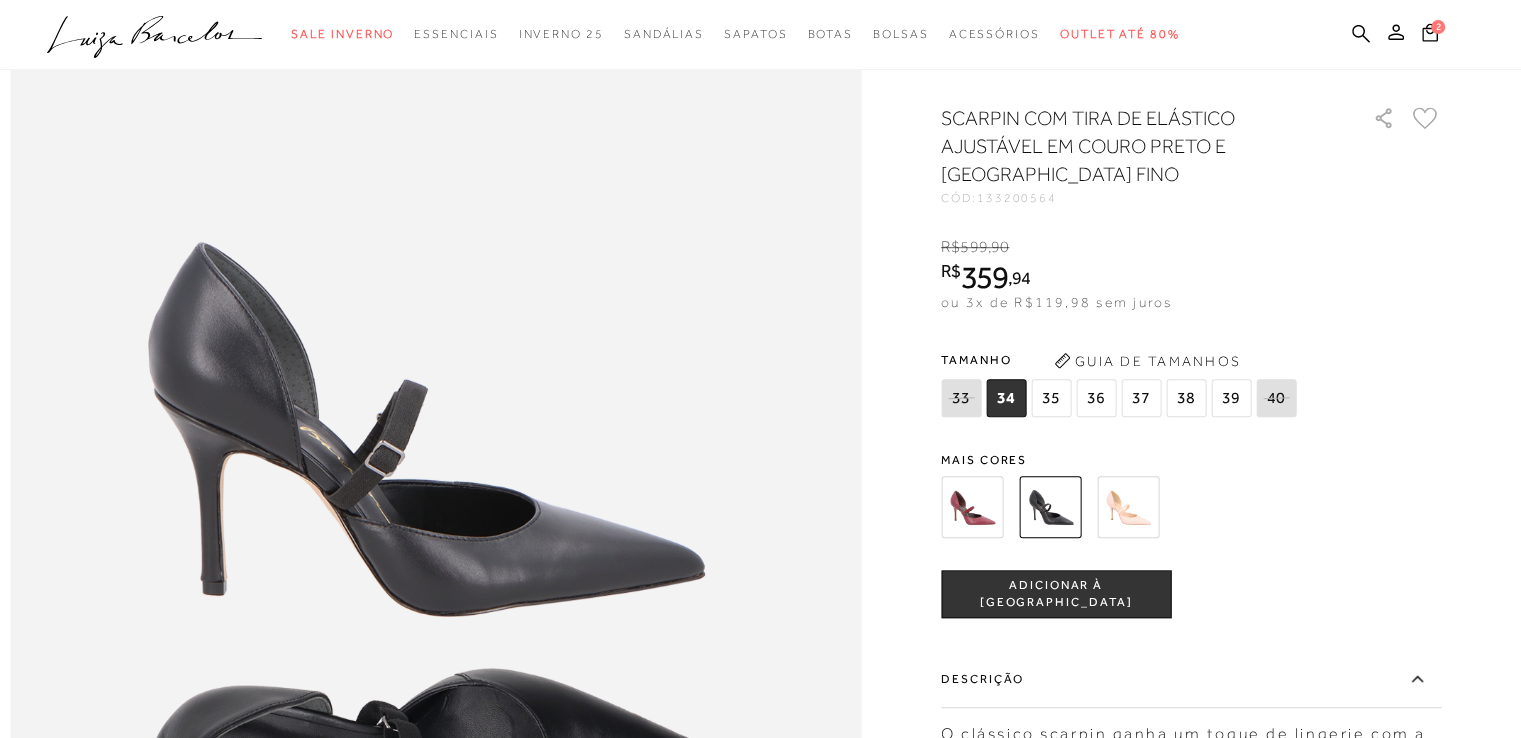 scroll, scrollTop: 1153, scrollLeft: 0, axis: vertical 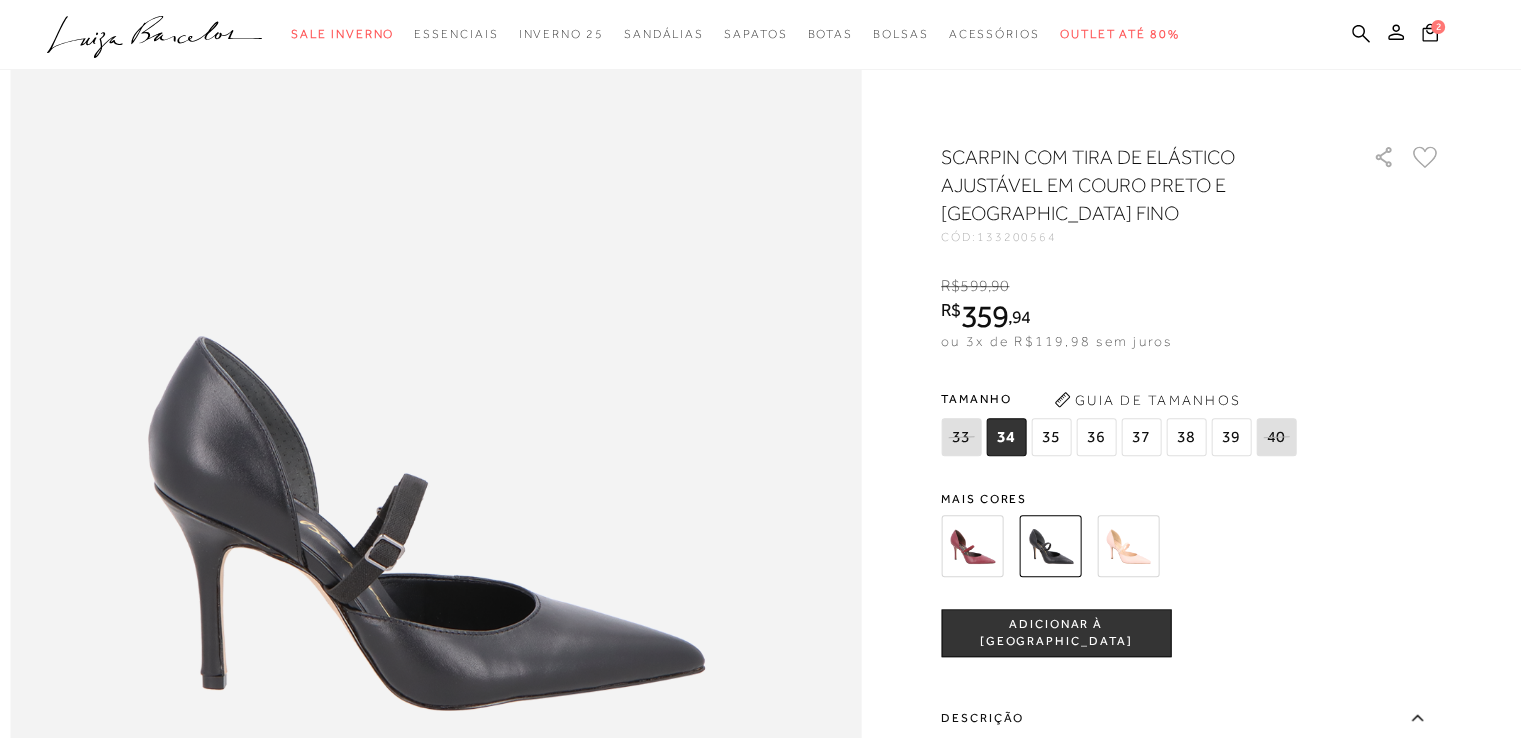 click at bounding box center [972, 546] 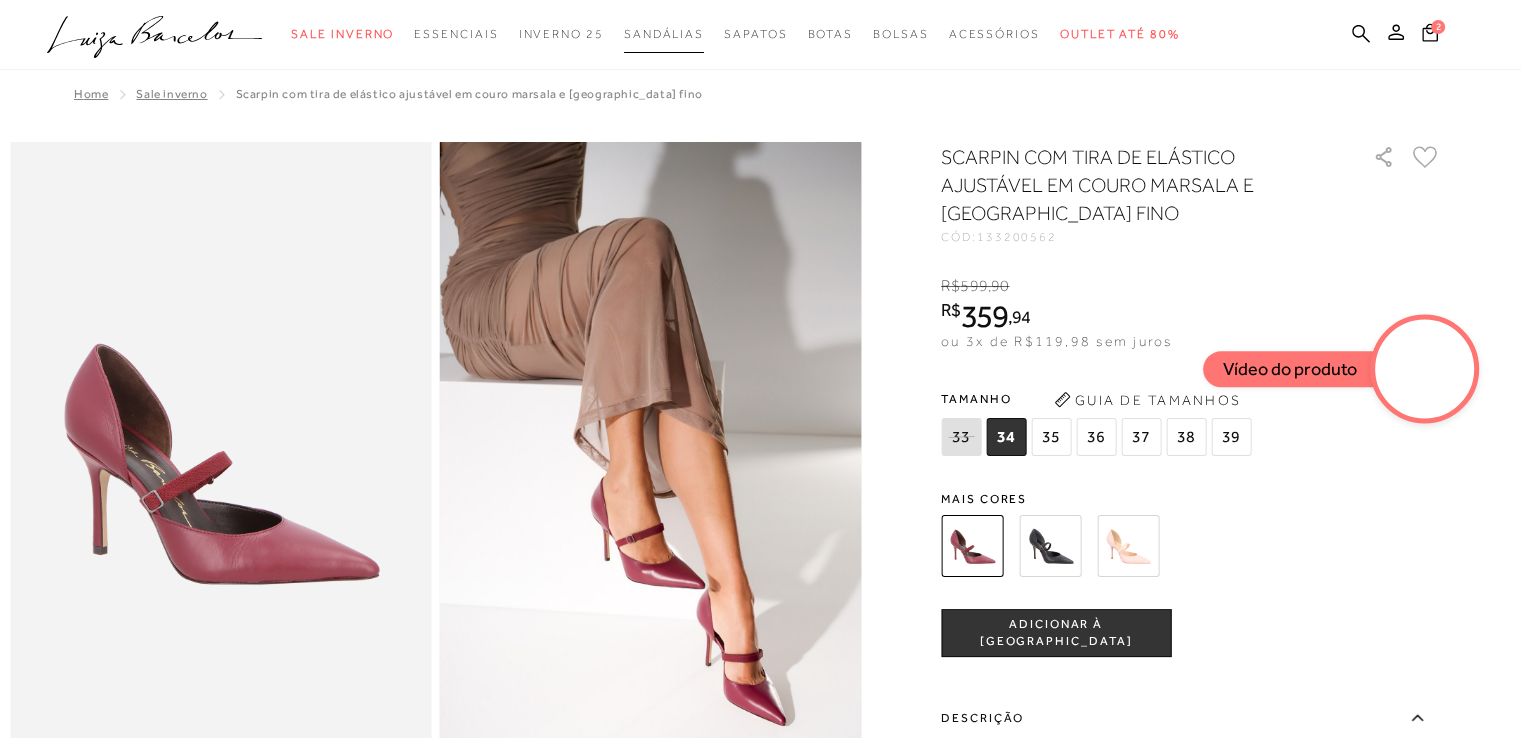 scroll, scrollTop: 0, scrollLeft: 0, axis: both 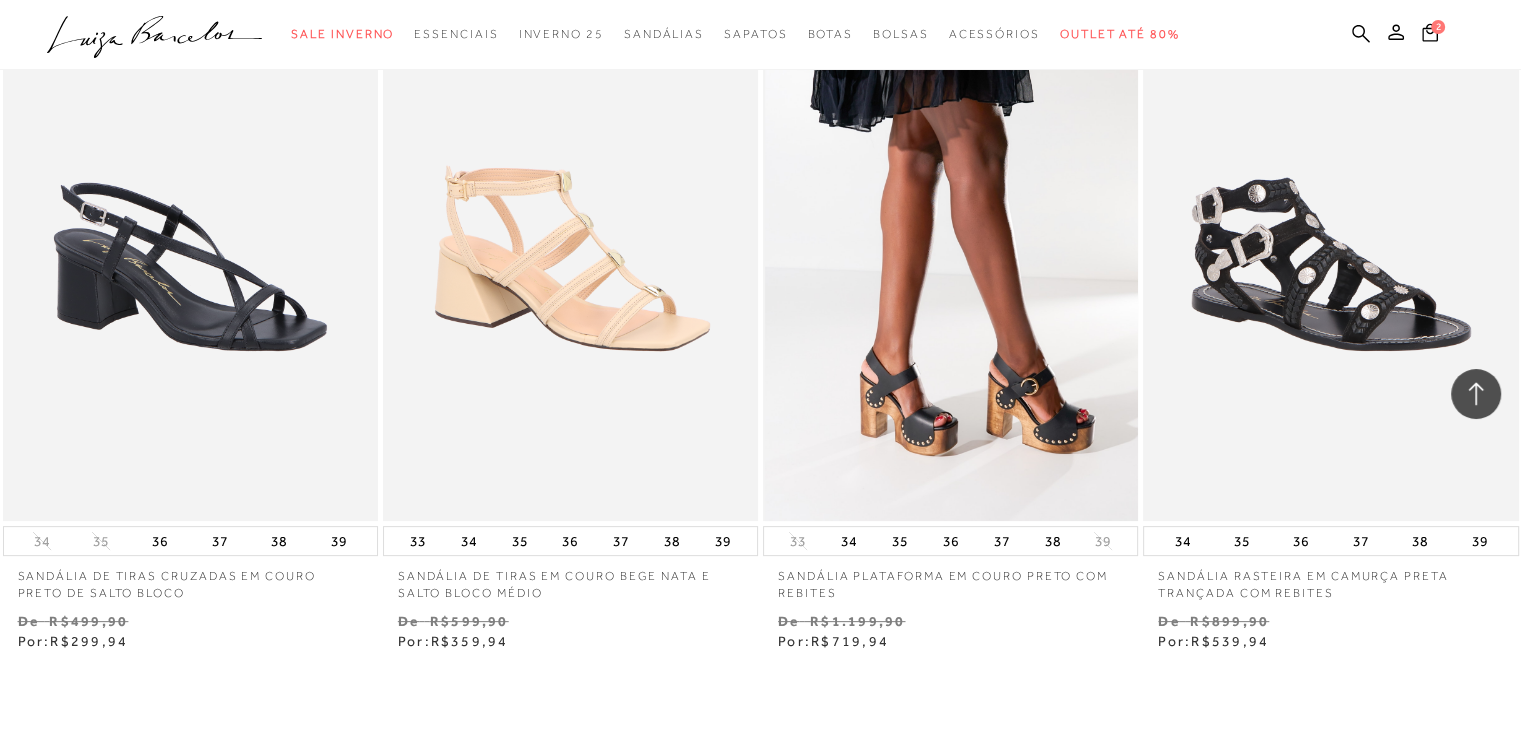click at bounding box center (951, 239) 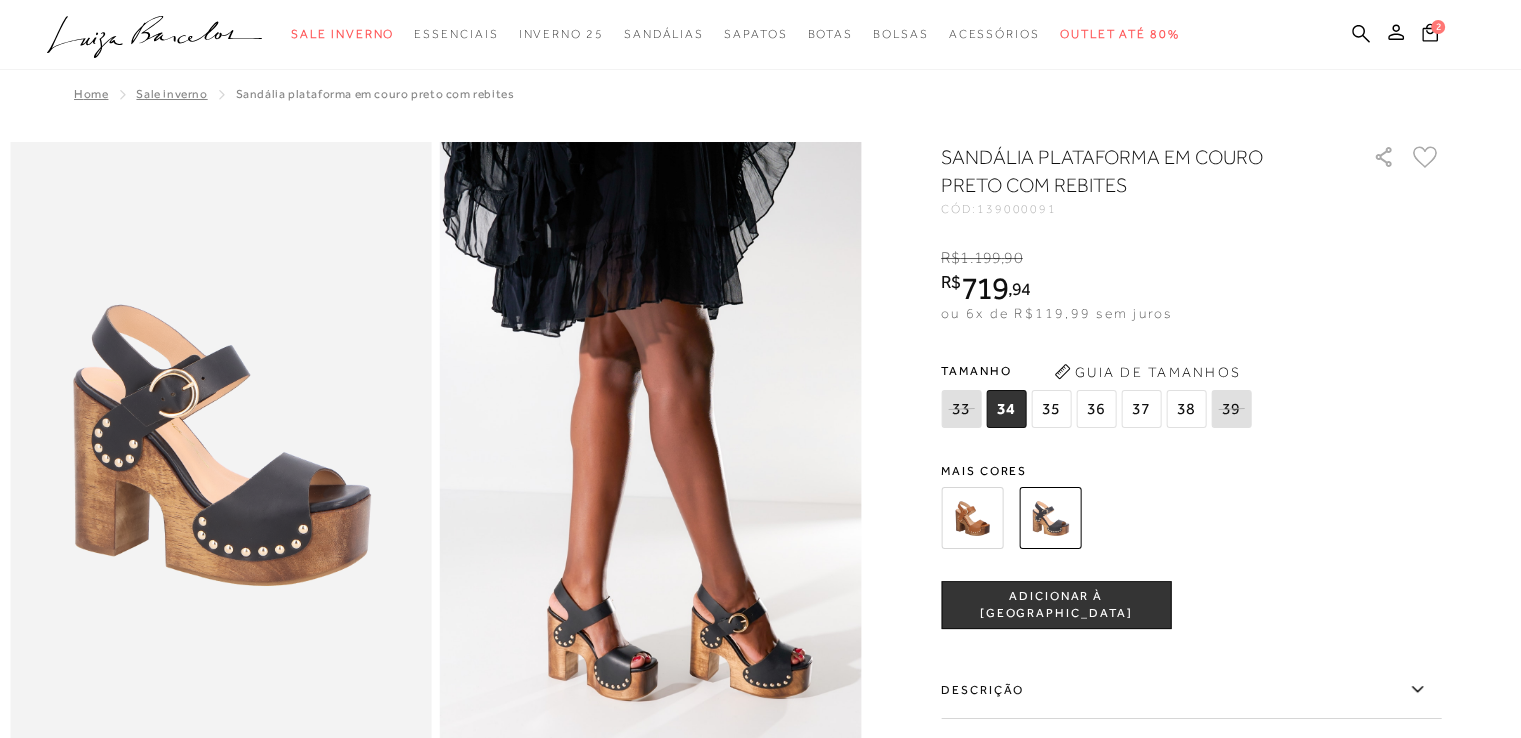 scroll, scrollTop: 0, scrollLeft: 0, axis: both 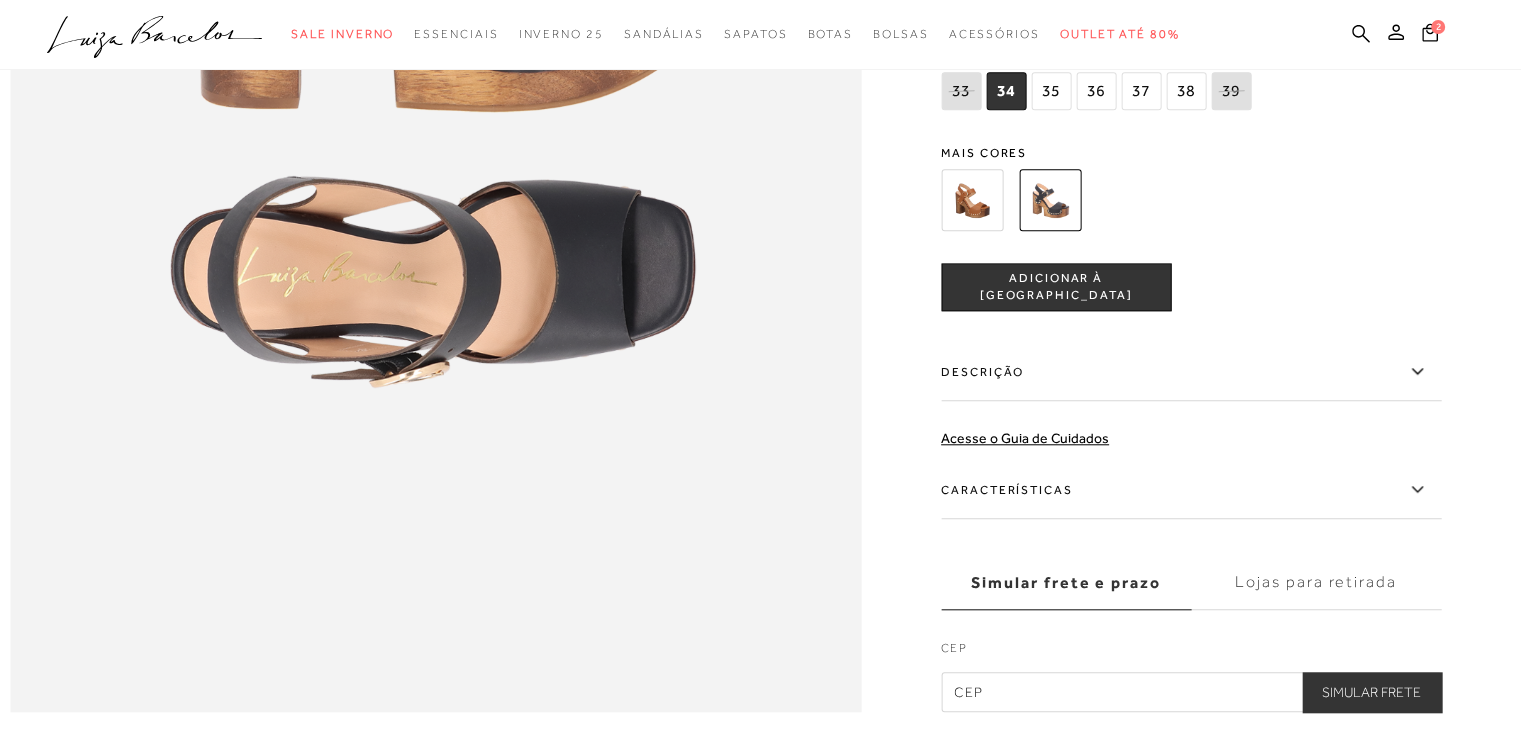 click 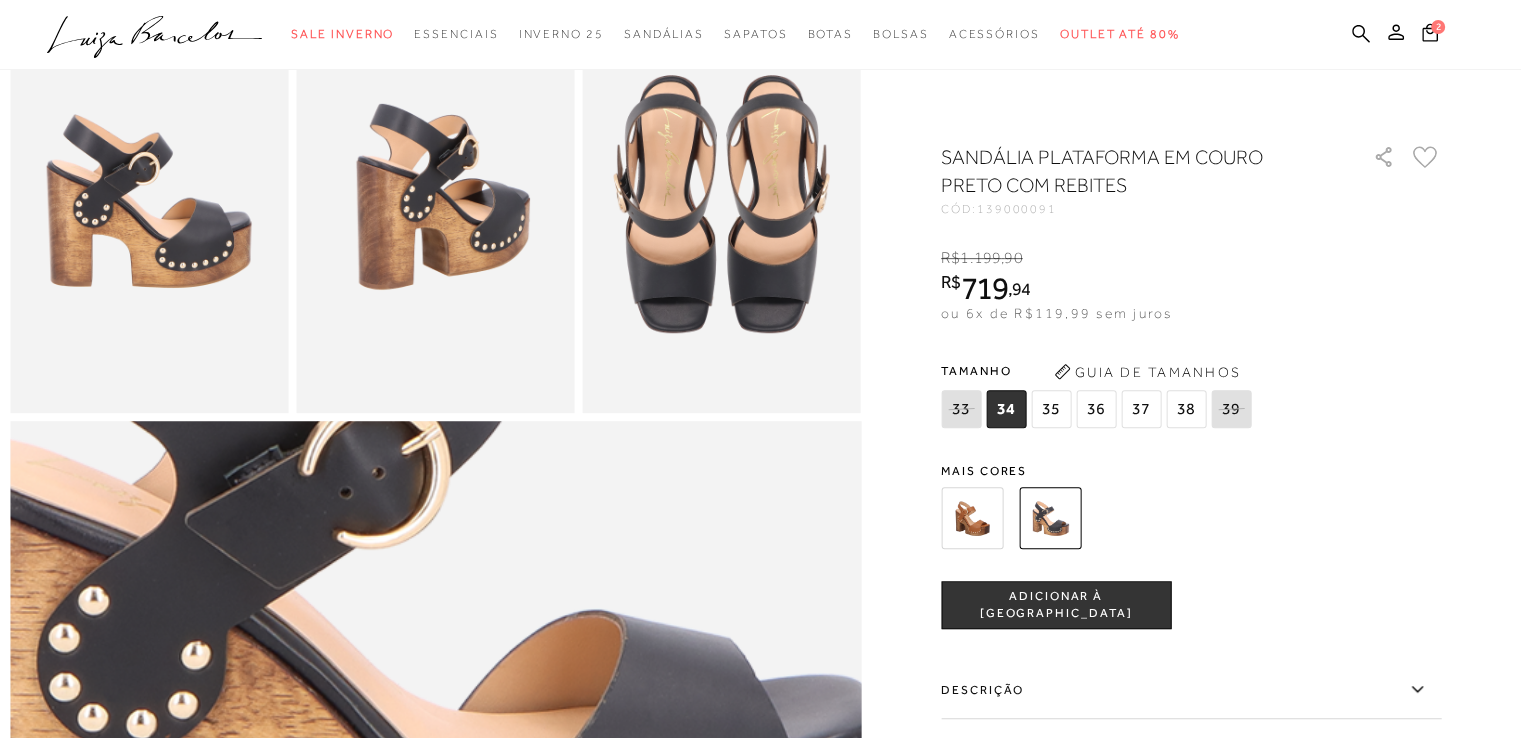 scroll, scrollTop: 772, scrollLeft: 0, axis: vertical 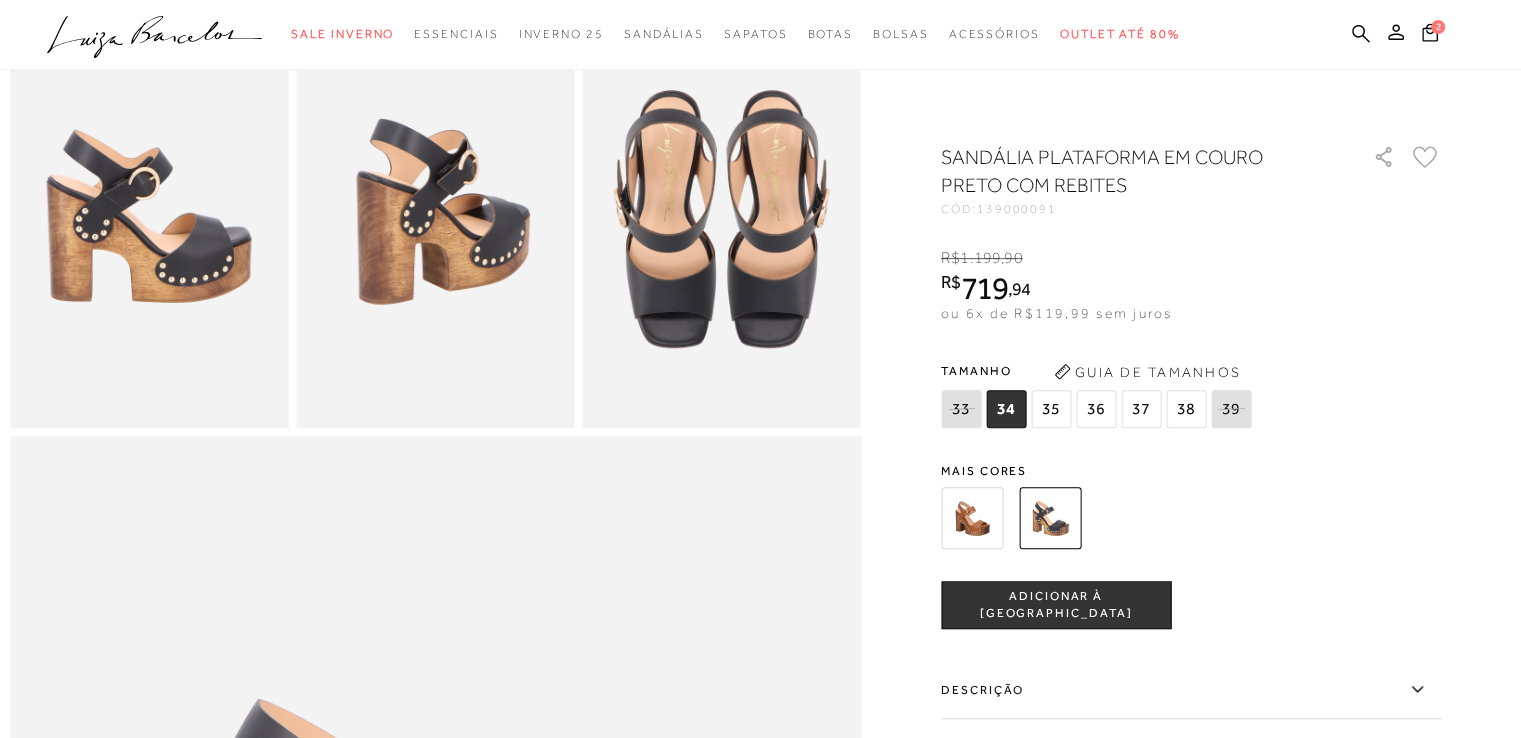 click at bounding box center (972, 518) 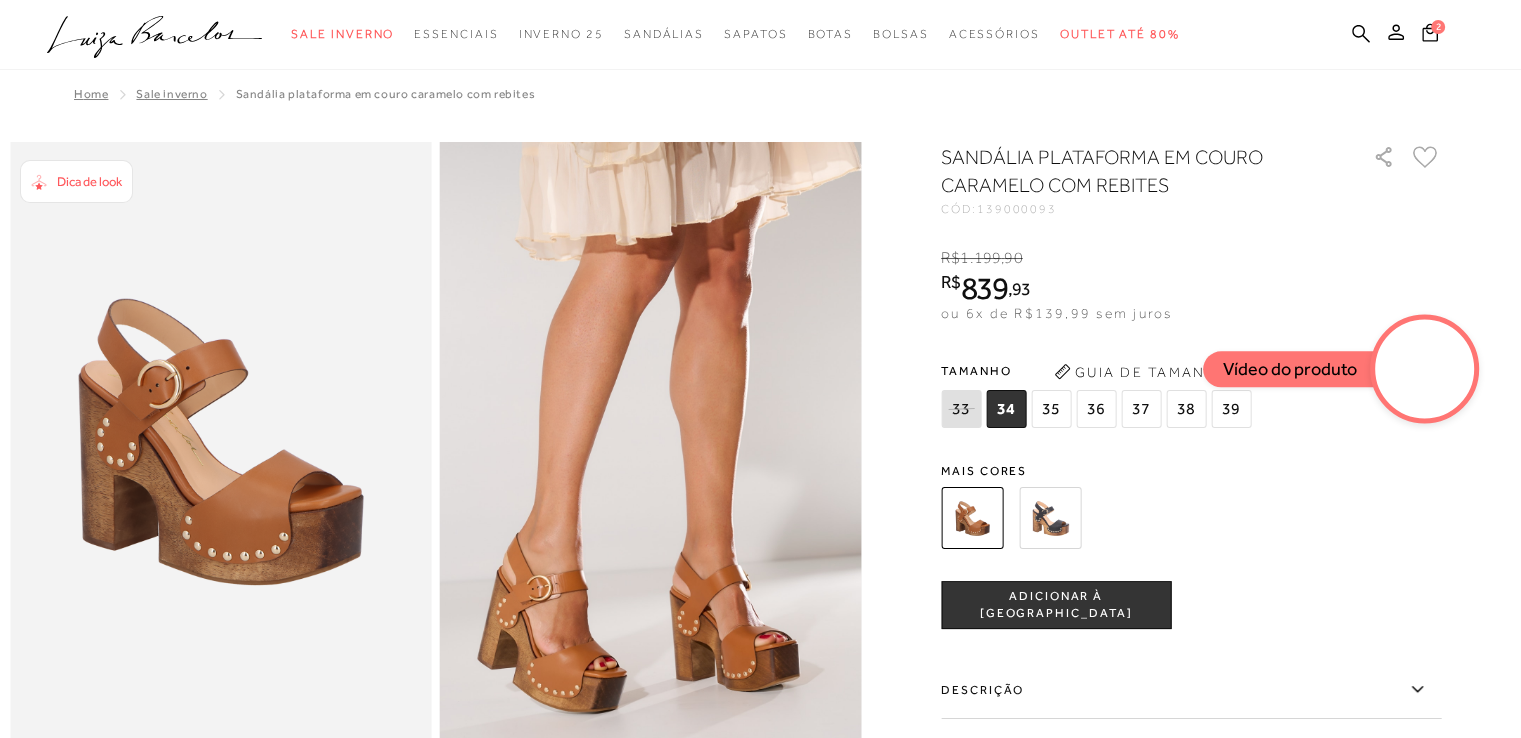 scroll, scrollTop: 0, scrollLeft: 0, axis: both 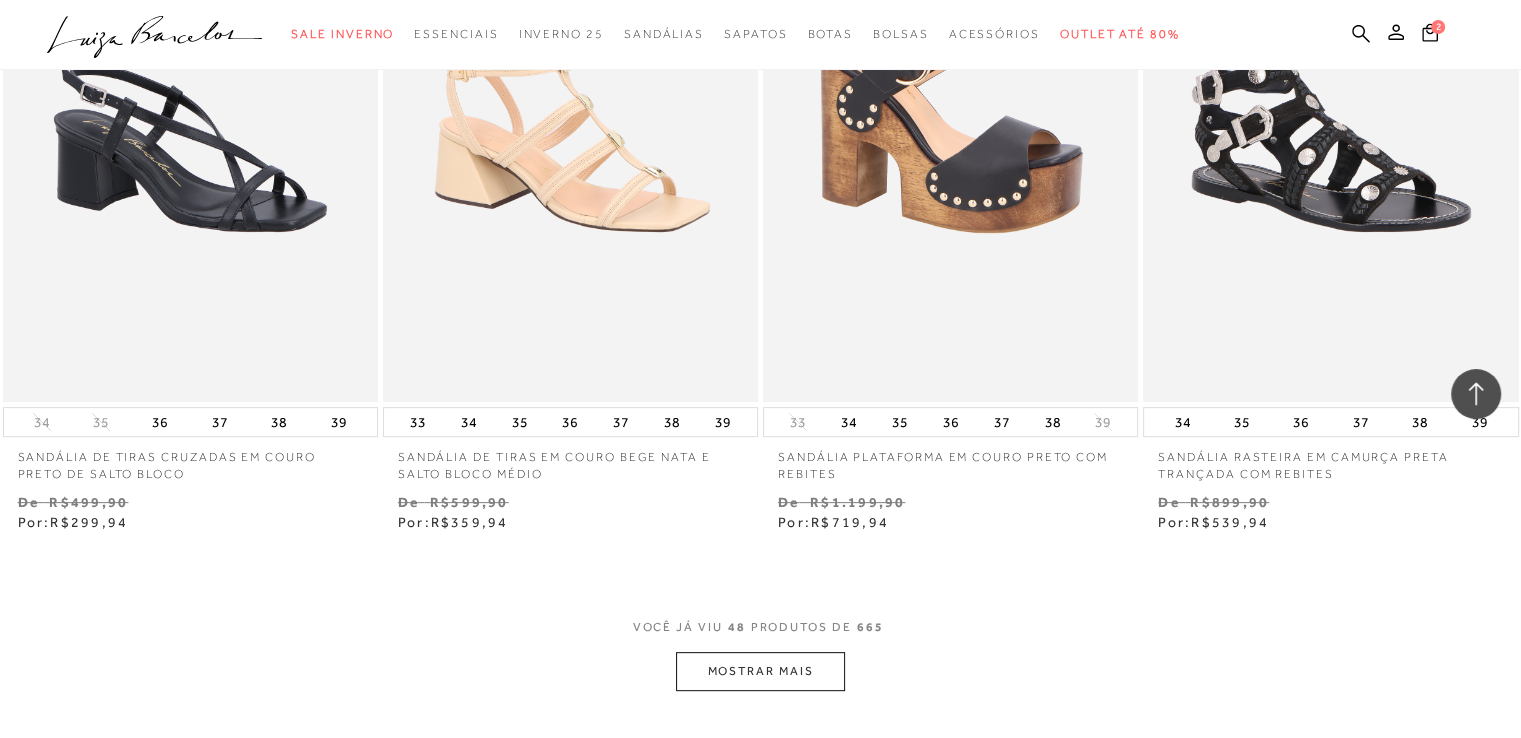 click on "MOSTRAR MAIS" at bounding box center [760, 671] 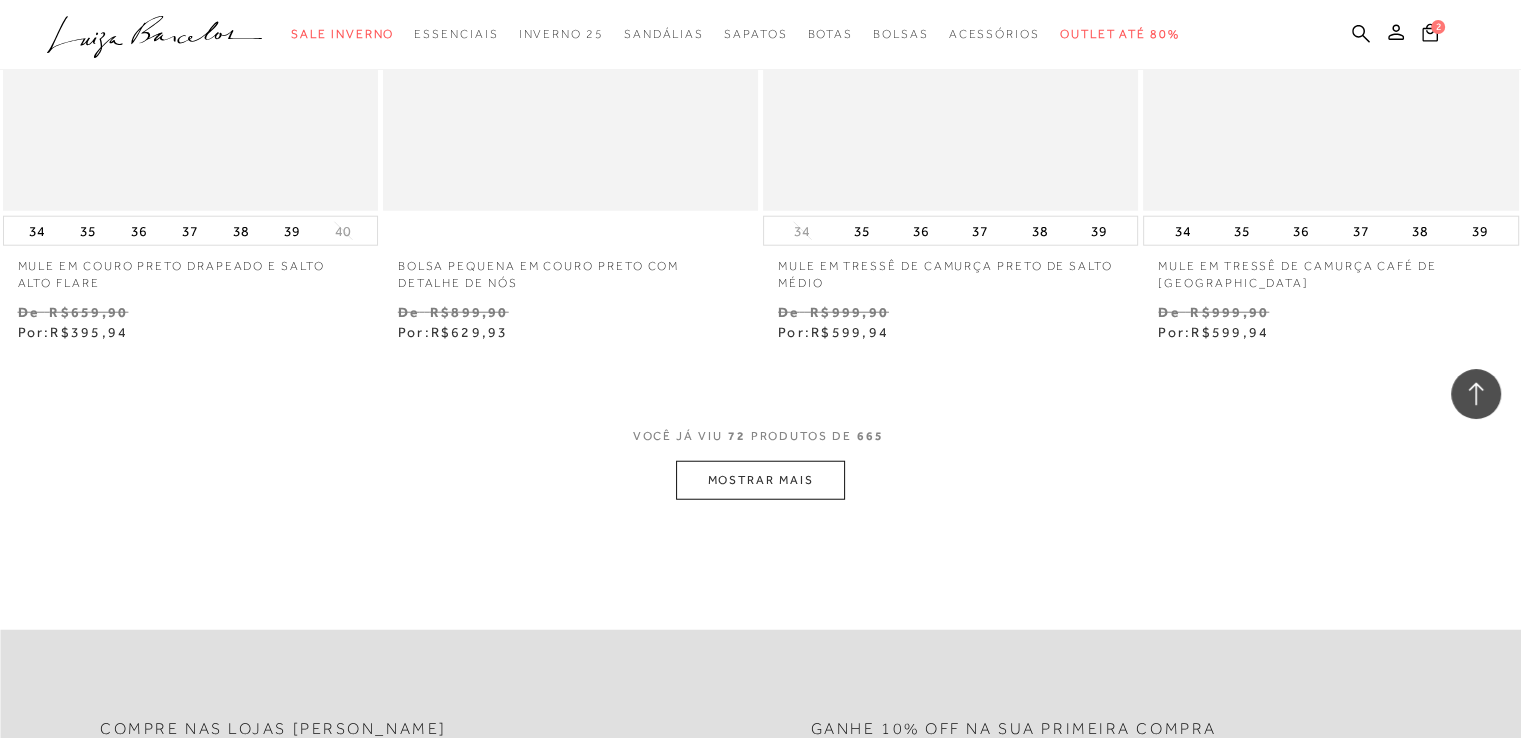 scroll, scrollTop: 12672, scrollLeft: 0, axis: vertical 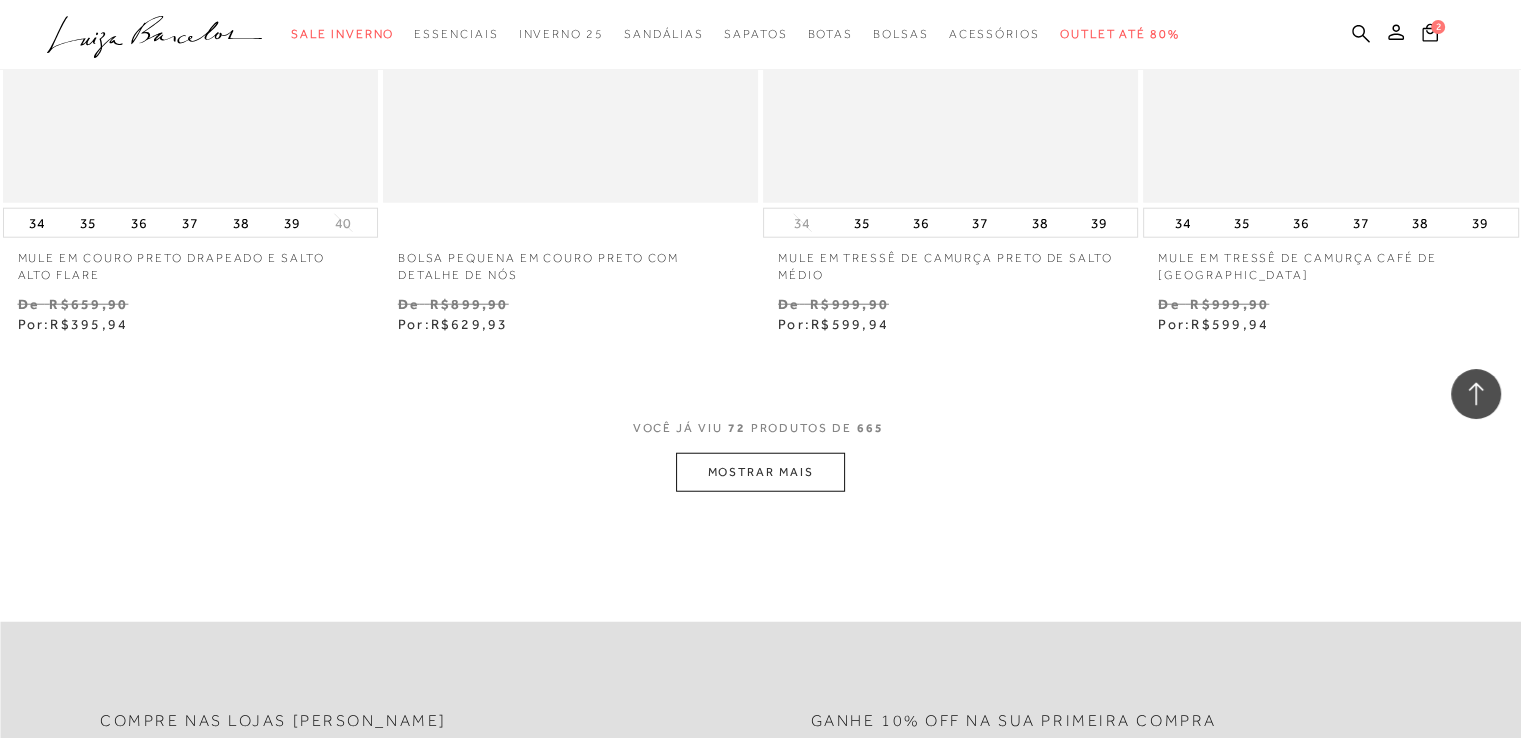 click on "MOSTRAR MAIS" at bounding box center [760, 472] 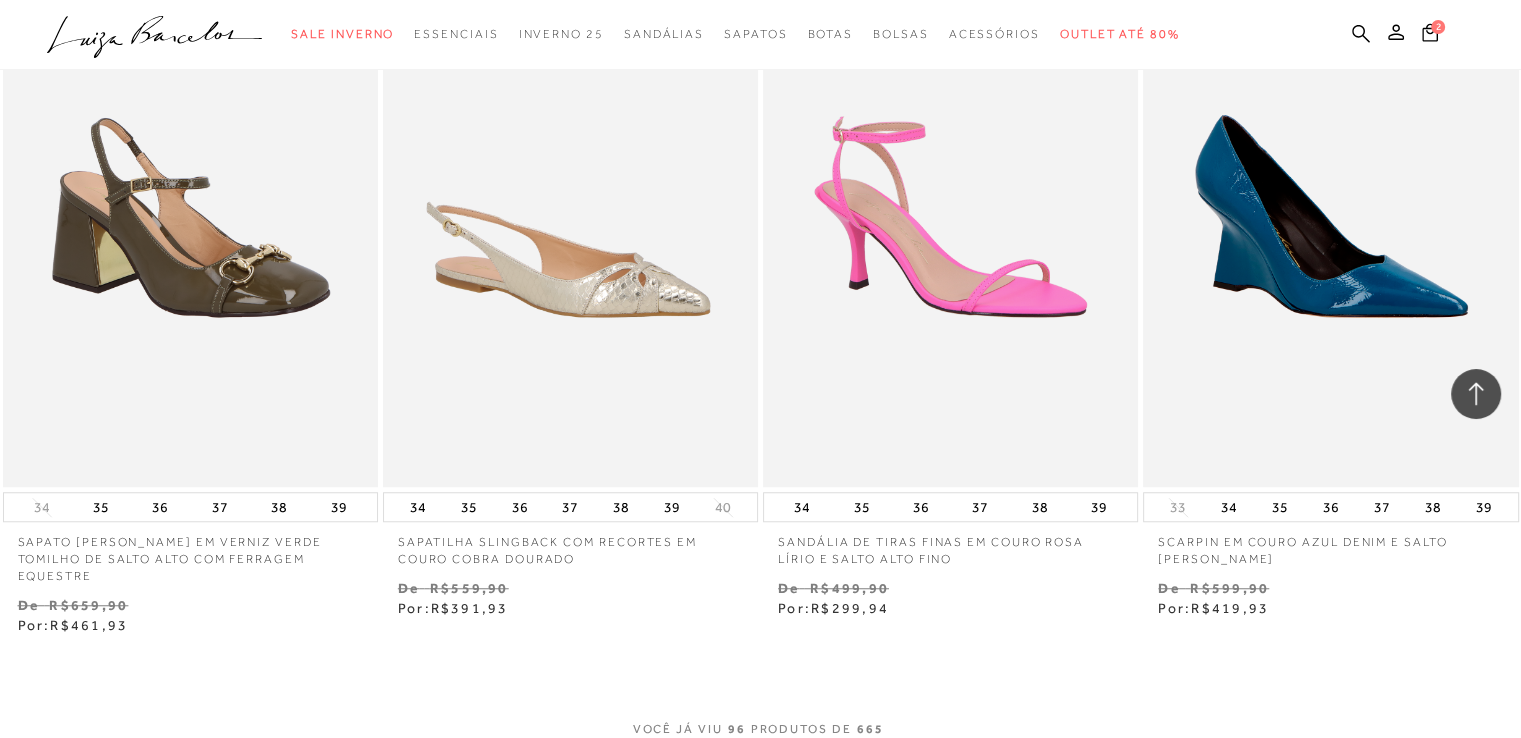 scroll, scrollTop: 16972, scrollLeft: 0, axis: vertical 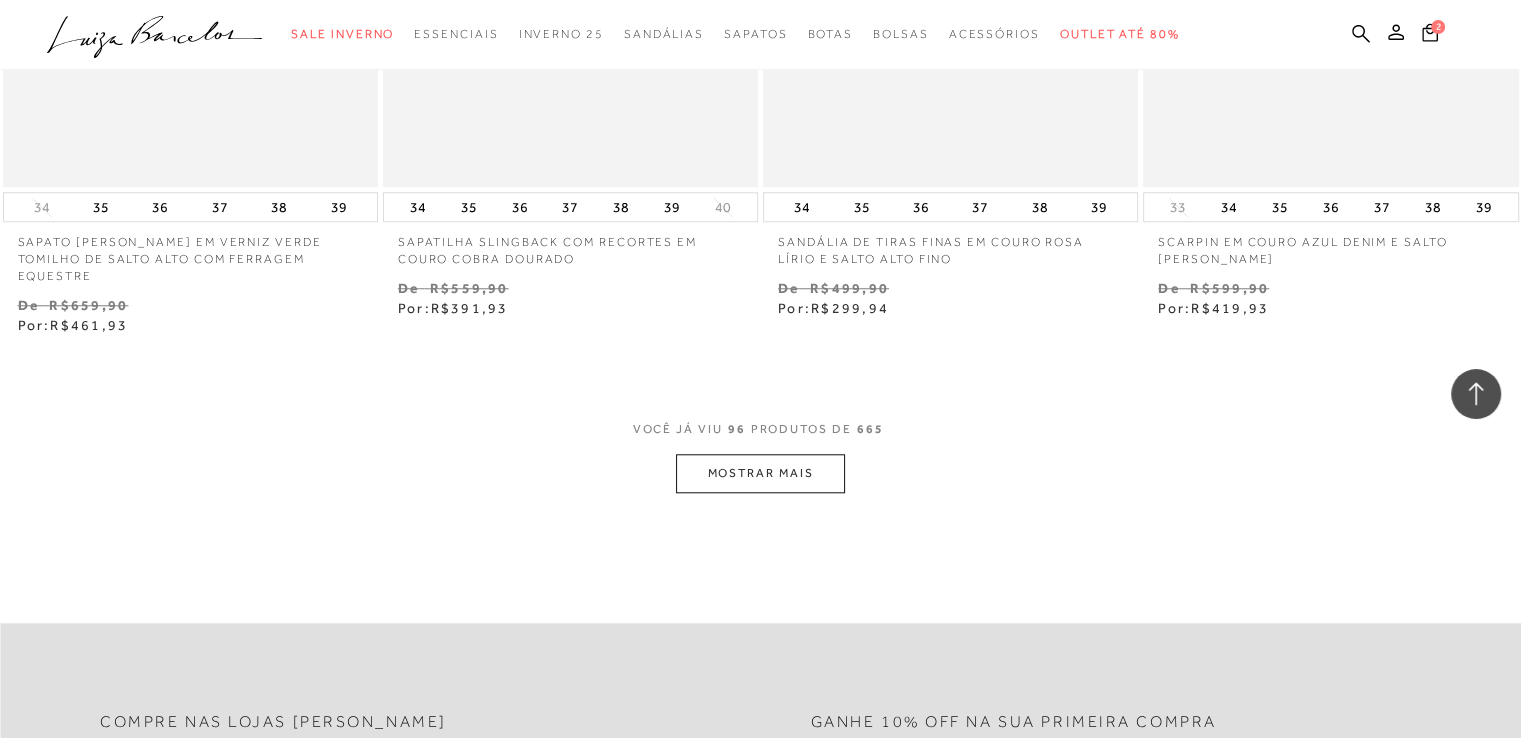 click on "MOSTRAR MAIS" at bounding box center [760, 473] 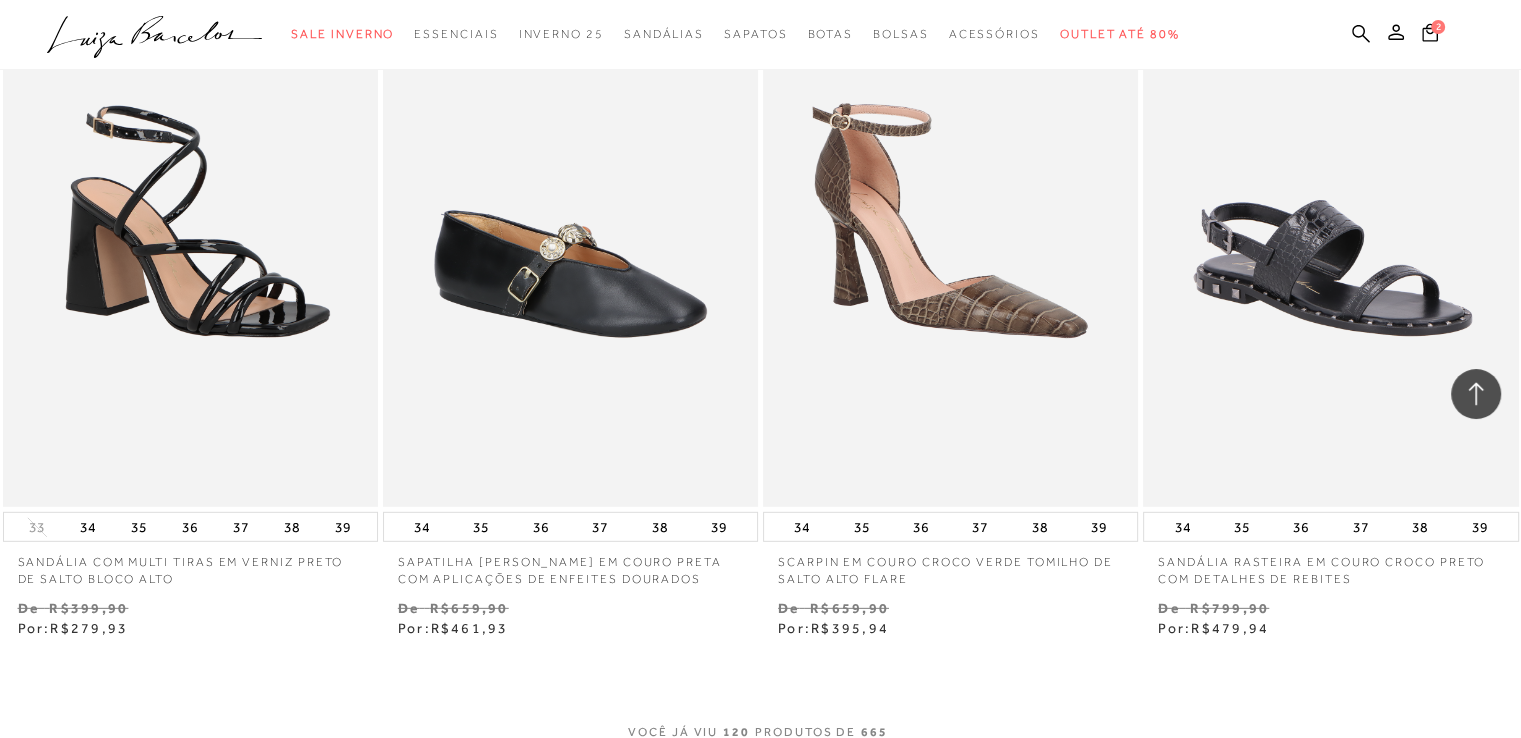 scroll, scrollTop: 20972, scrollLeft: 0, axis: vertical 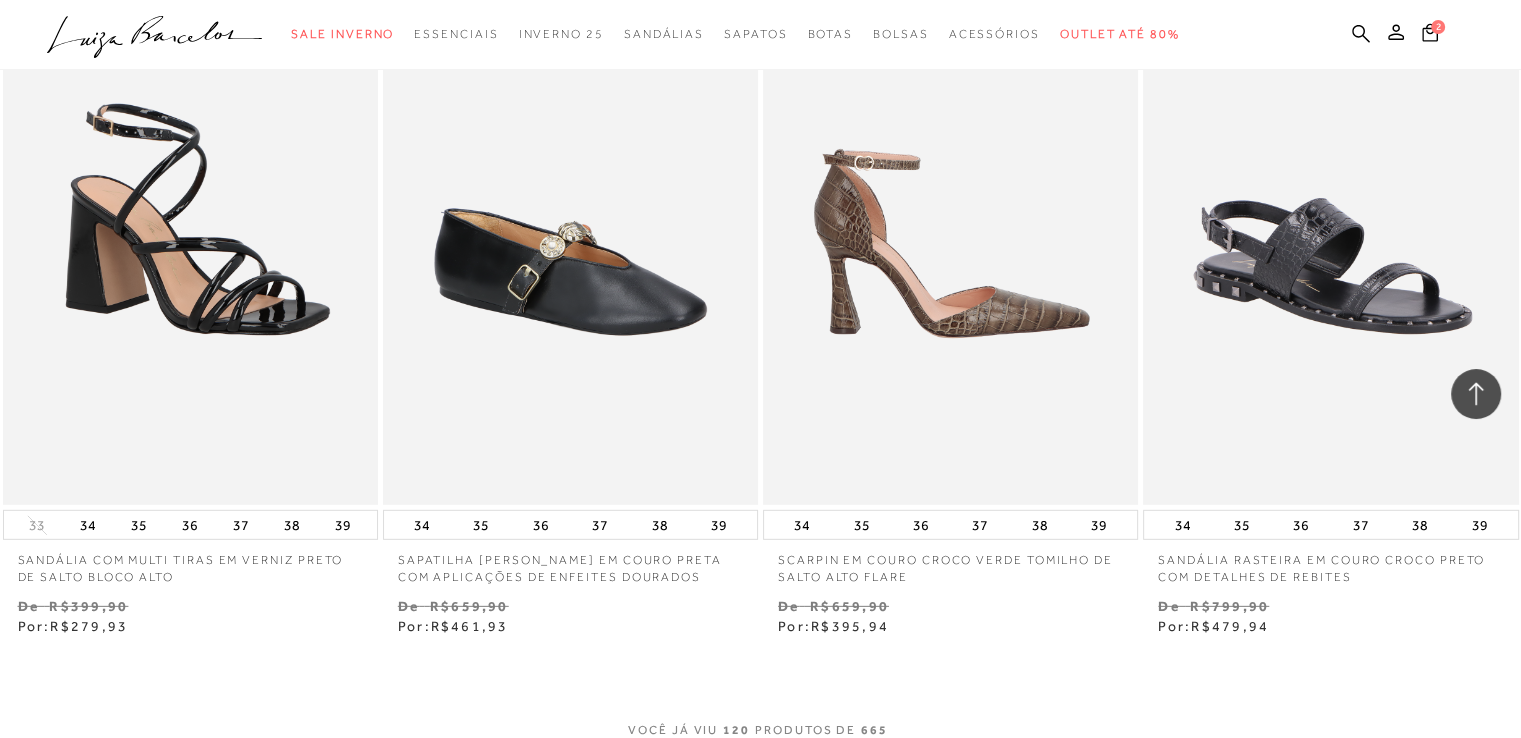 click at bounding box center [951, 224] 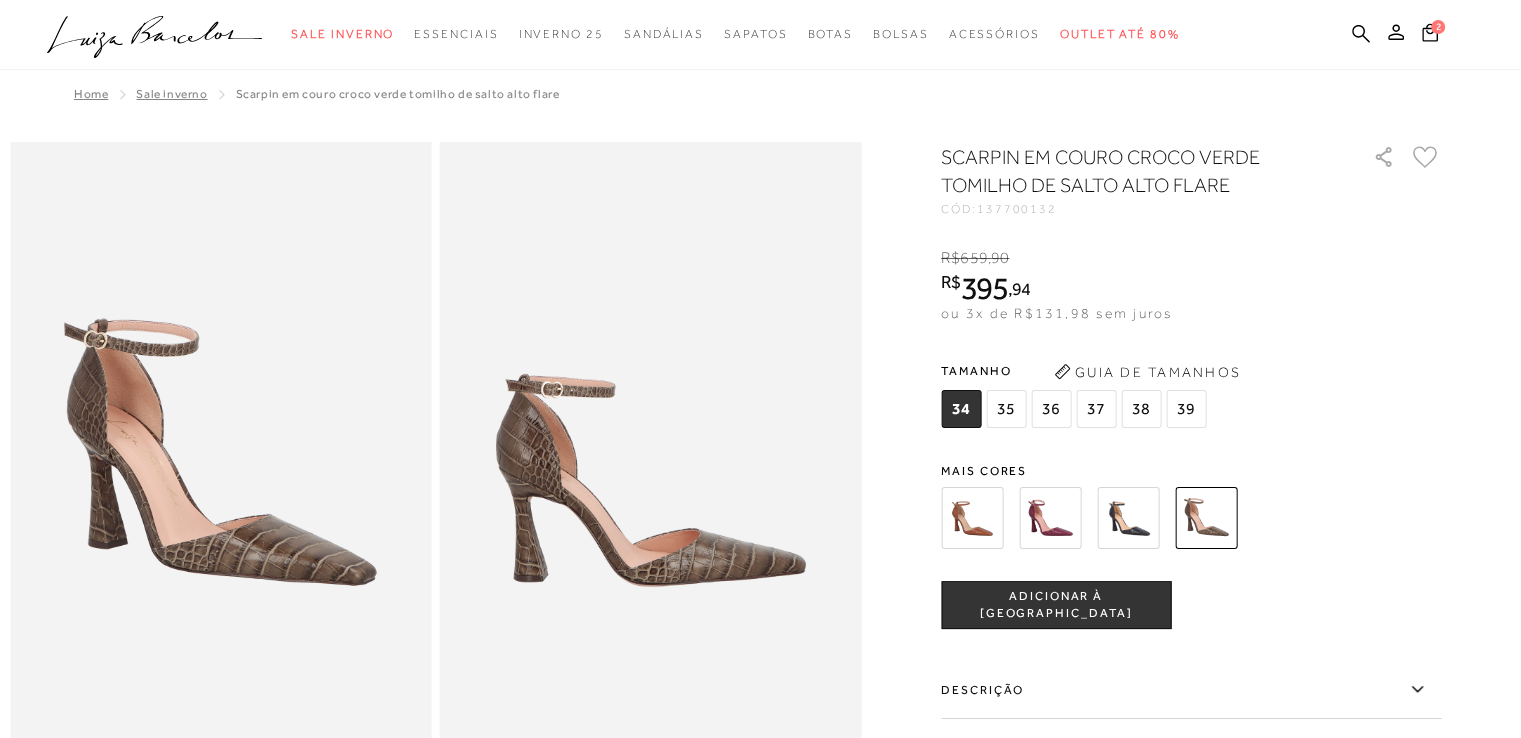 scroll, scrollTop: 0, scrollLeft: 0, axis: both 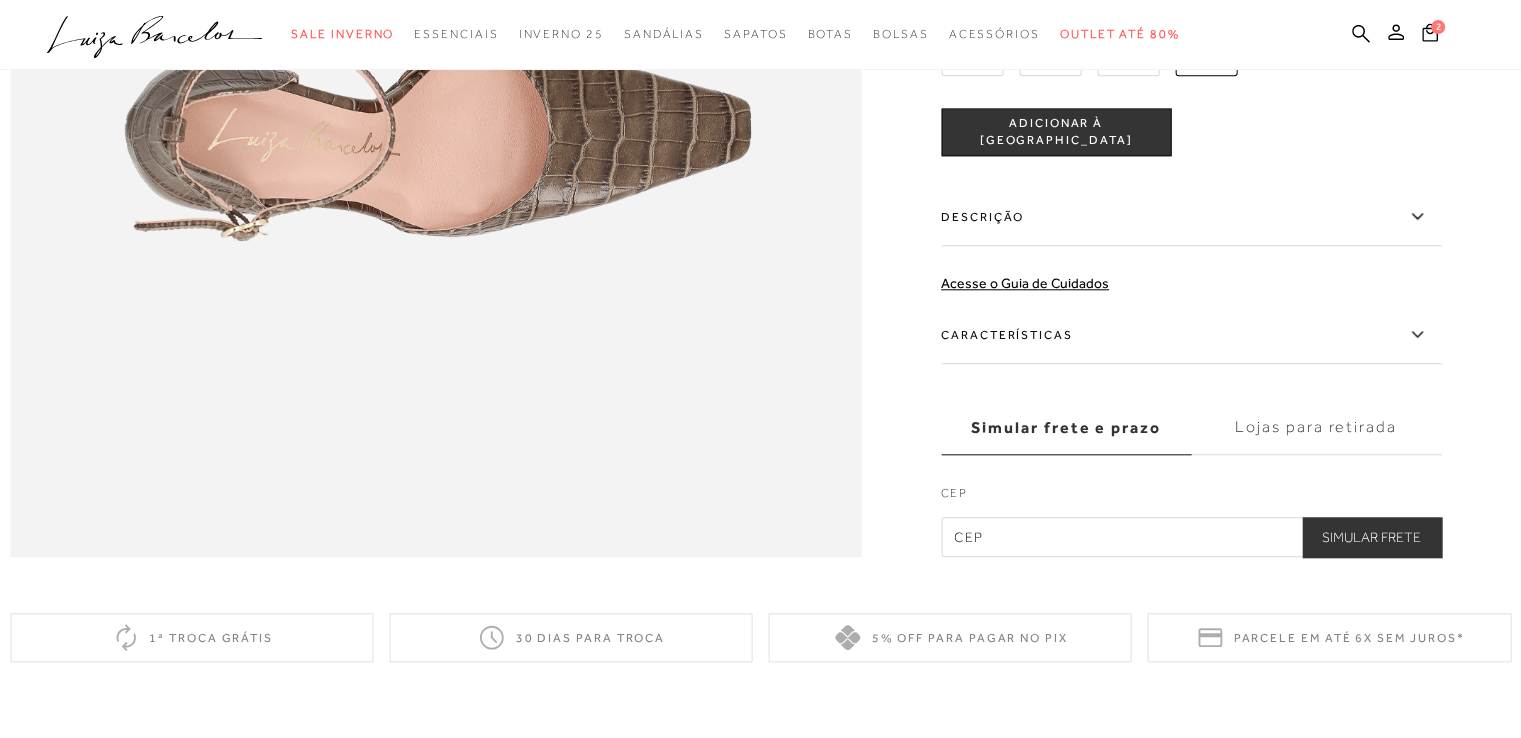click 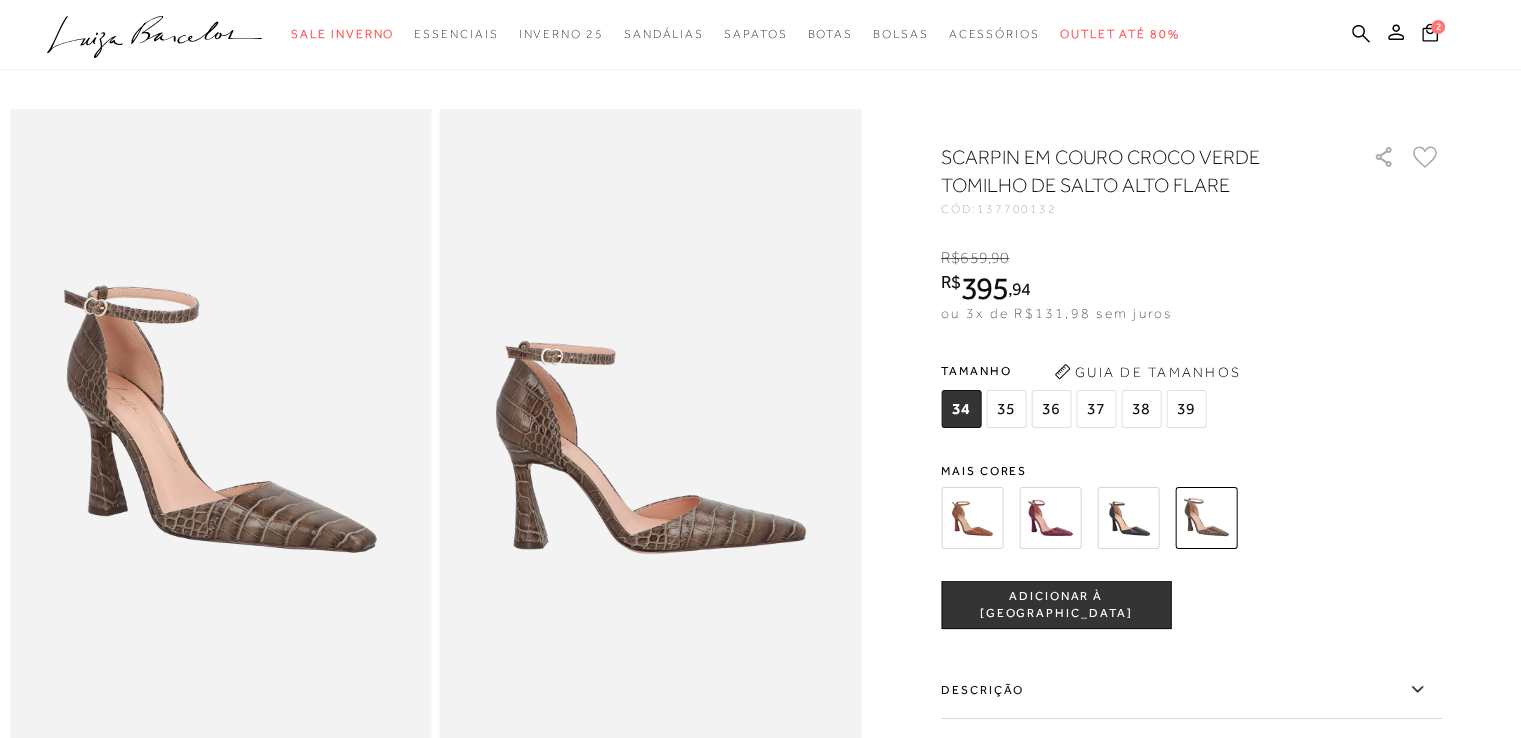 scroll, scrollTop: 0, scrollLeft: 0, axis: both 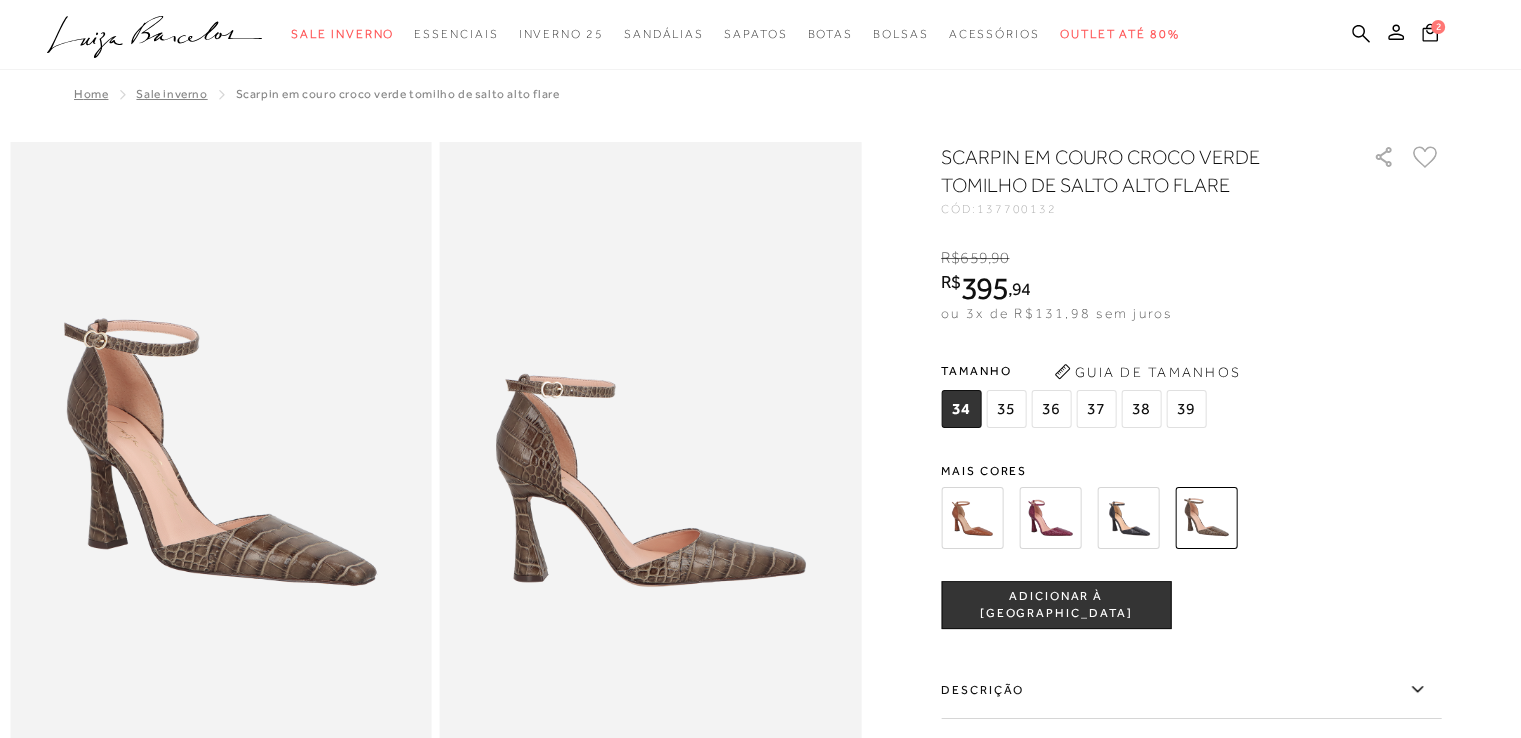 click at bounding box center (1128, 518) 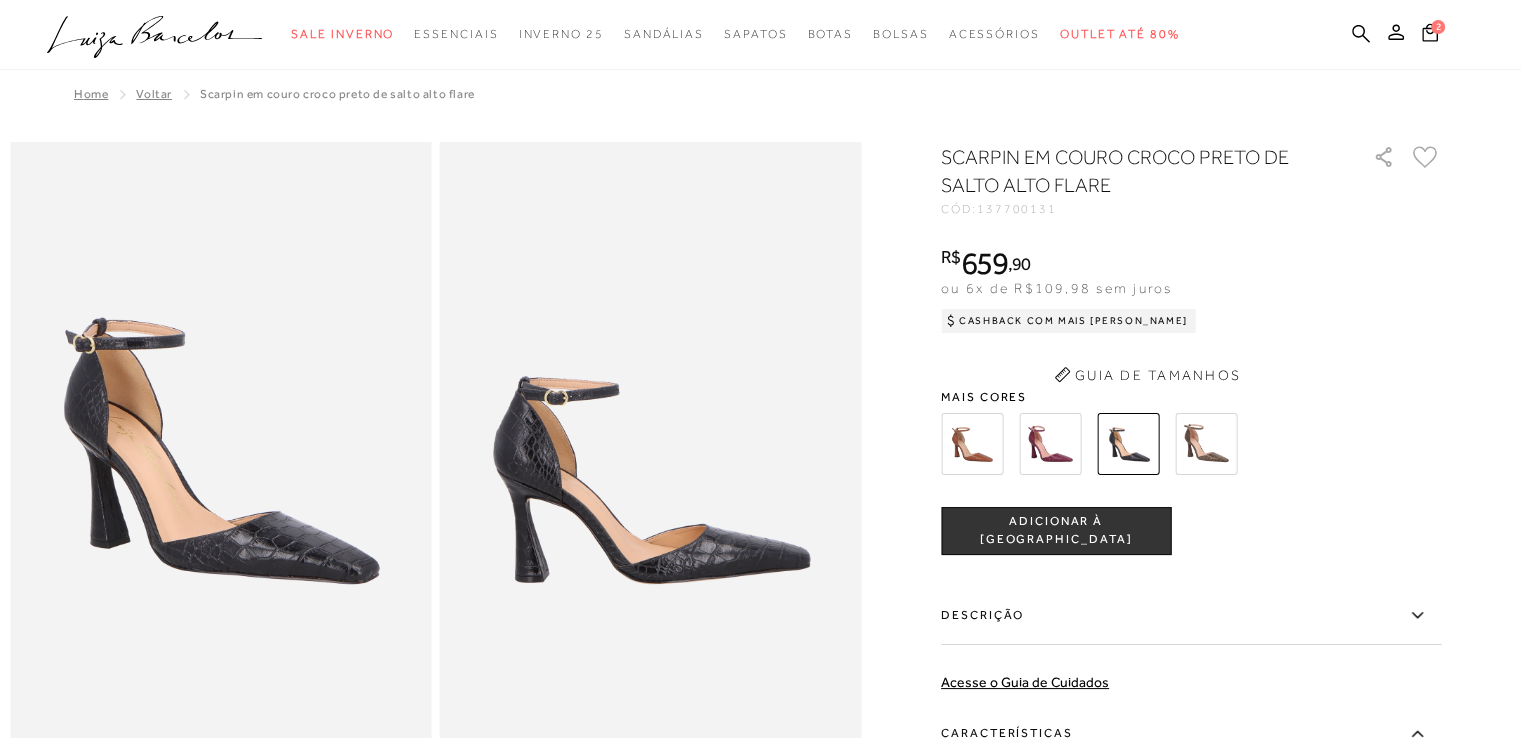 scroll, scrollTop: 0, scrollLeft: 0, axis: both 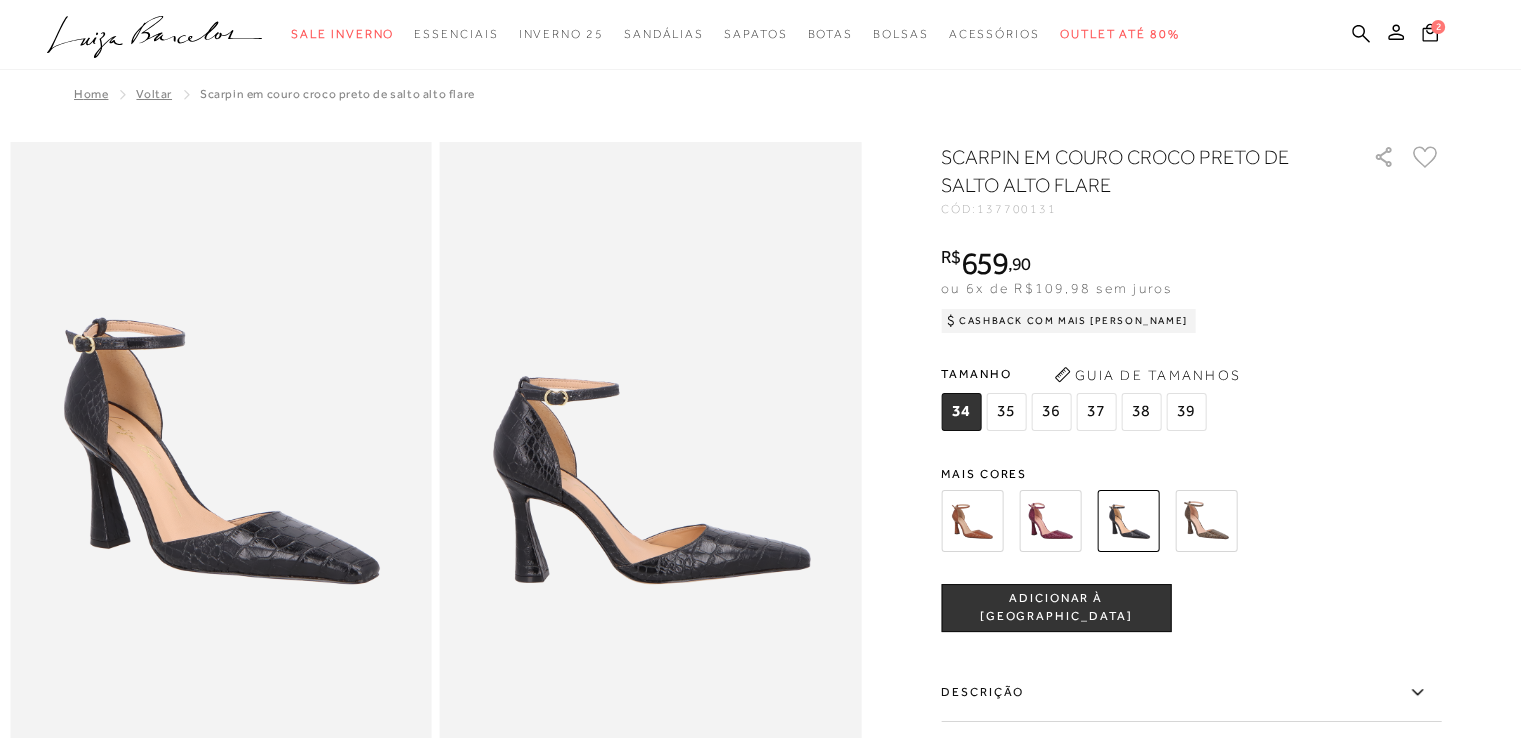 click at bounding box center [1050, 521] 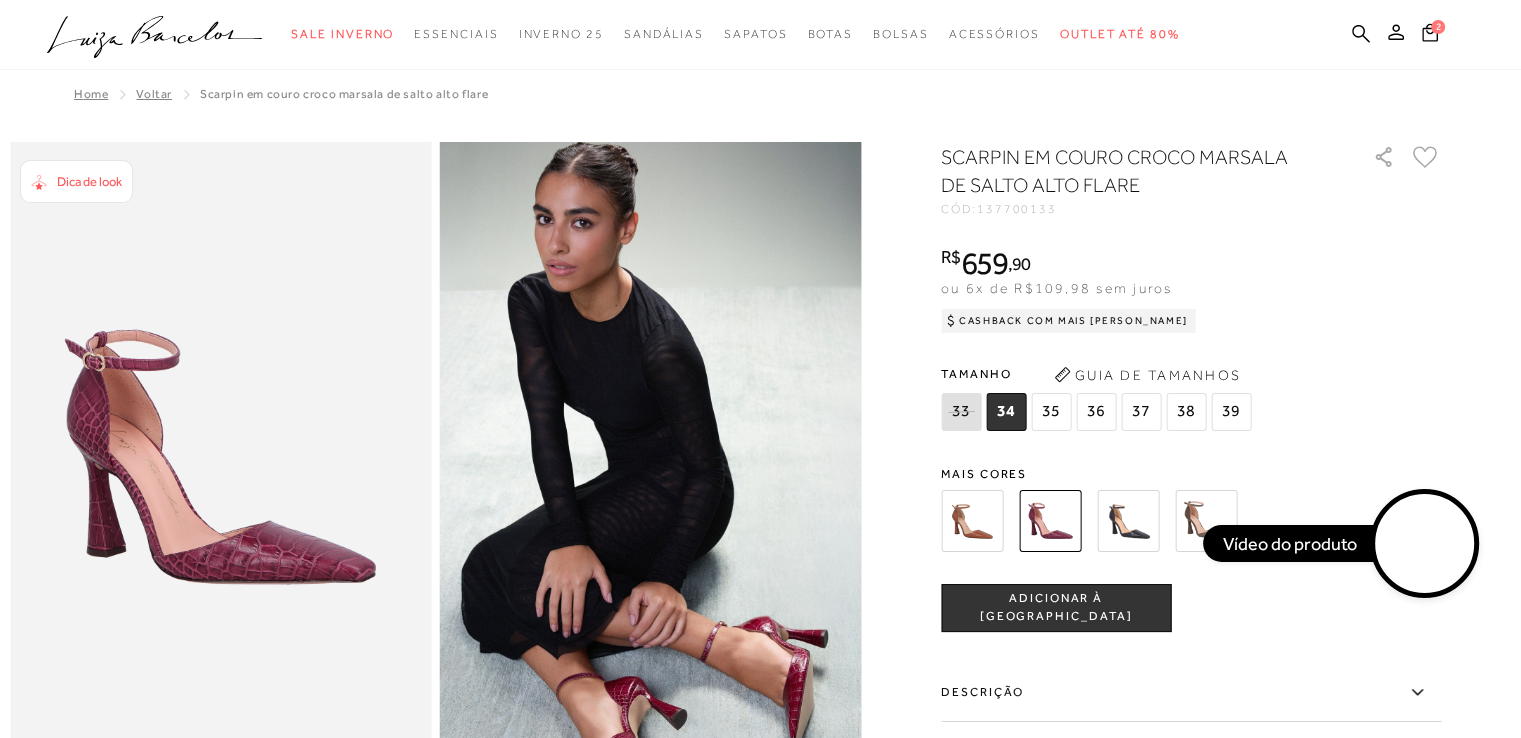 scroll, scrollTop: 0, scrollLeft: 0, axis: both 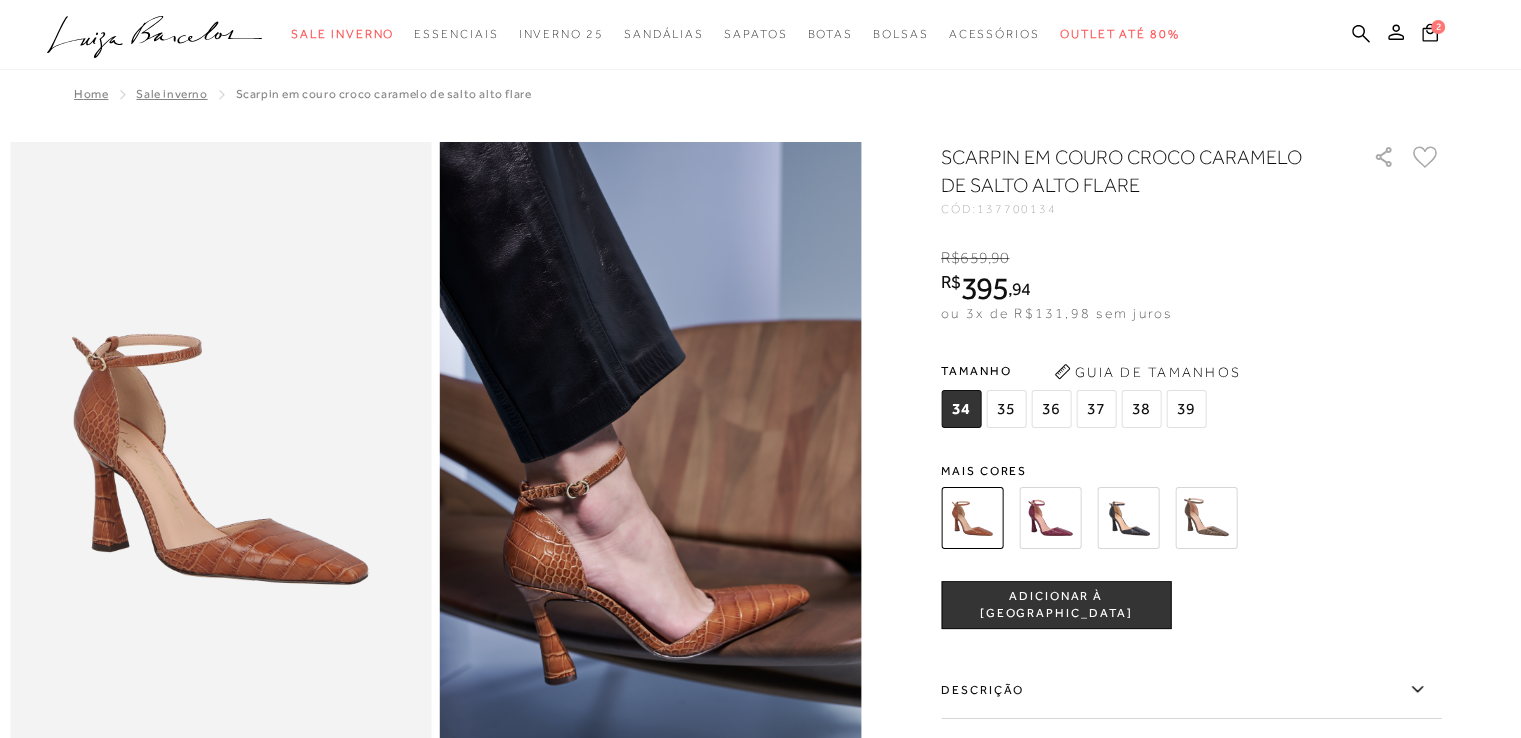 click at bounding box center [1128, 518] 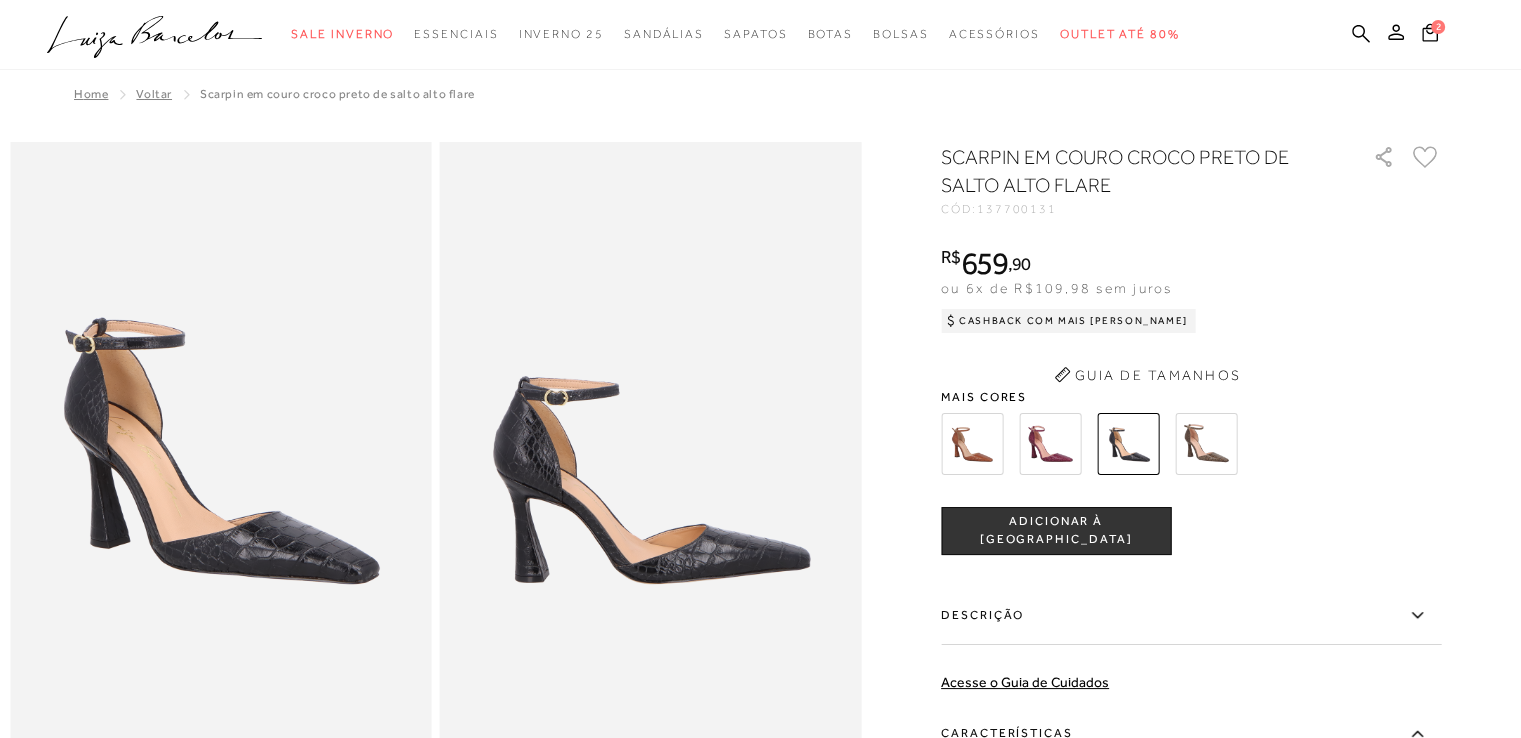 scroll, scrollTop: 0, scrollLeft: 0, axis: both 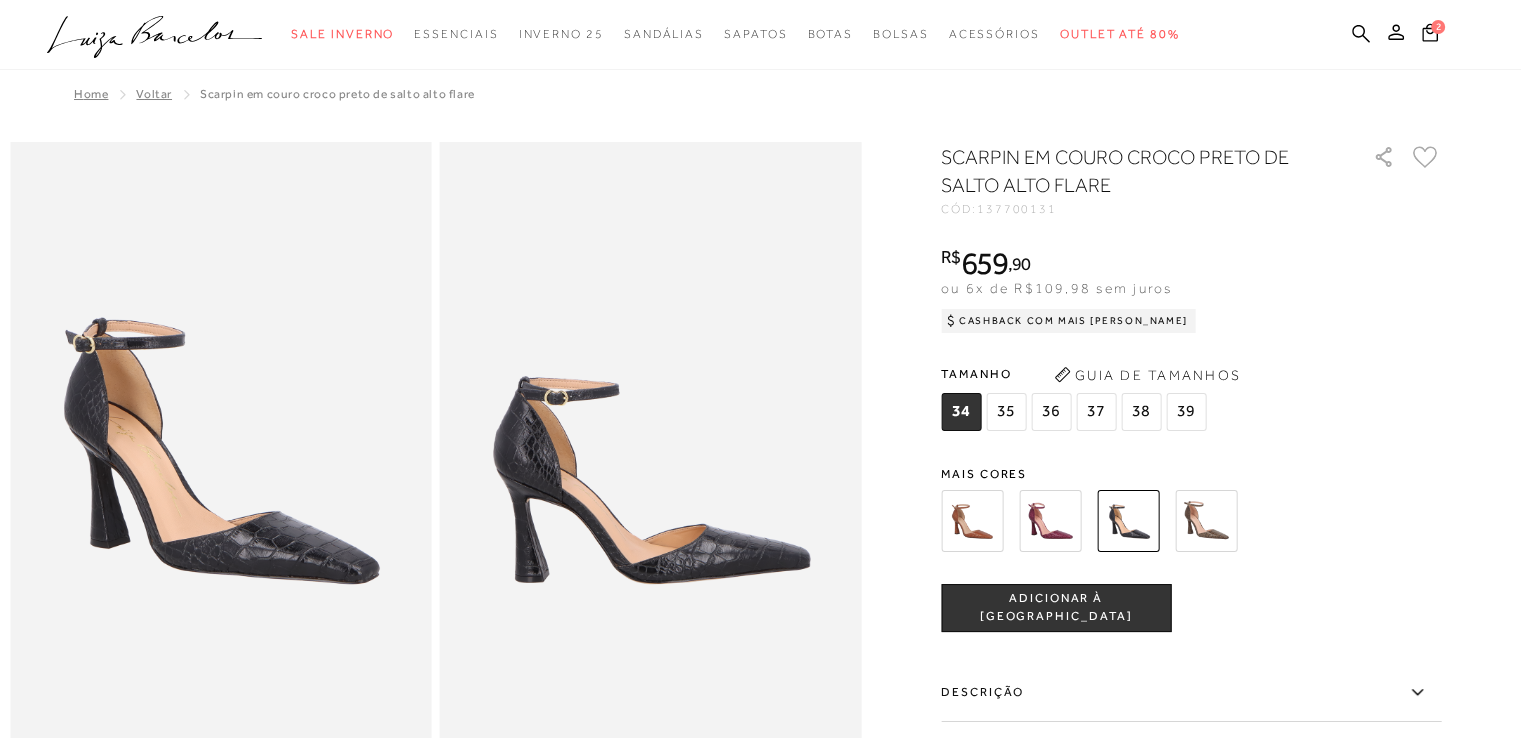 click at bounding box center [1206, 521] 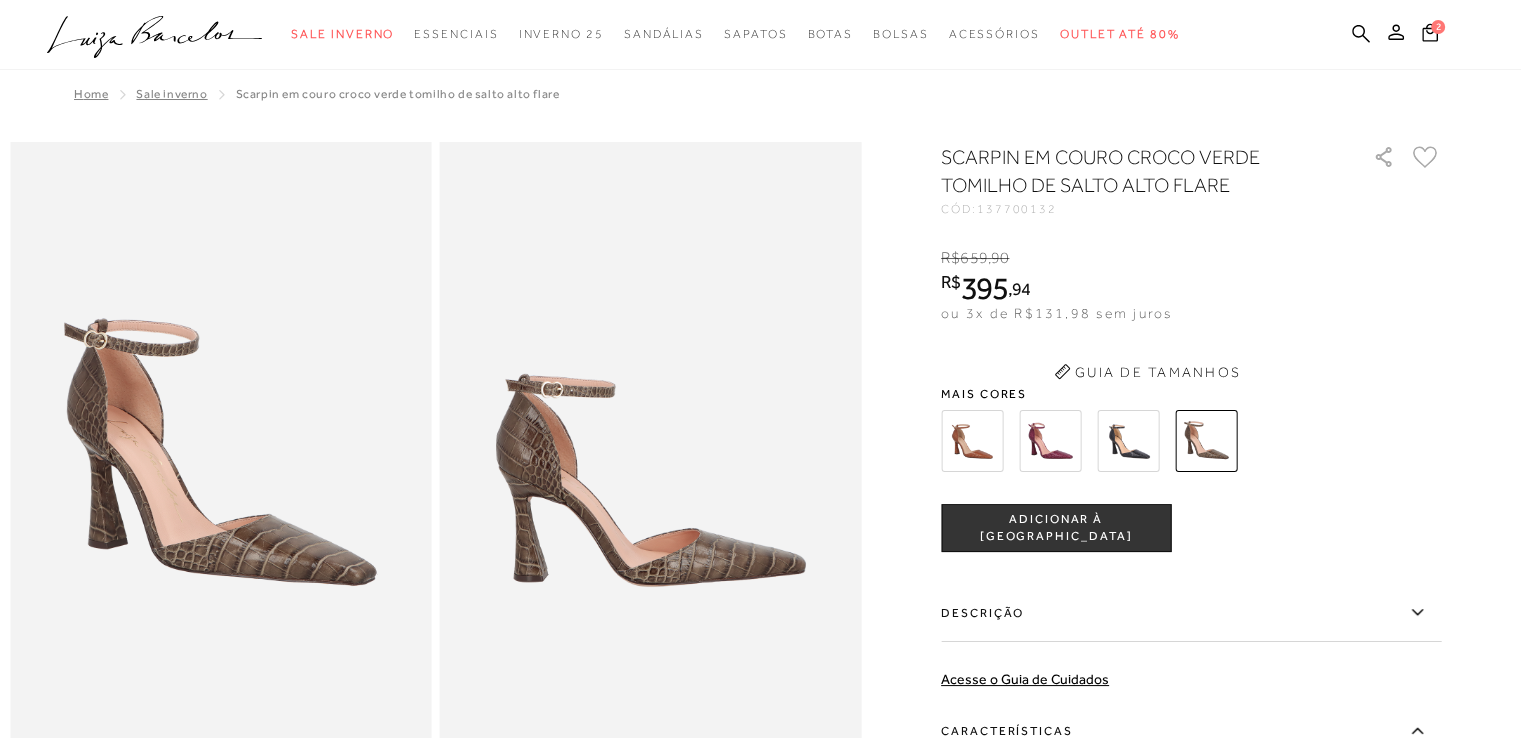 scroll, scrollTop: 0, scrollLeft: 0, axis: both 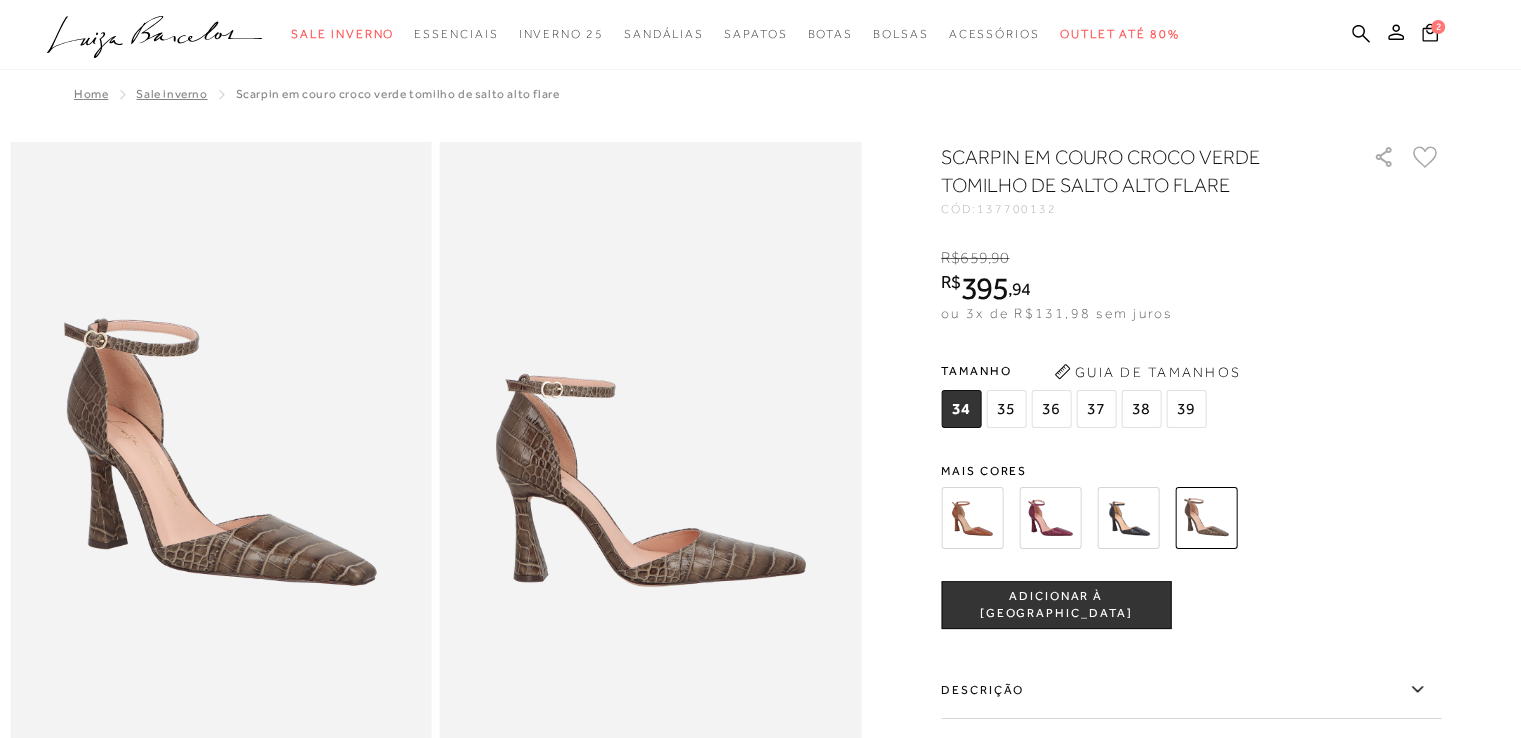 click on "36" at bounding box center (1051, 409) 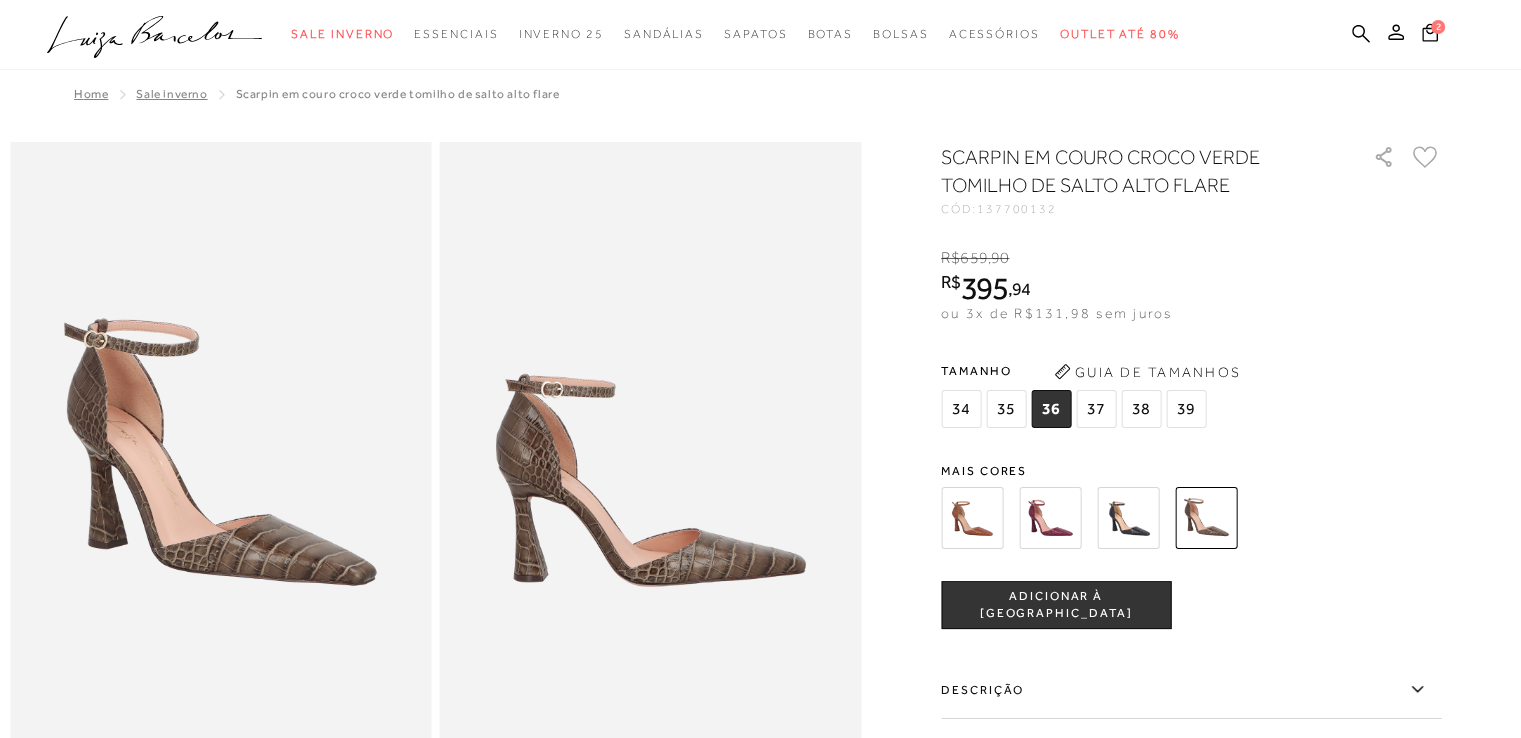 click on "ADICIONAR À [GEOGRAPHIC_DATA]" at bounding box center [1056, 605] 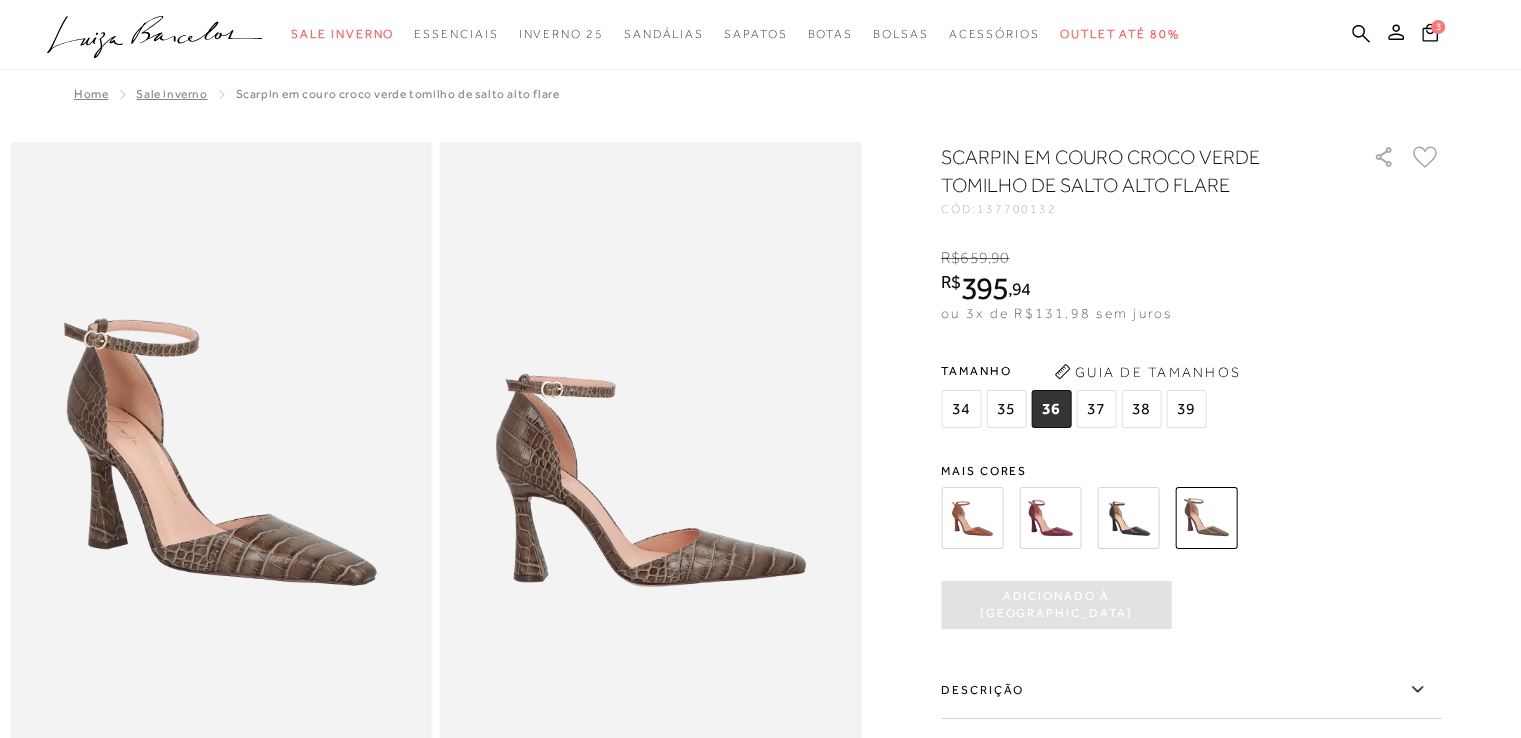 scroll, scrollTop: 0, scrollLeft: 0, axis: both 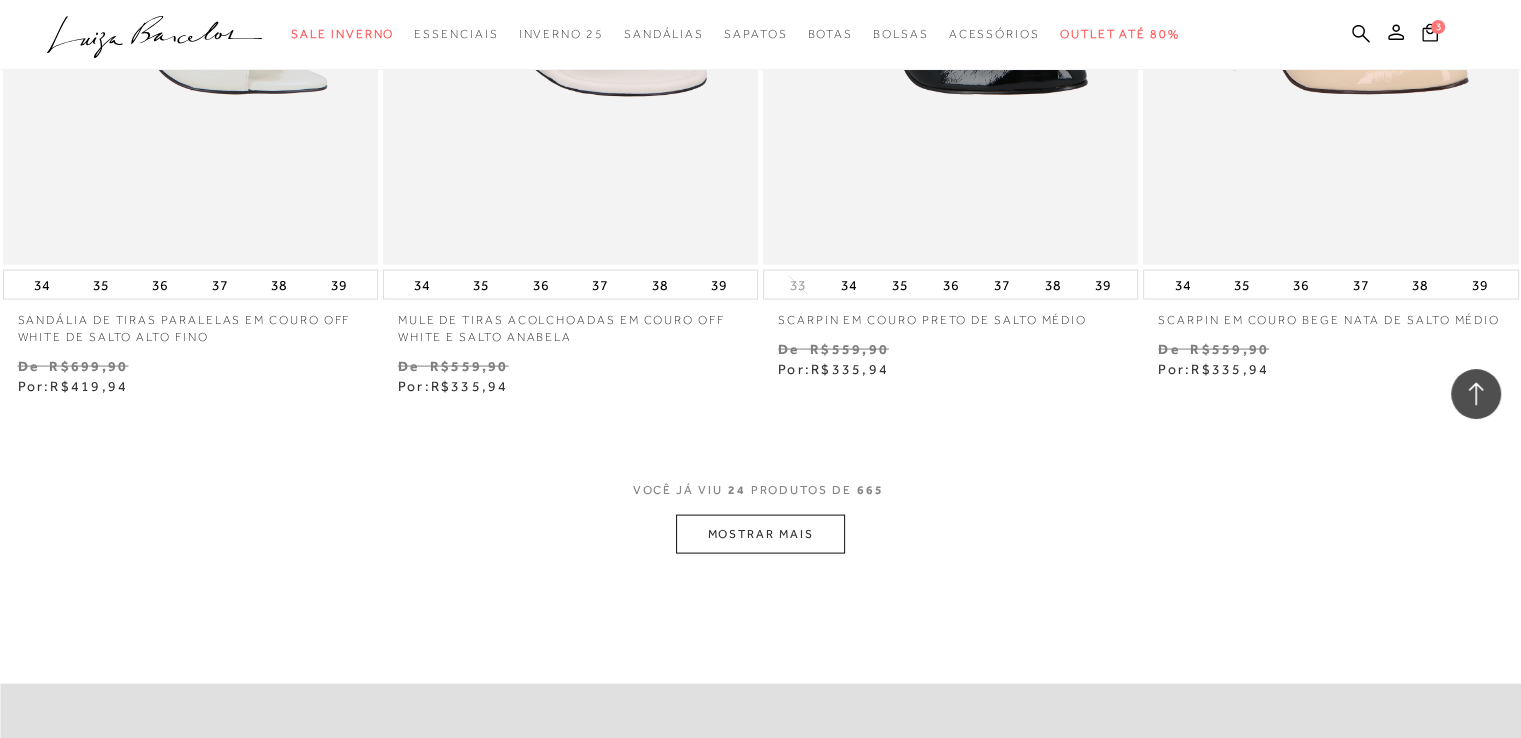 click on "MOSTRAR MAIS" at bounding box center (760, 534) 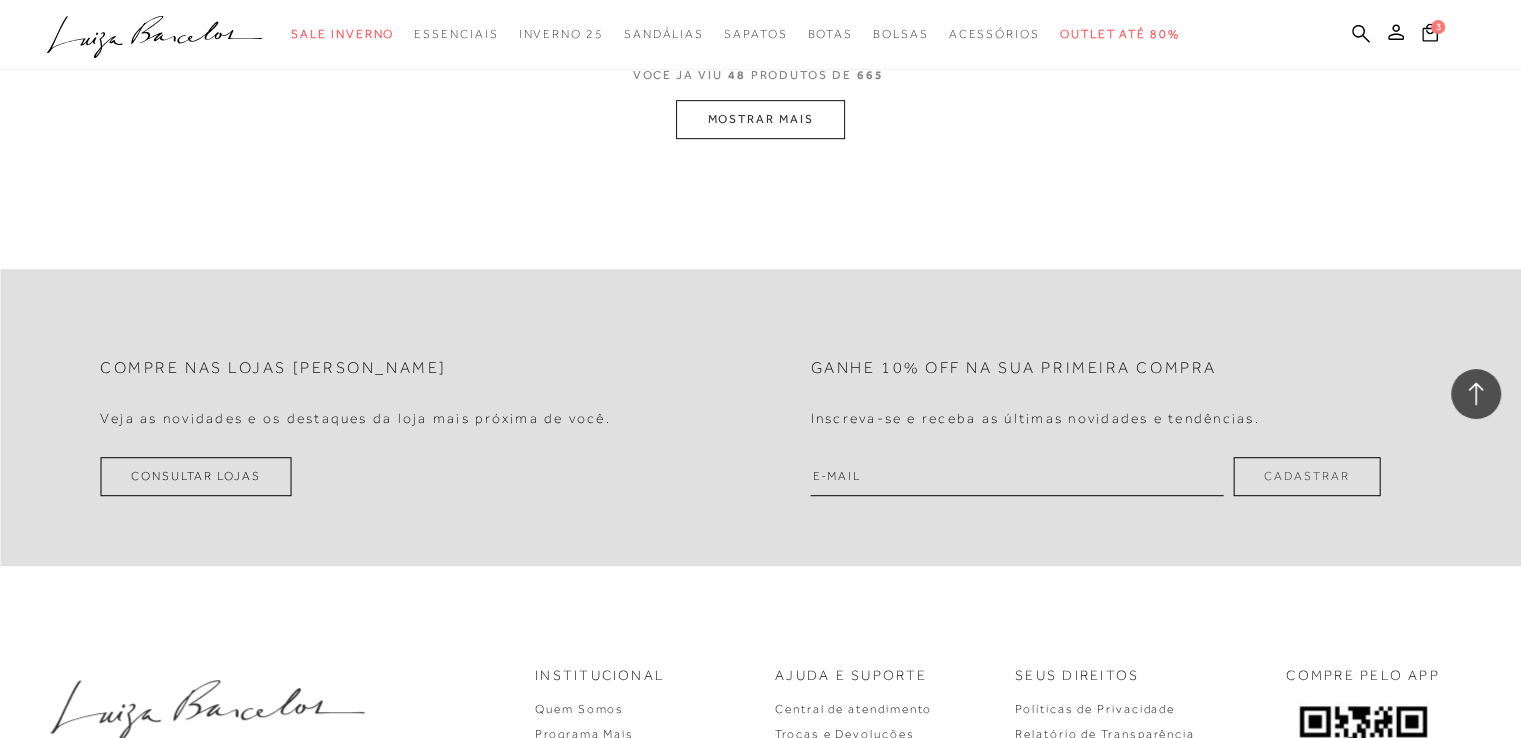 scroll, scrollTop: 8524, scrollLeft: 0, axis: vertical 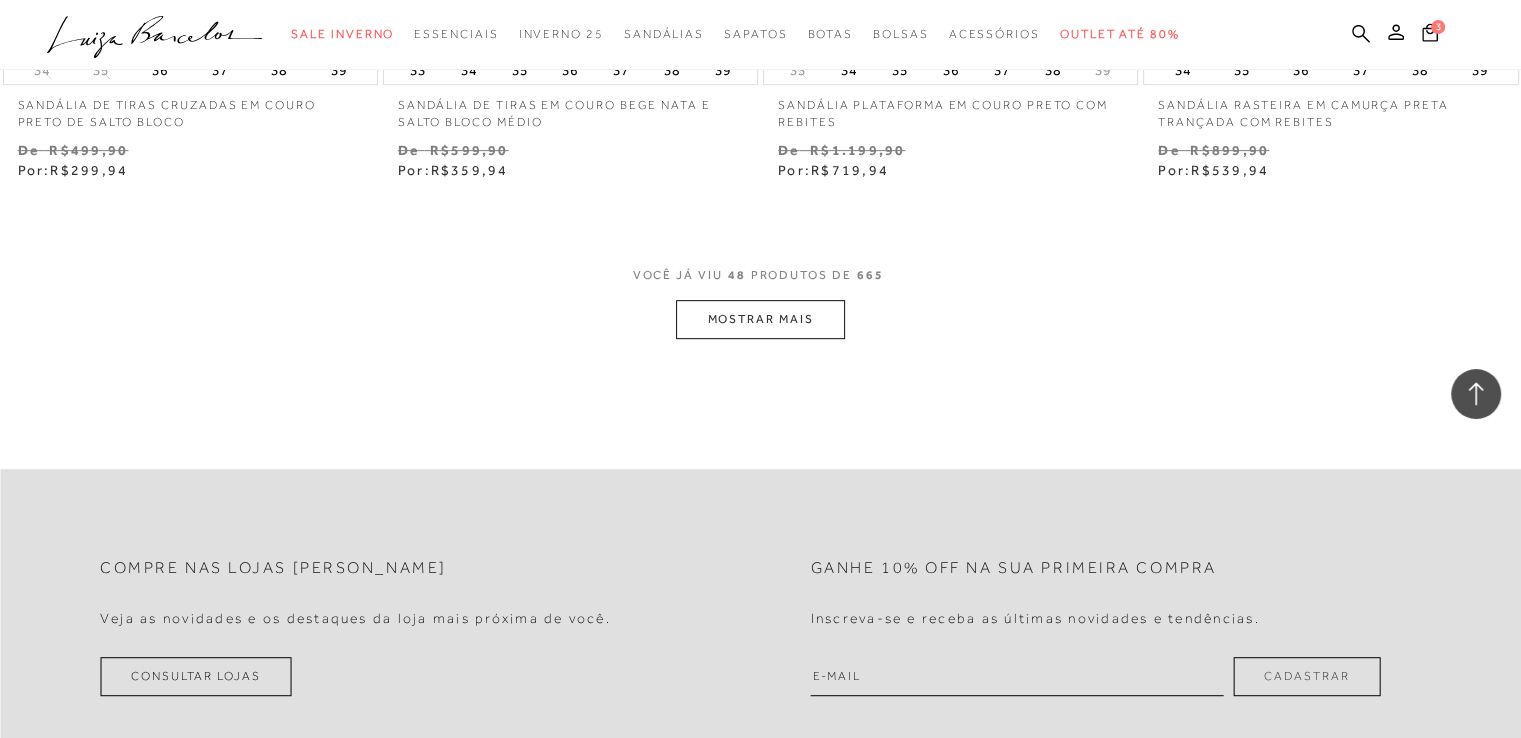 click on "MOSTRAR MAIS" at bounding box center (760, 319) 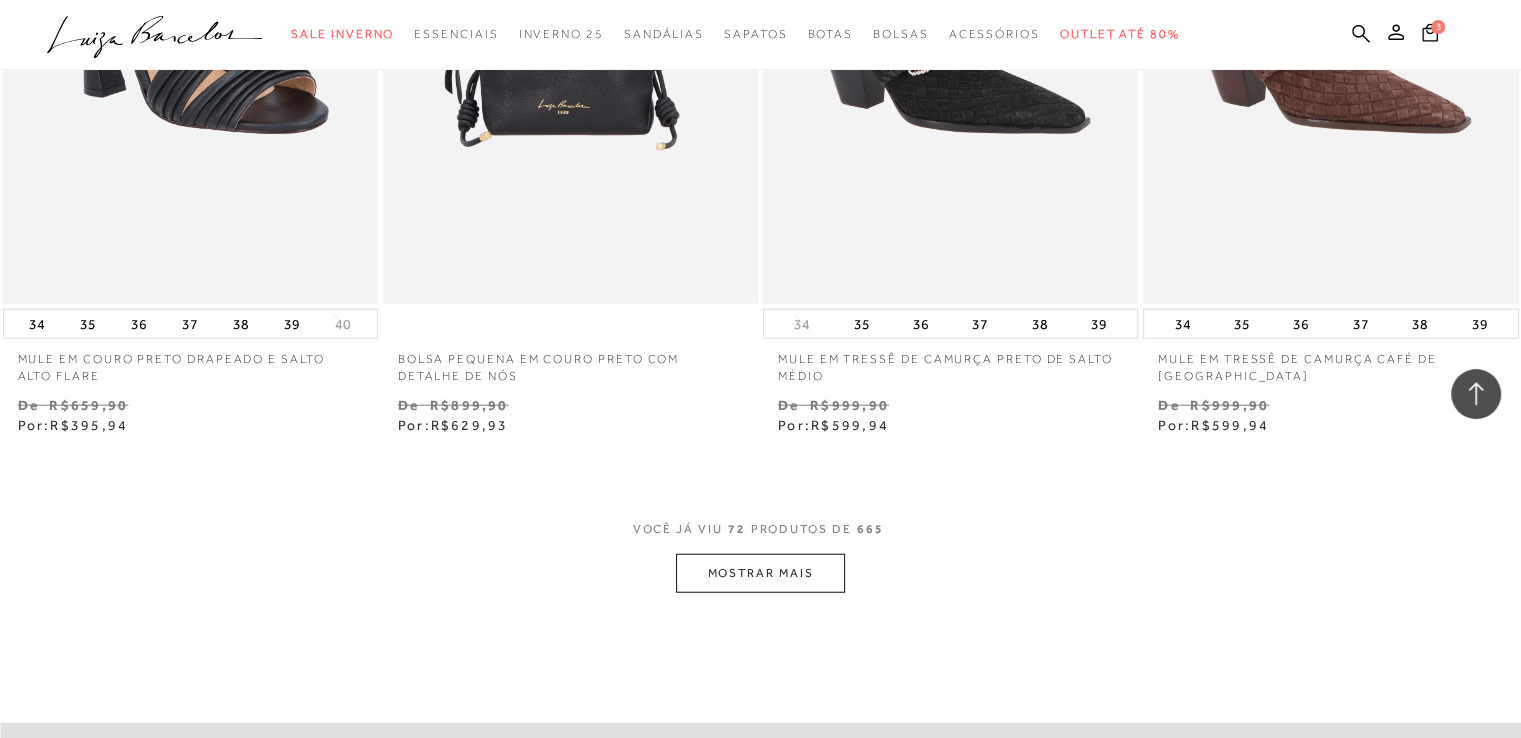 scroll, scrollTop: 12624, scrollLeft: 0, axis: vertical 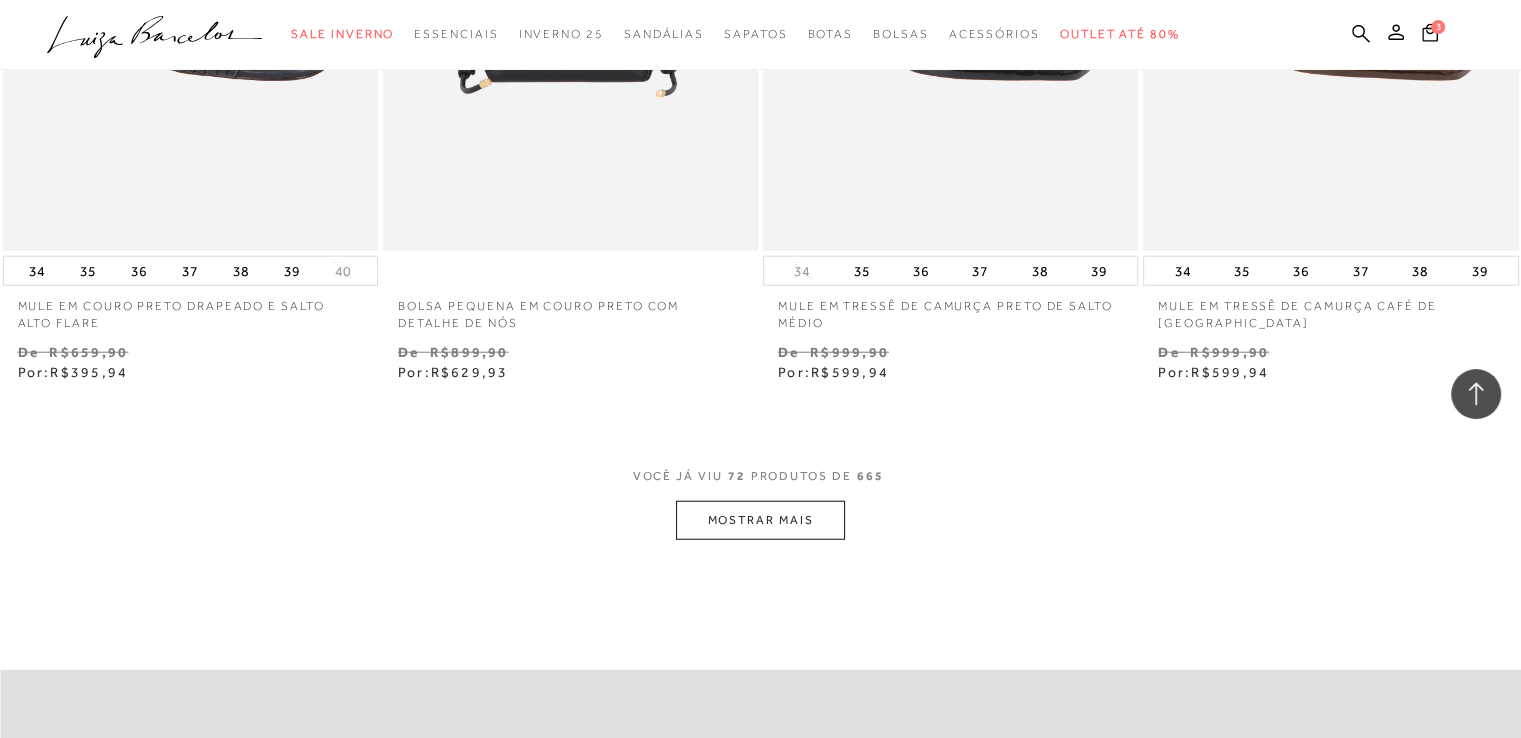 click on "MOSTRAR MAIS" at bounding box center (760, 520) 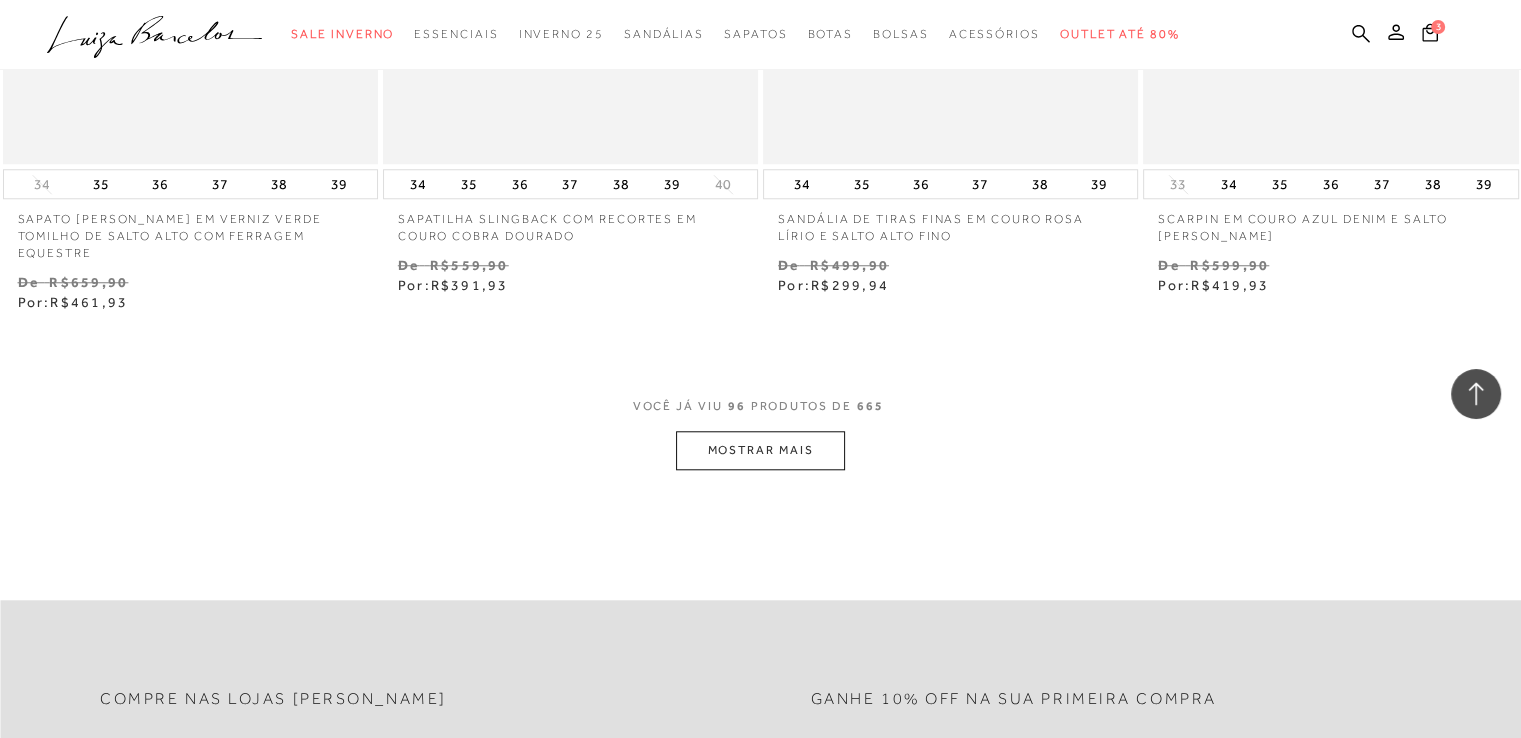scroll, scrollTop: 17024, scrollLeft: 0, axis: vertical 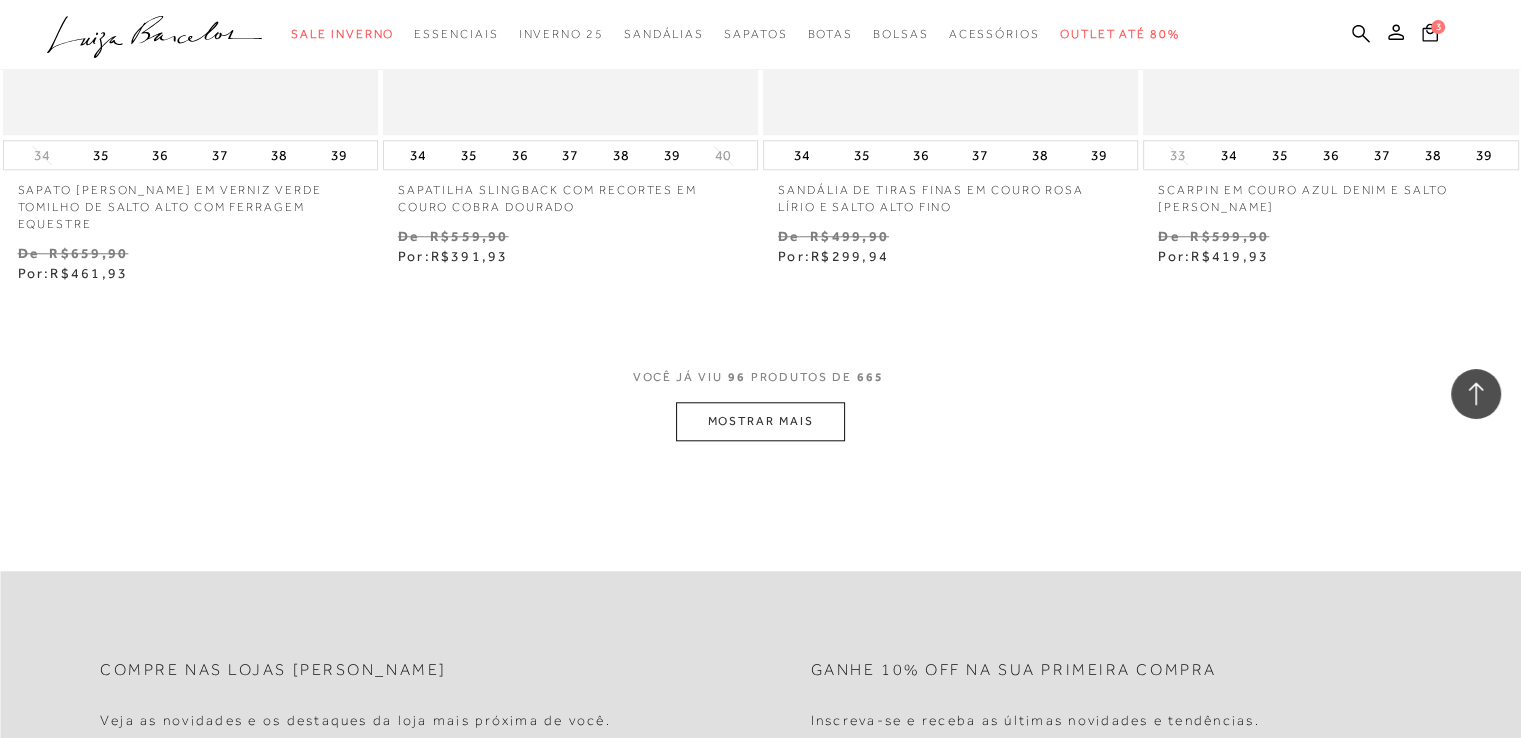 click on "MOSTRAR MAIS" at bounding box center [760, 421] 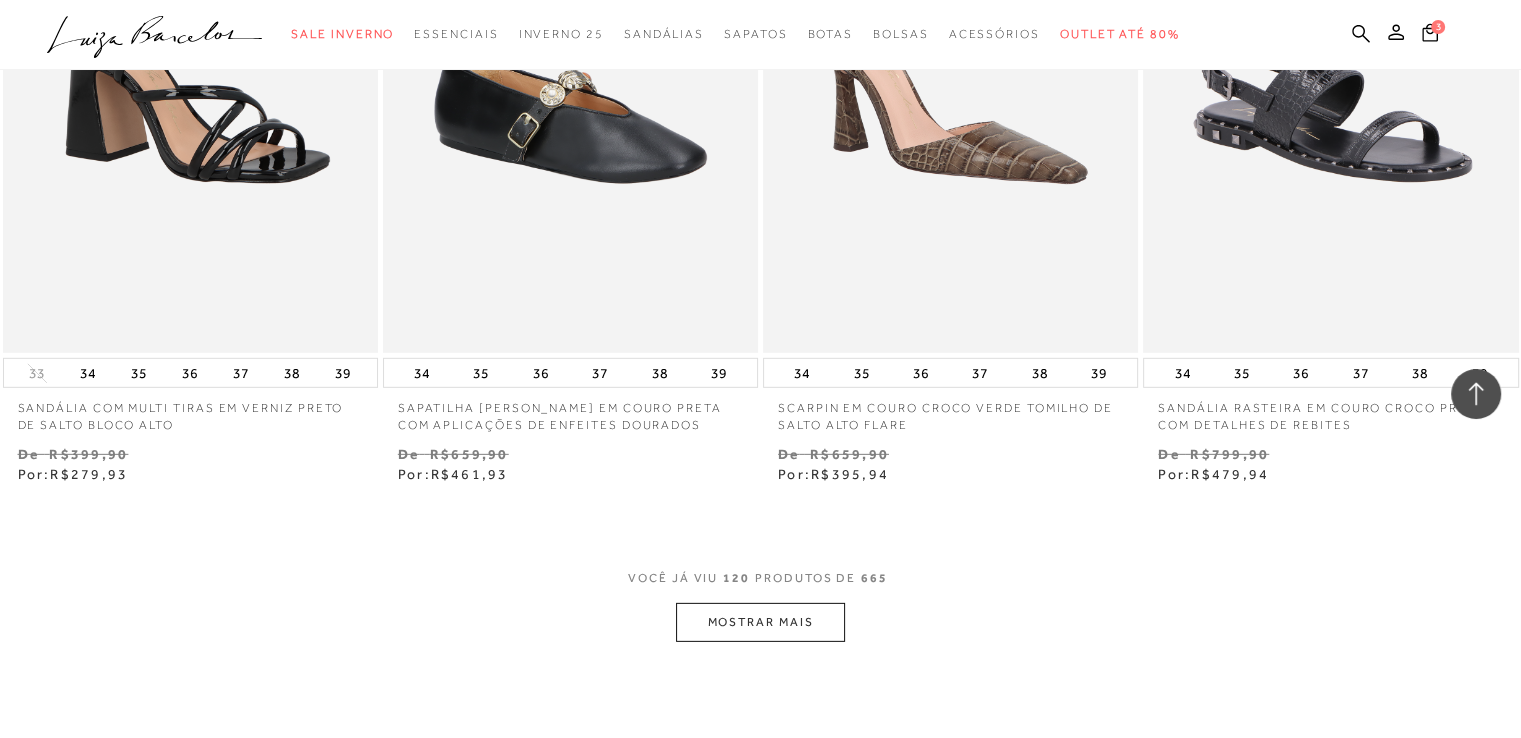 scroll, scrollTop: 21224, scrollLeft: 0, axis: vertical 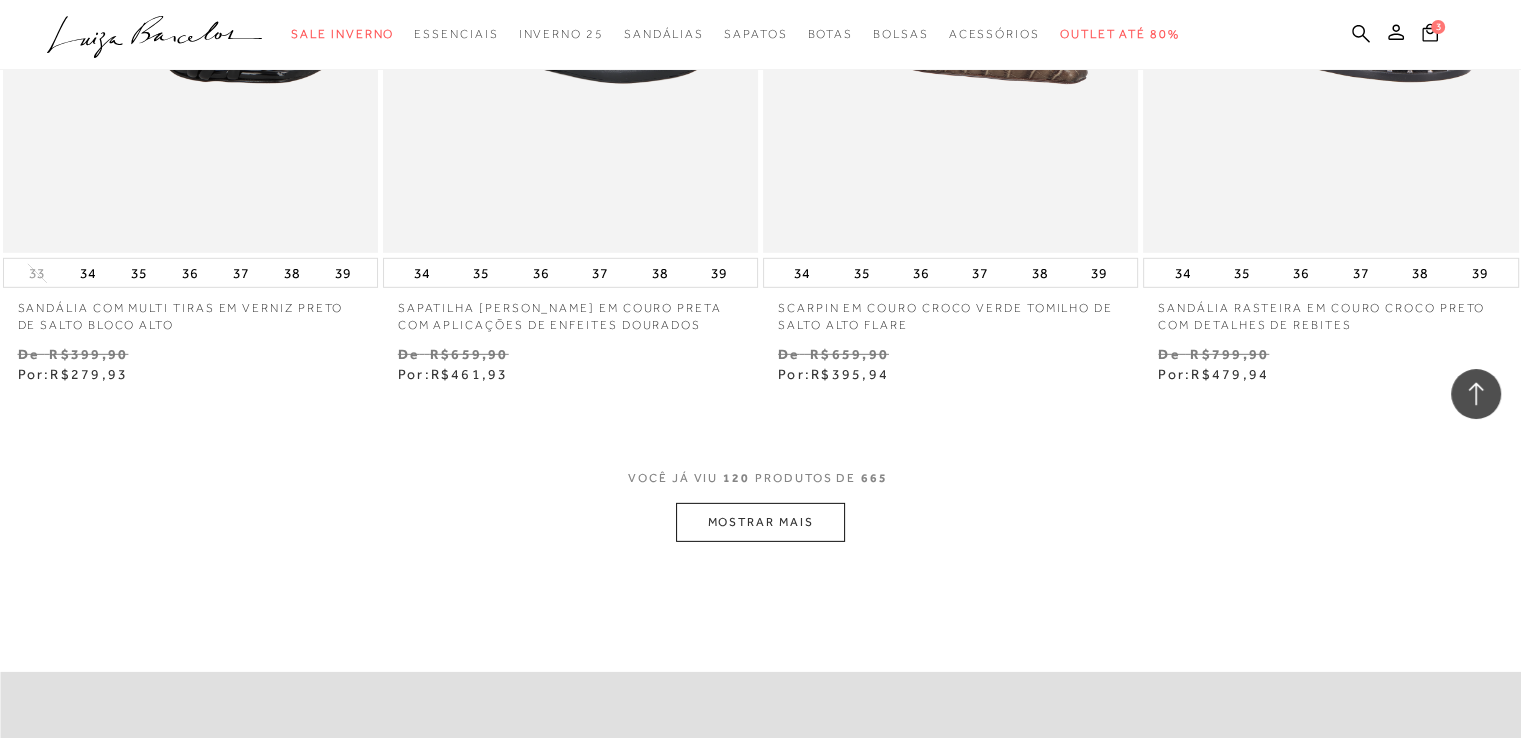 click on "MOSTRAR MAIS" at bounding box center [760, 522] 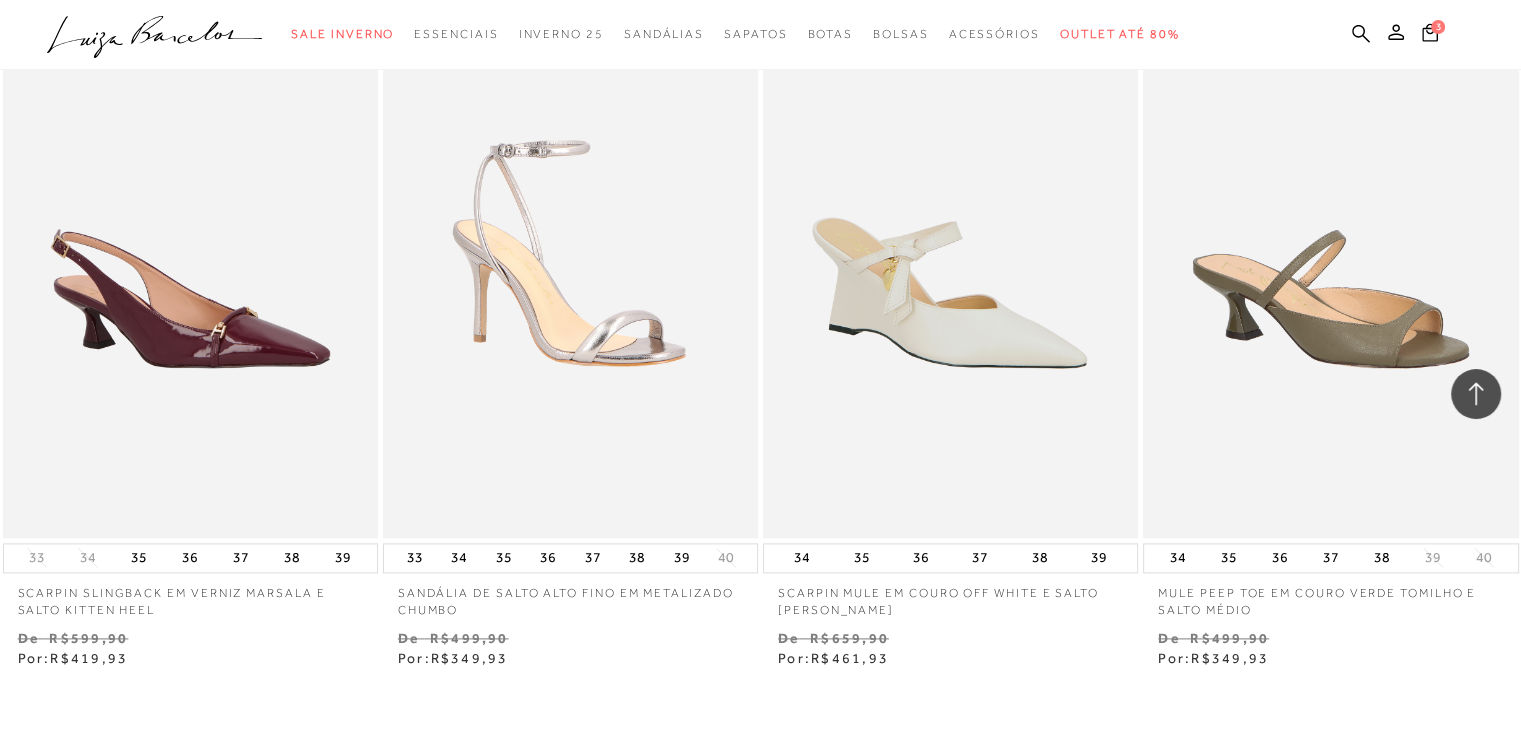 scroll, scrollTop: 25424, scrollLeft: 0, axis: vertical 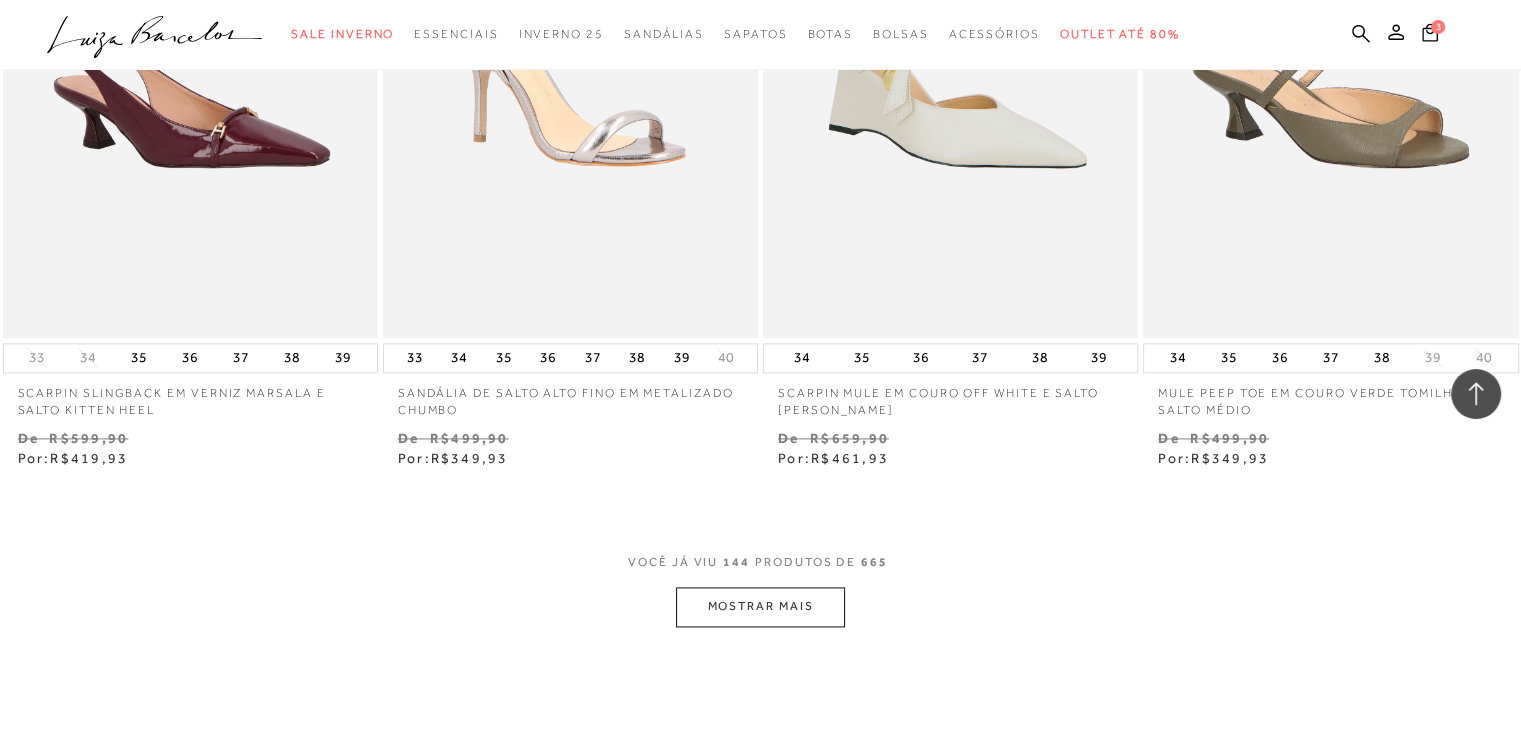 click on "MOSTRAR MAIS" at bounding box center (760, 606) 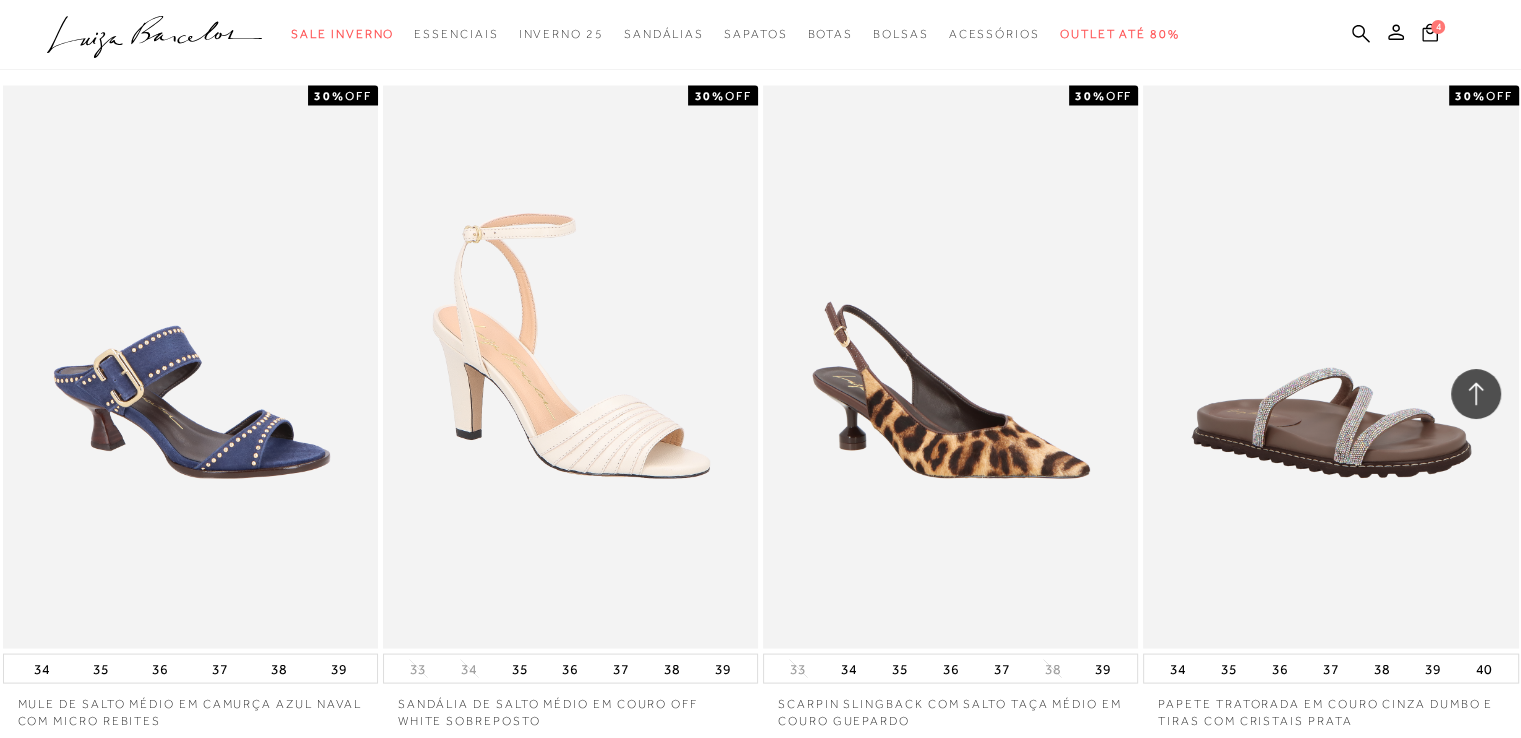 scroll, scrollTop: 72624, scrollLeft: 0, axis: vertical 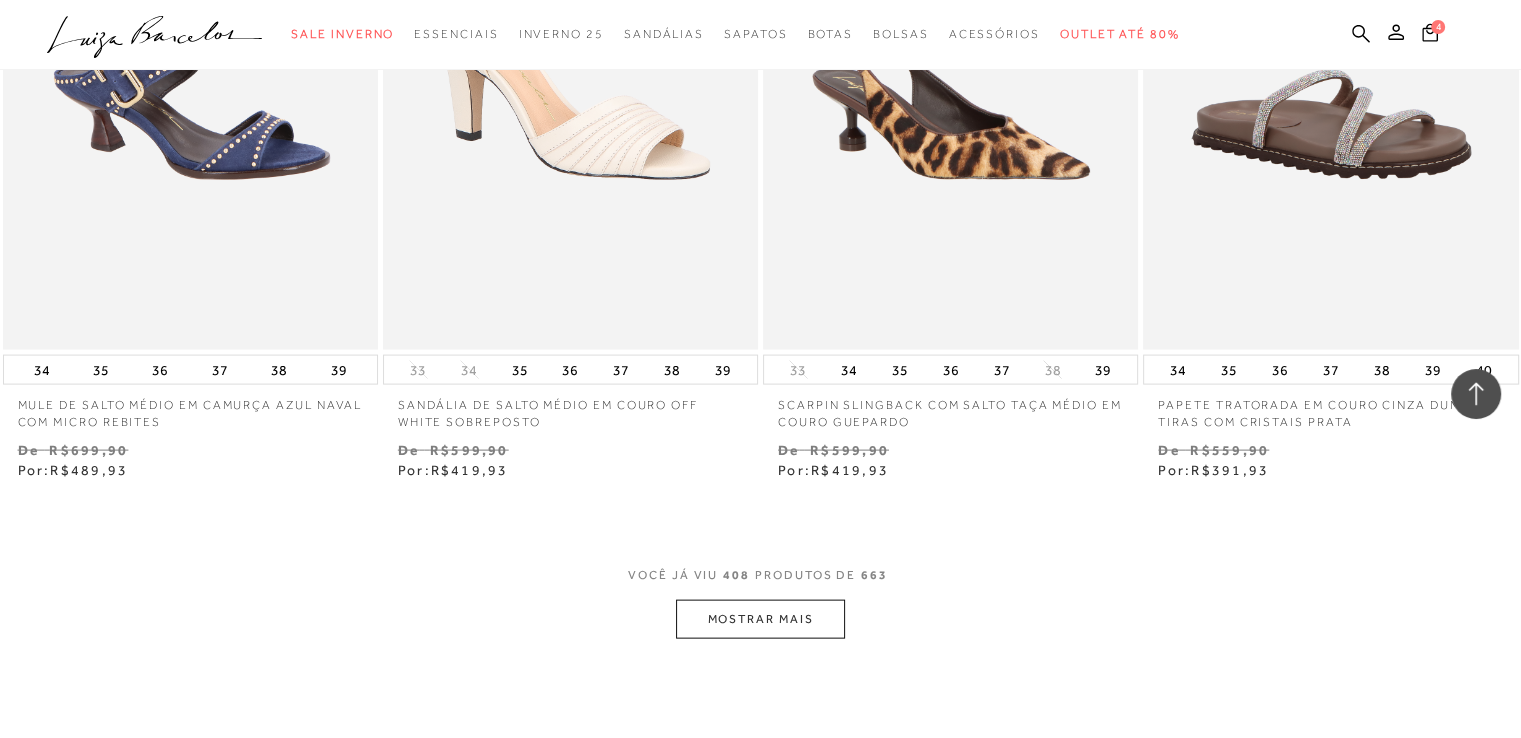 drag, startPoint x: 0, startPoint y: 0, endPoint x: 725, endPoint y: 487, distance: 873.3808 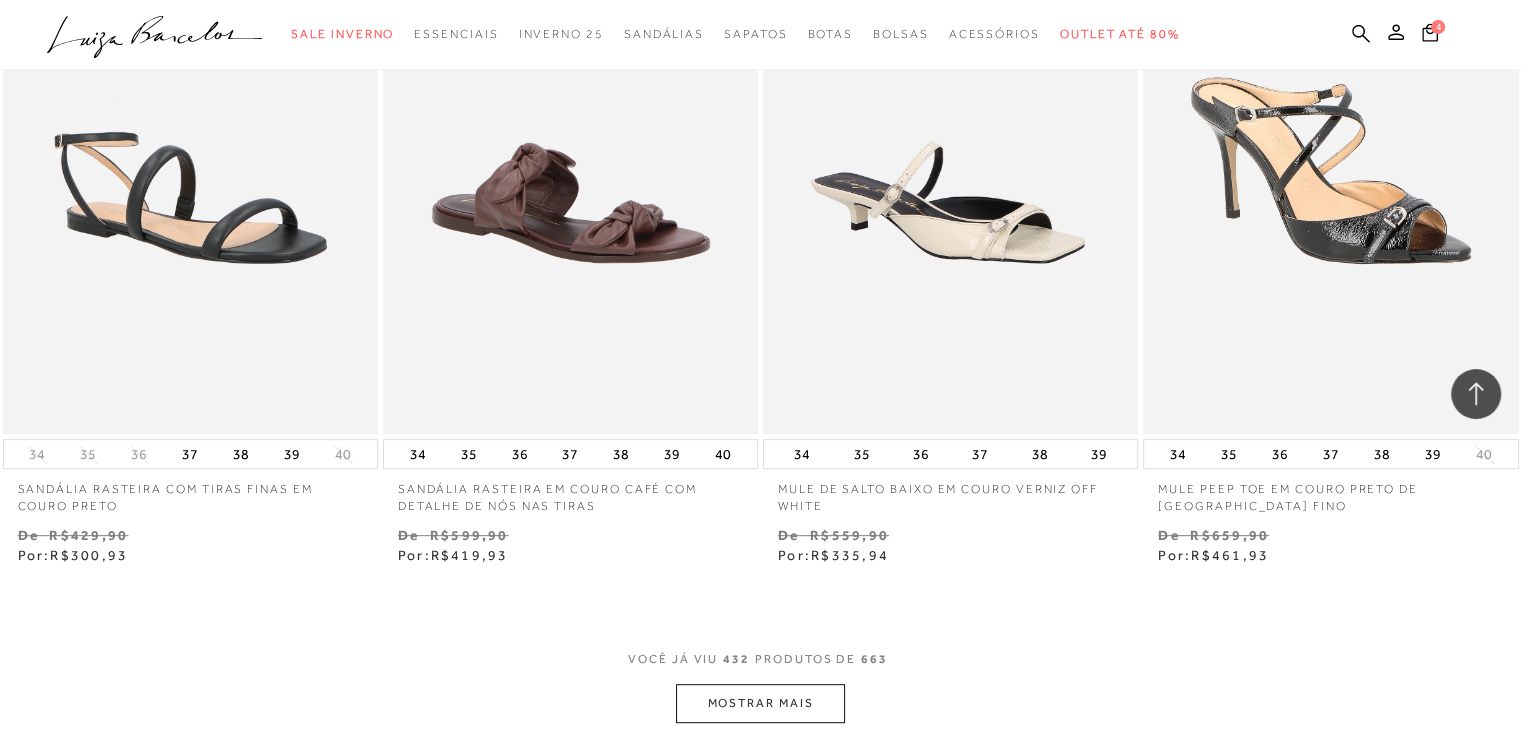 scroll, scrollTop: 77124, scrollLeft: 0, axis: vertical 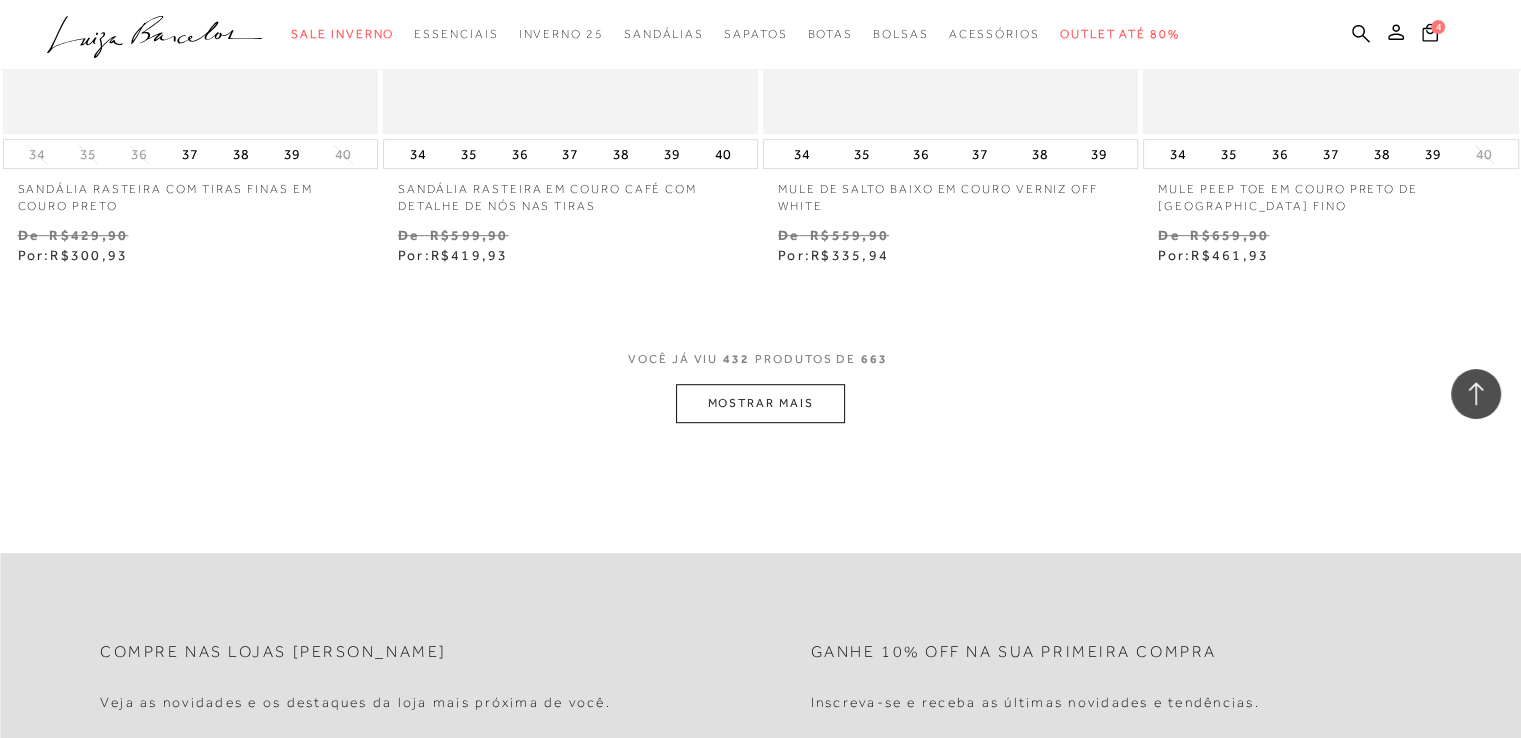 click on "MOSTRAR MAIS" at bounding box center (760, 403) 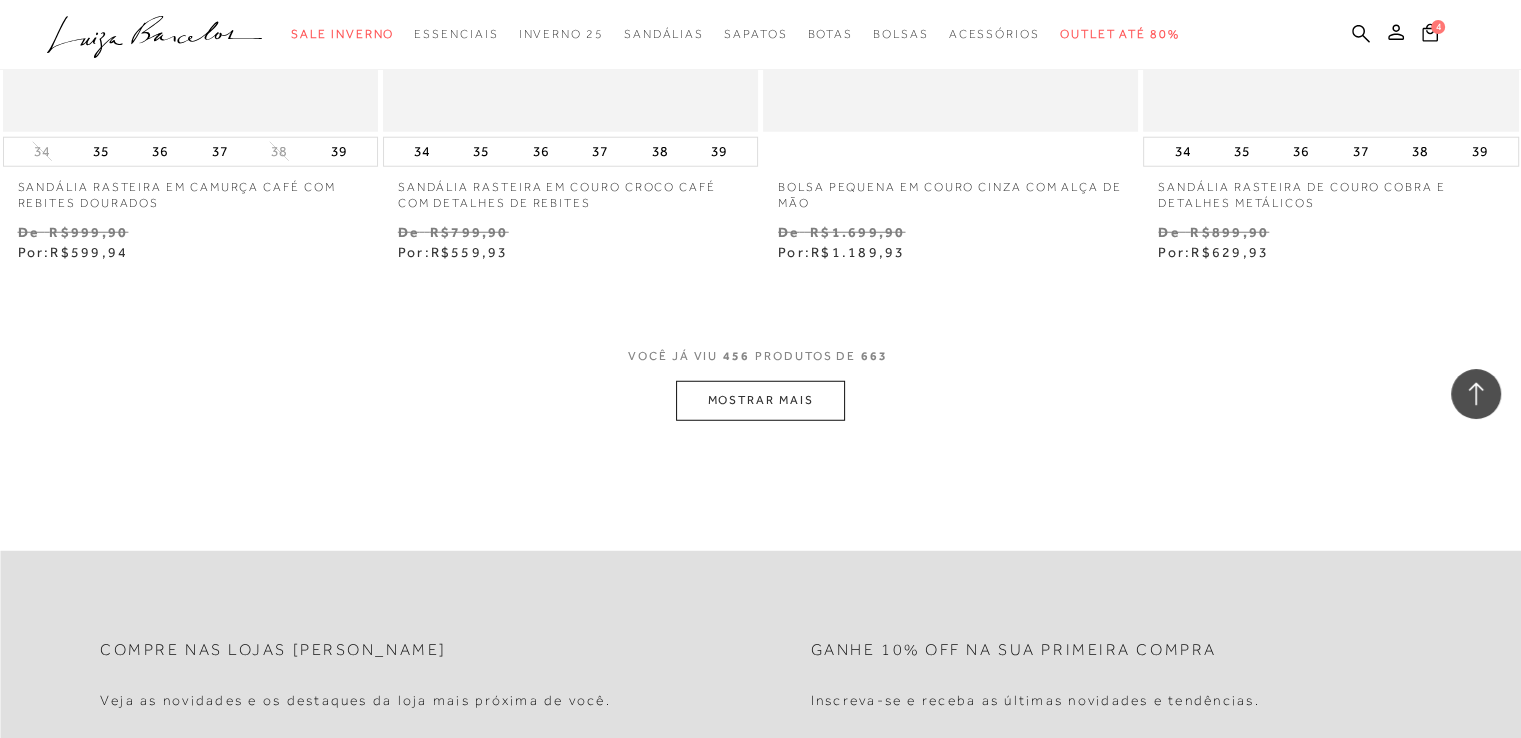 scroll, scrollTop: 81424, scrollLeft: 0, axis: vertical 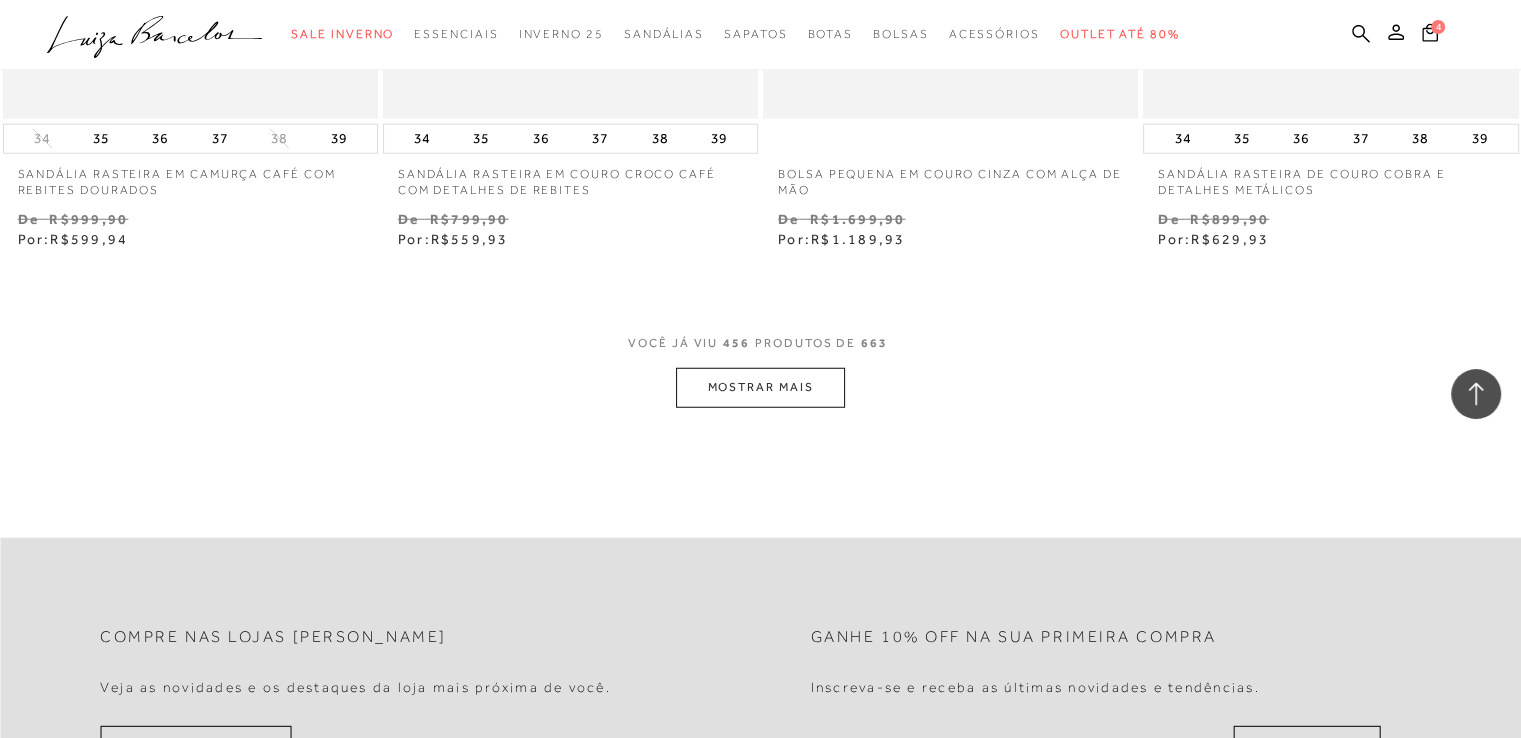 click on "MOSTRAR MAIS" at bounding box center [760, 387] 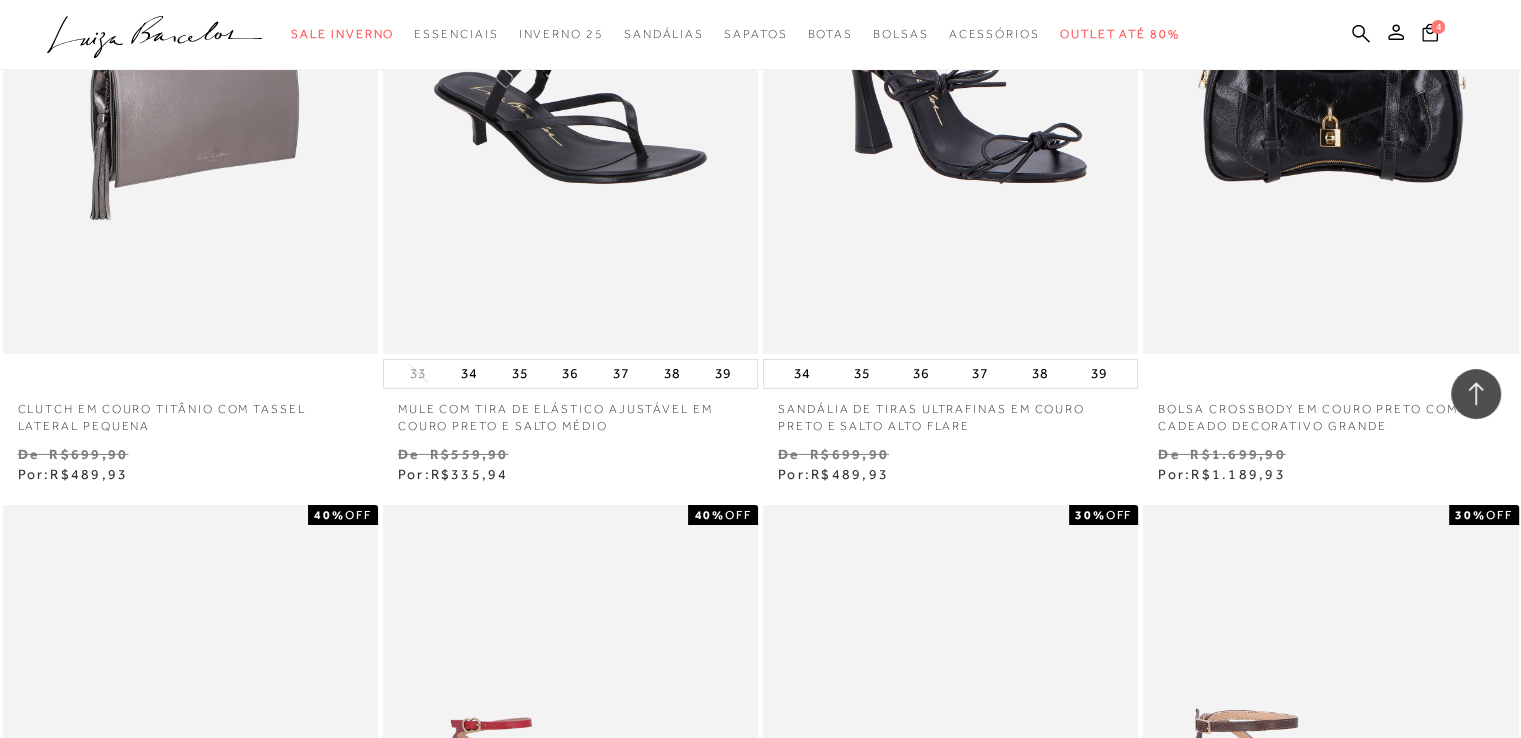 scroll, scrollTop: 82424, scrollLeft: 0, axis: vertical 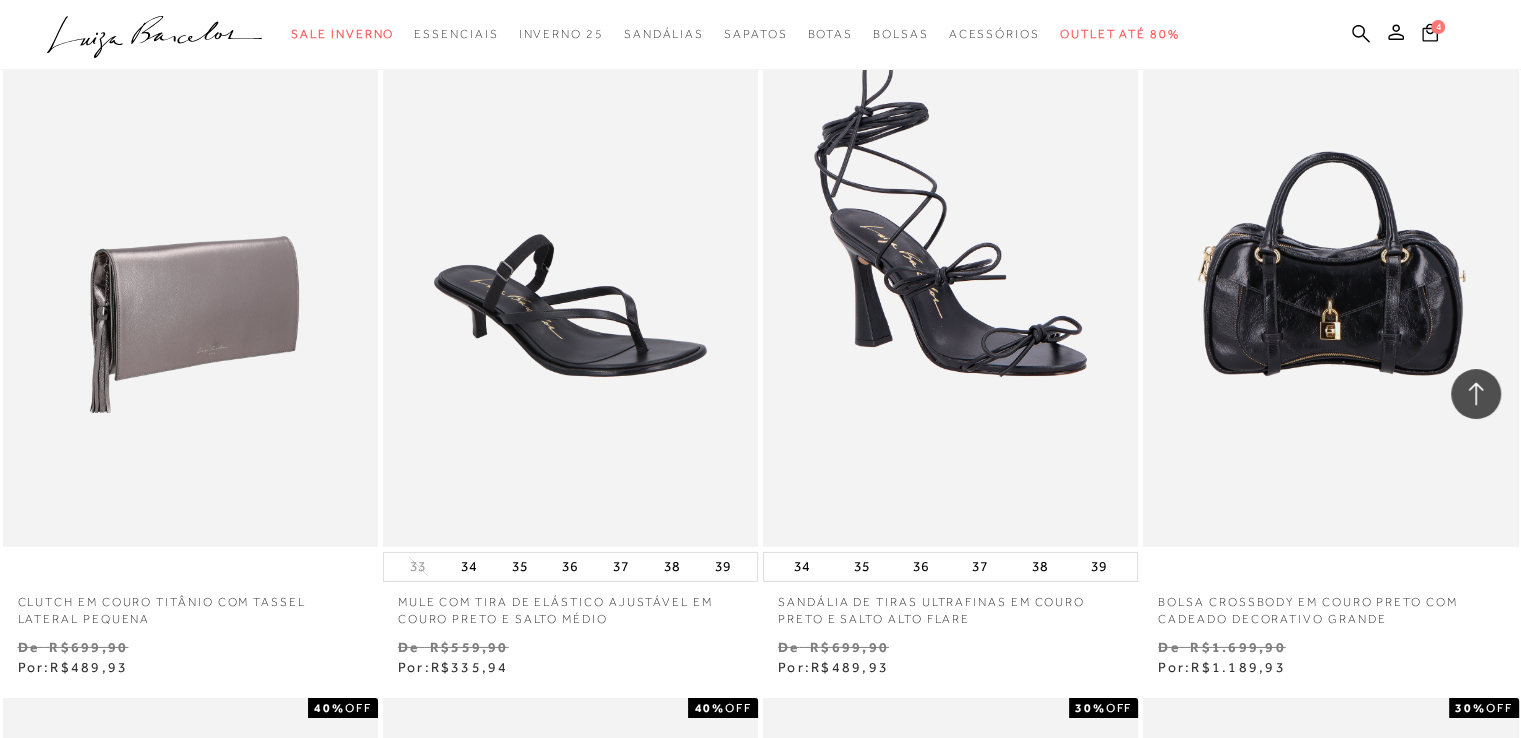 click at bounding box center [191, 265] 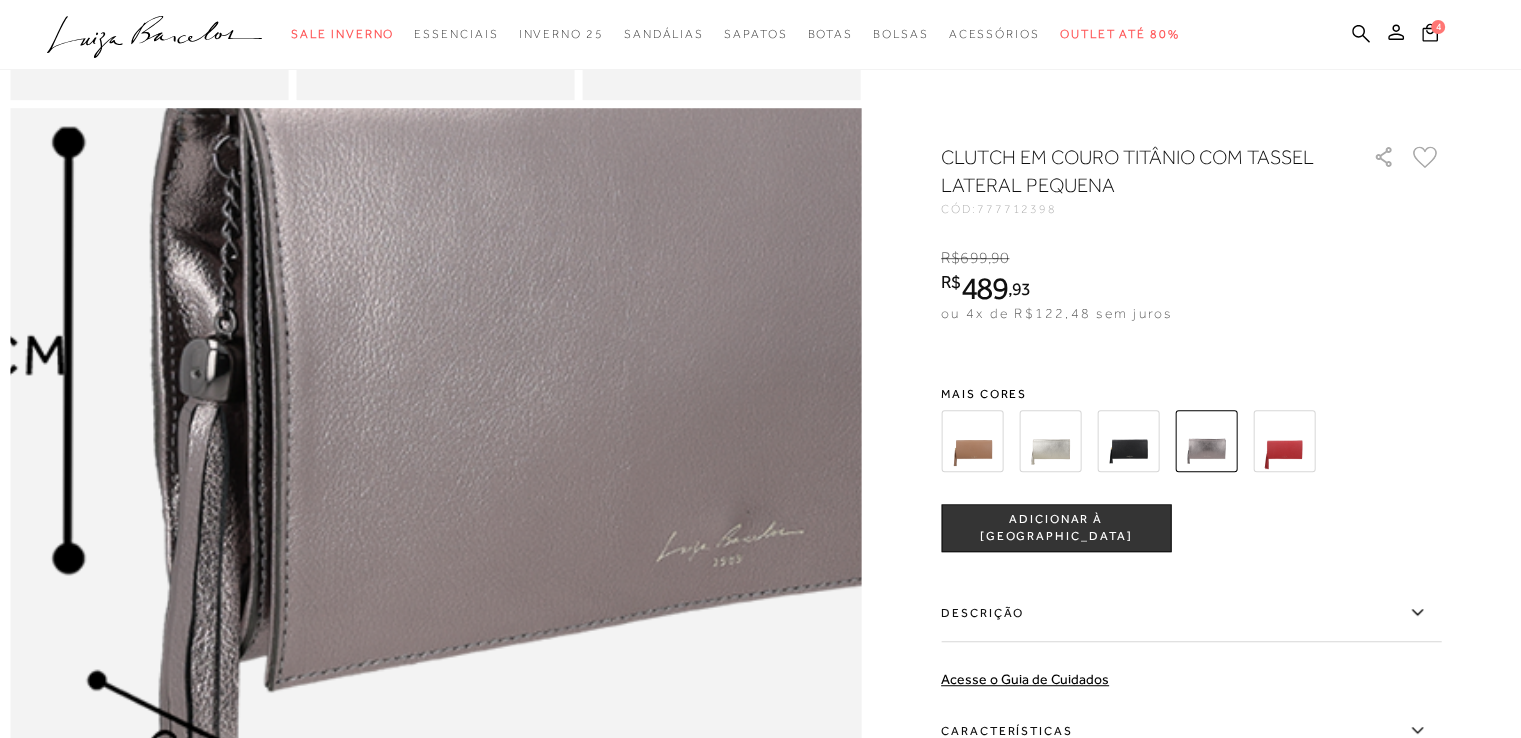 scroll, scrollTop: 700, scrollLeft: 0, axis: vertical 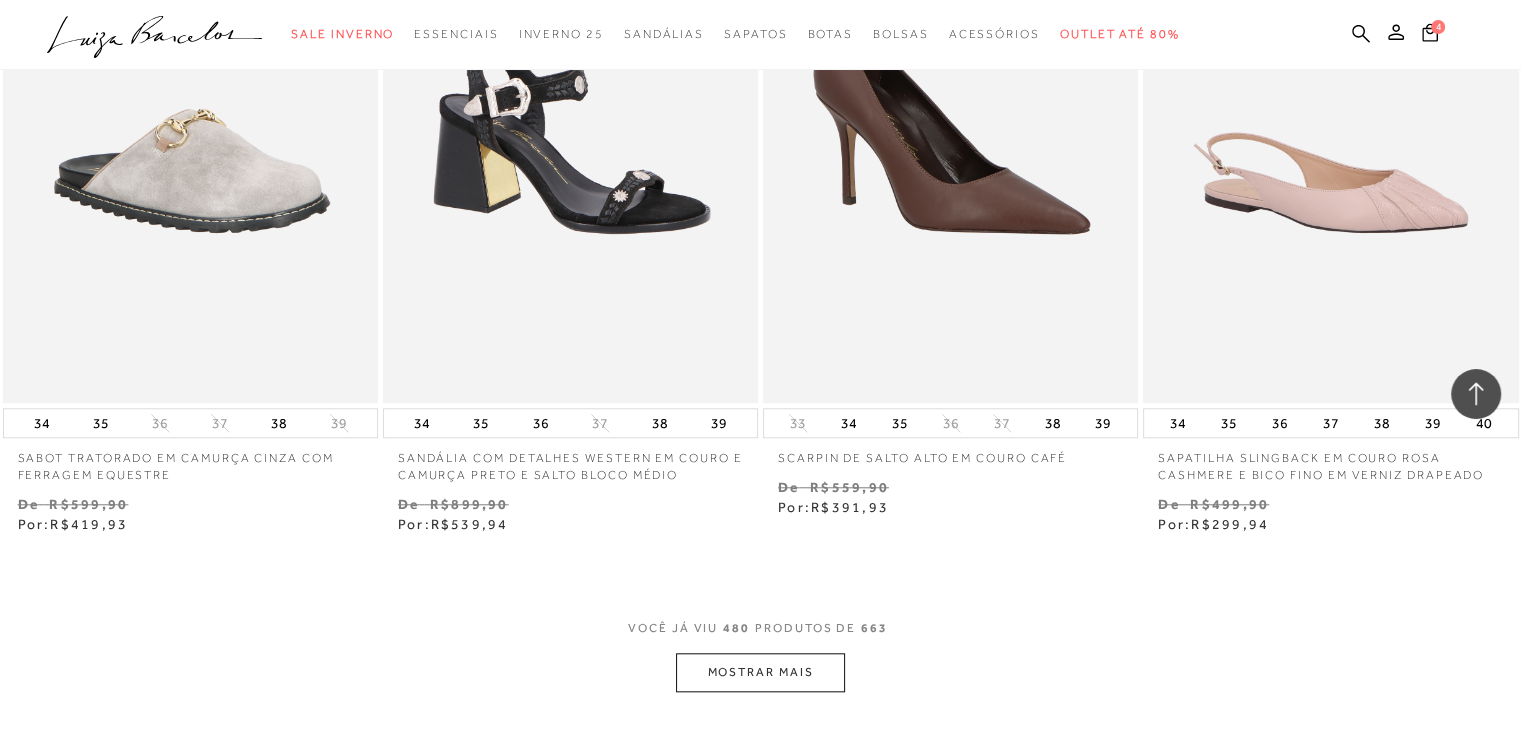 click on "De
R$899,90" at bounding box center (570, 504) 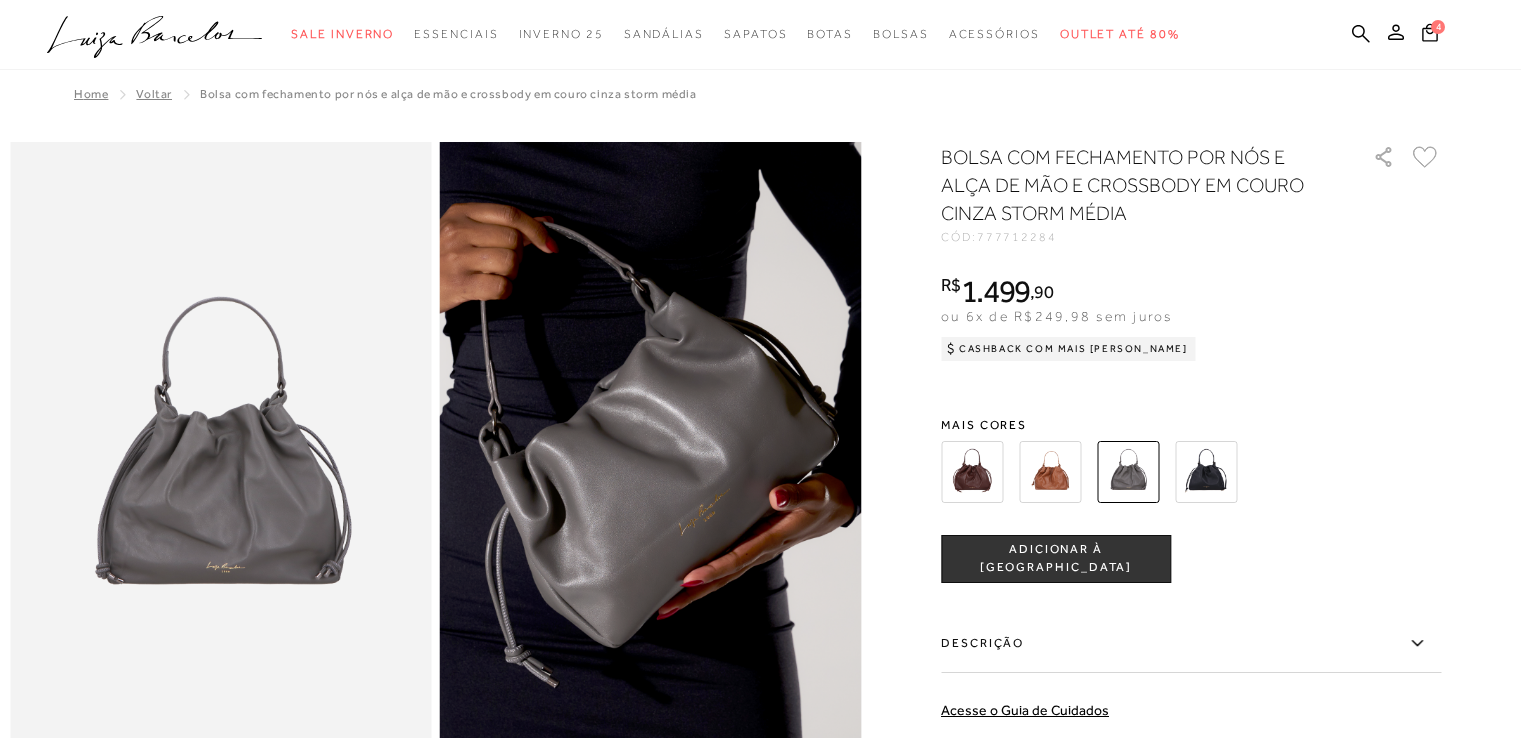 scroll, scrollTop: 0, scrollLeft: 0, axis: both 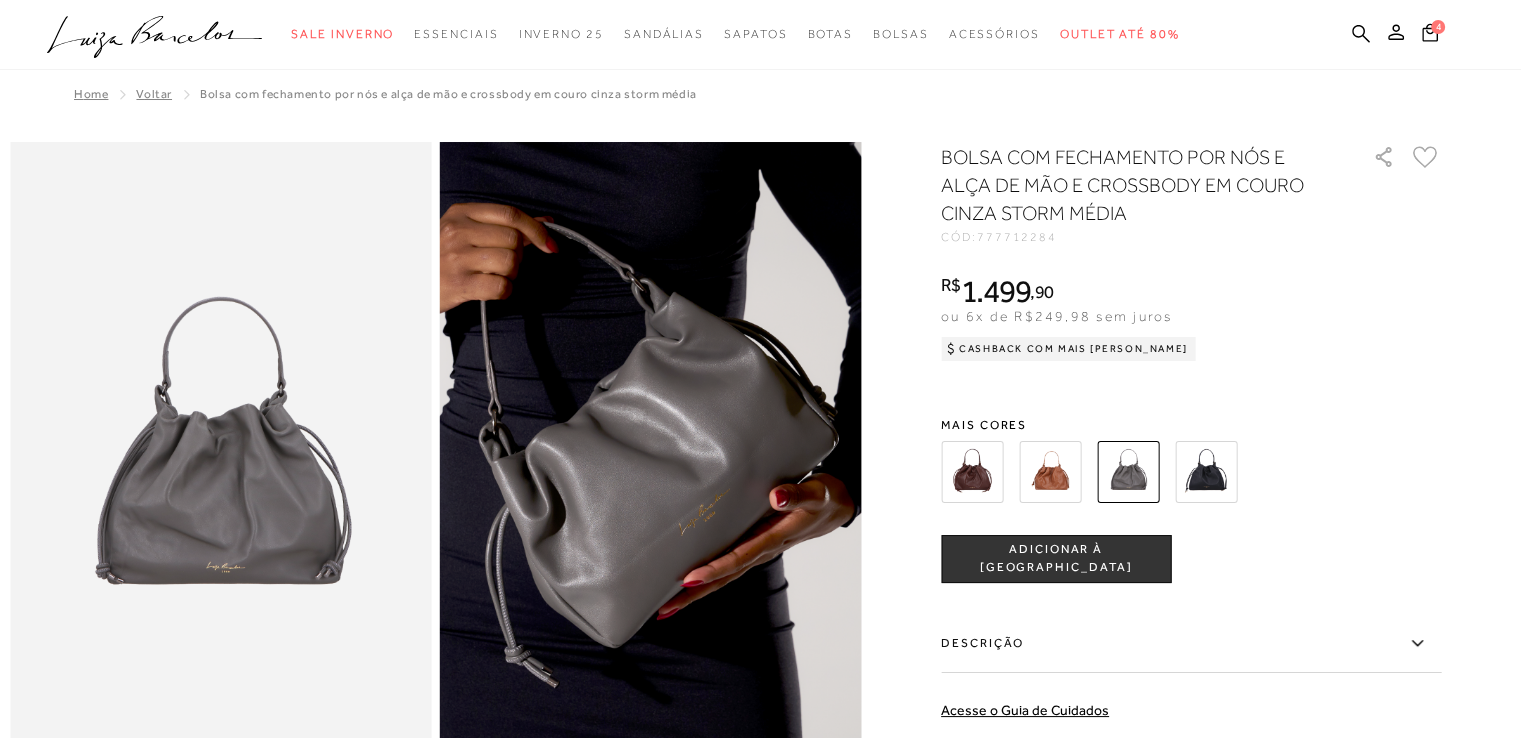click at bounding box center [972, 472] 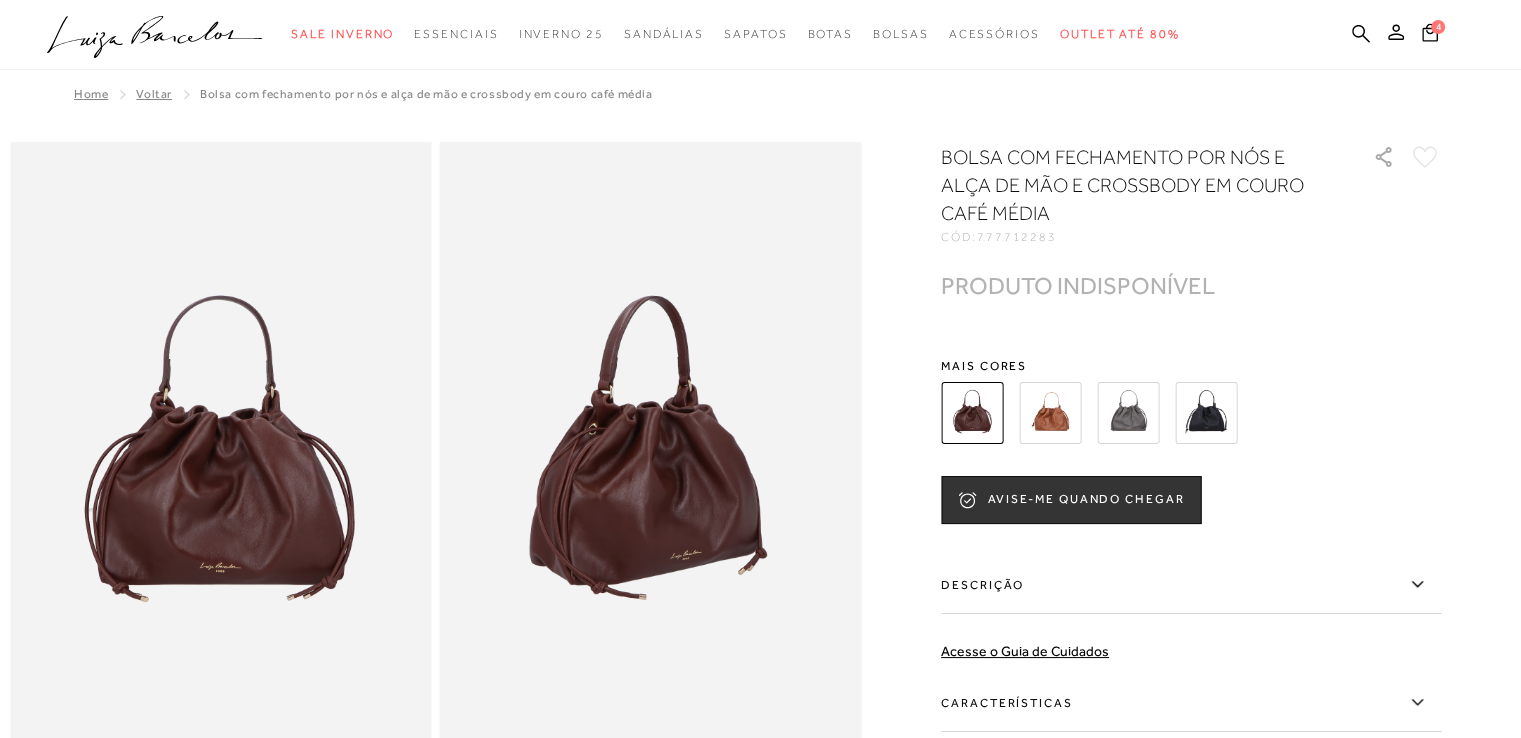 scroll, scrollTop: 0, scrollLeft: 0, axis: both 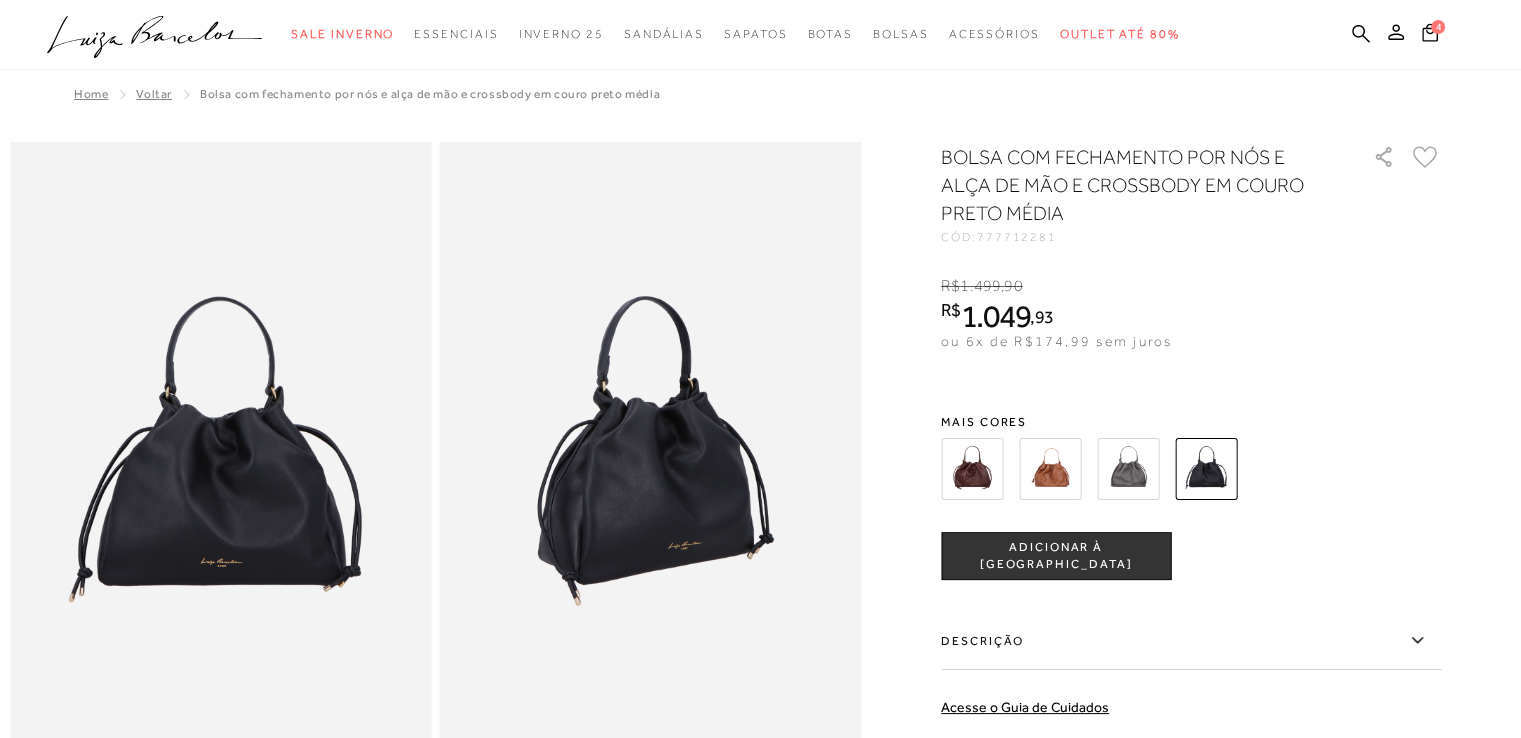click on "ADICIONAR À [GEOGRAPHIC_DATA]" at bounding box center [1056, 556] 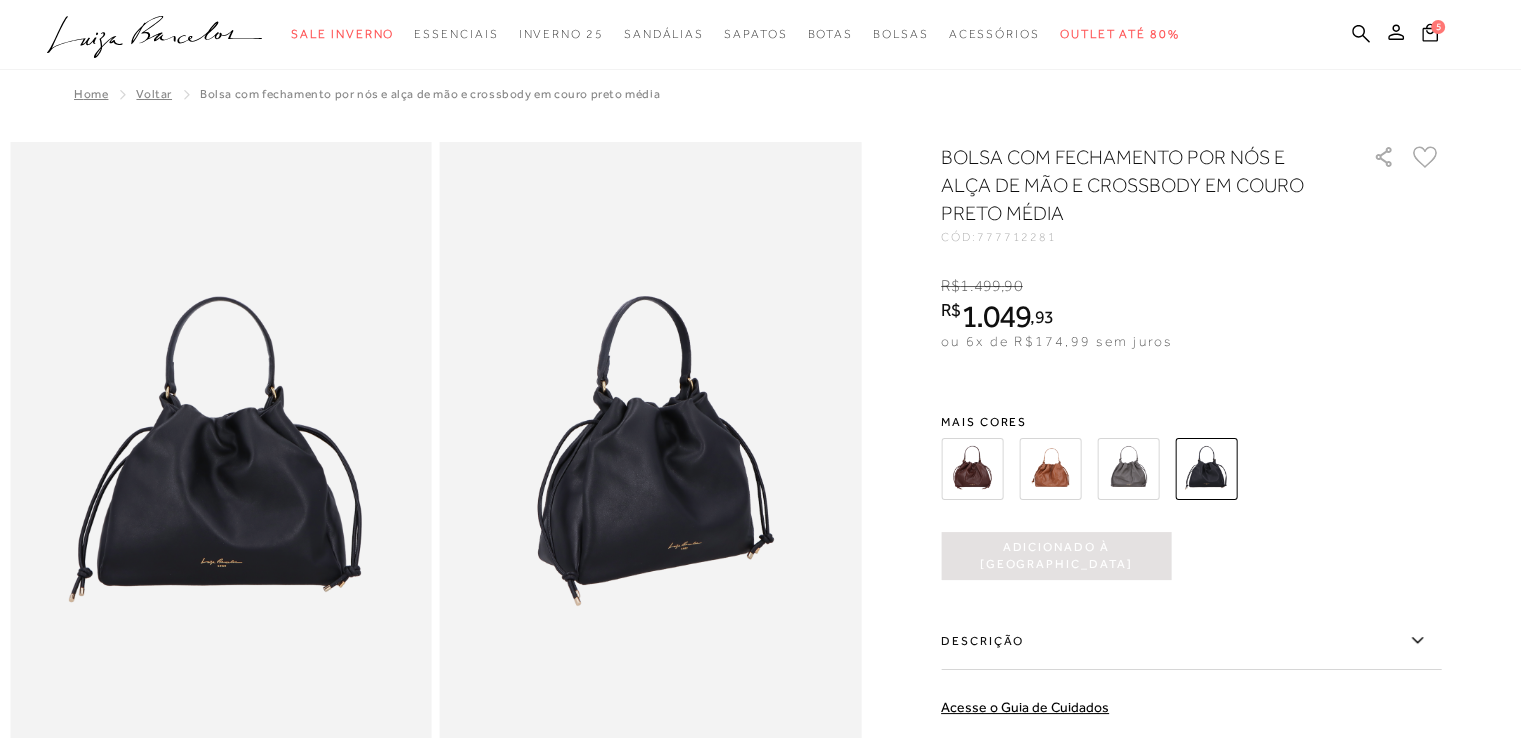 scroll, scrollTop: 0, scrollLeft: 0, axis: both 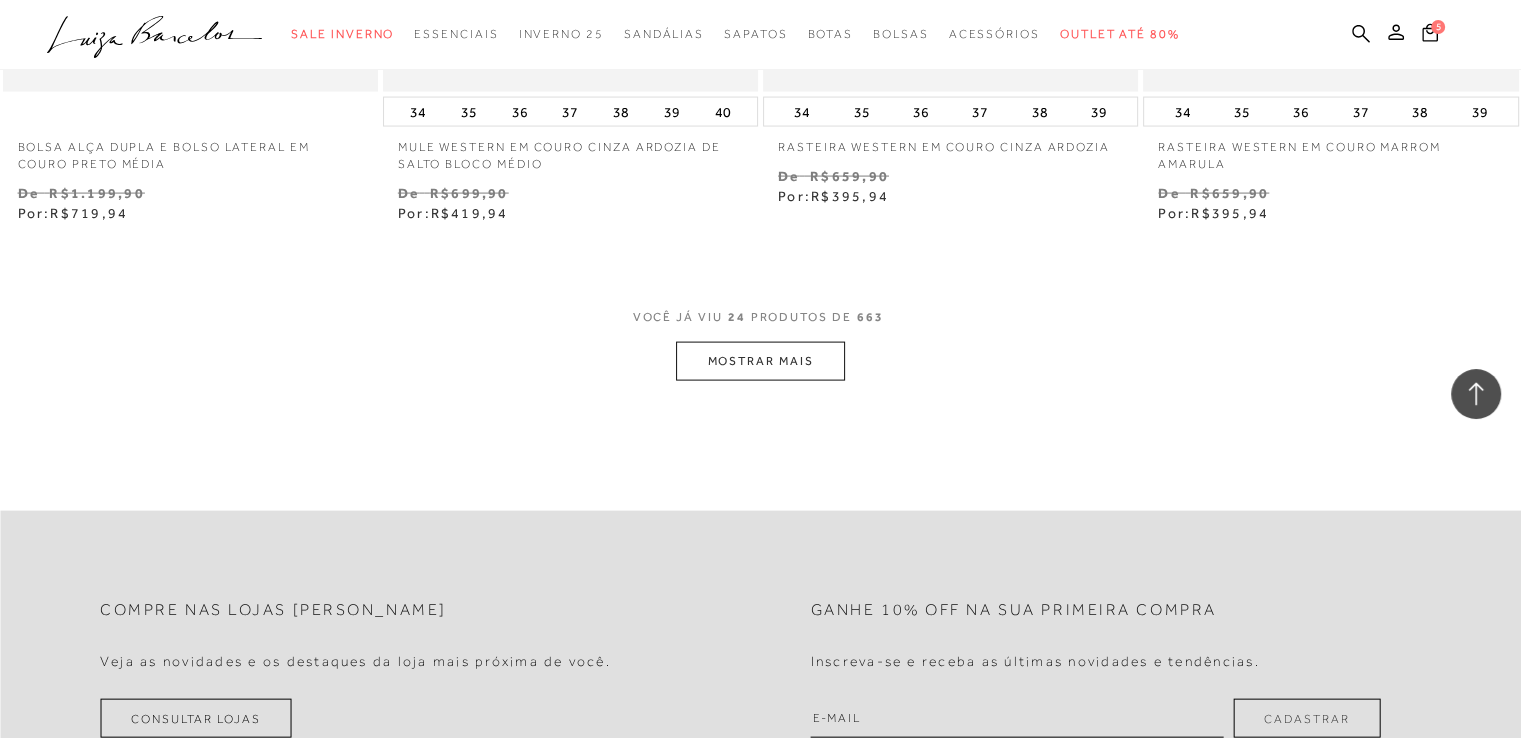 click on "MOSTRAR MAIS" at bounding box center [760, 361] 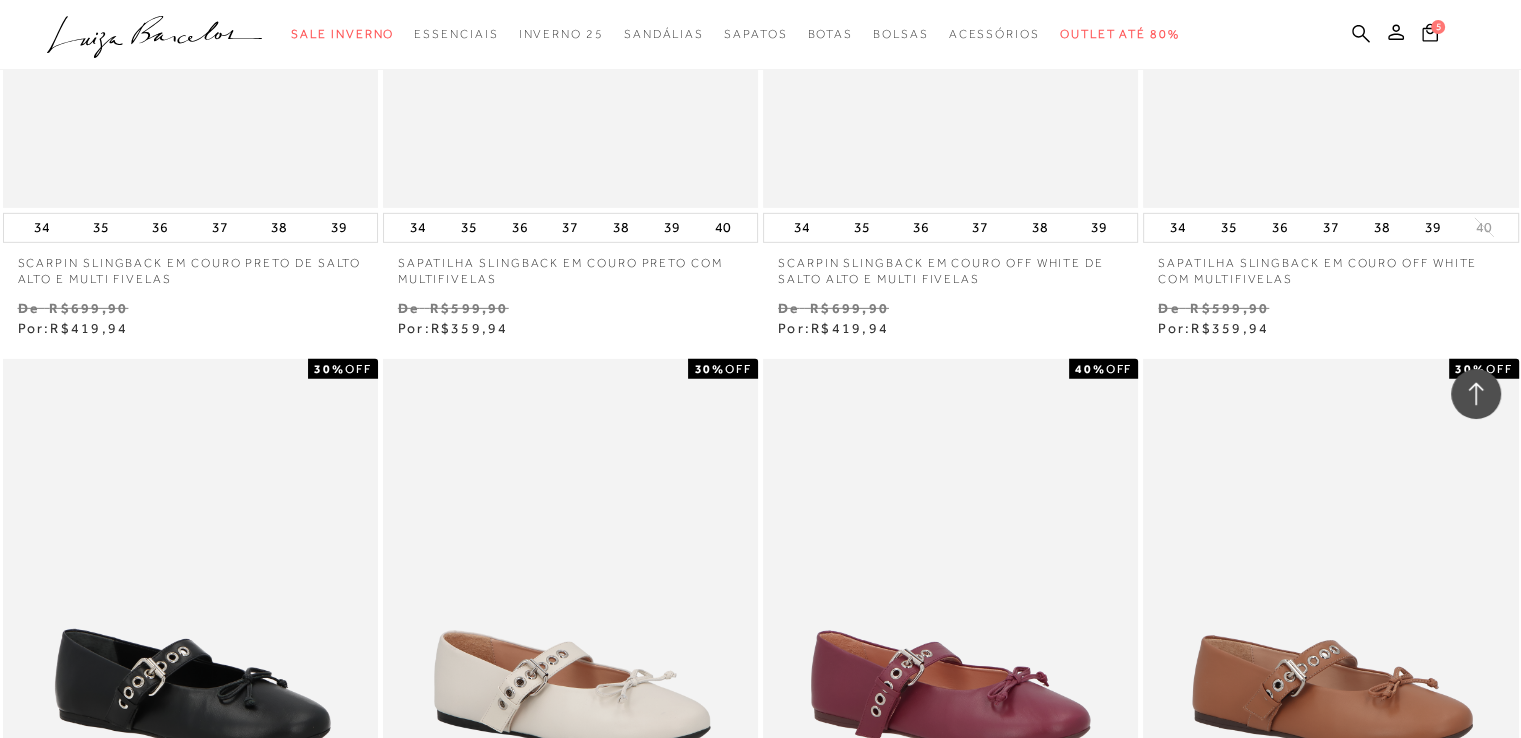 scroll, scrollTop: 8981, scrollLeft: 0, axis: vertical 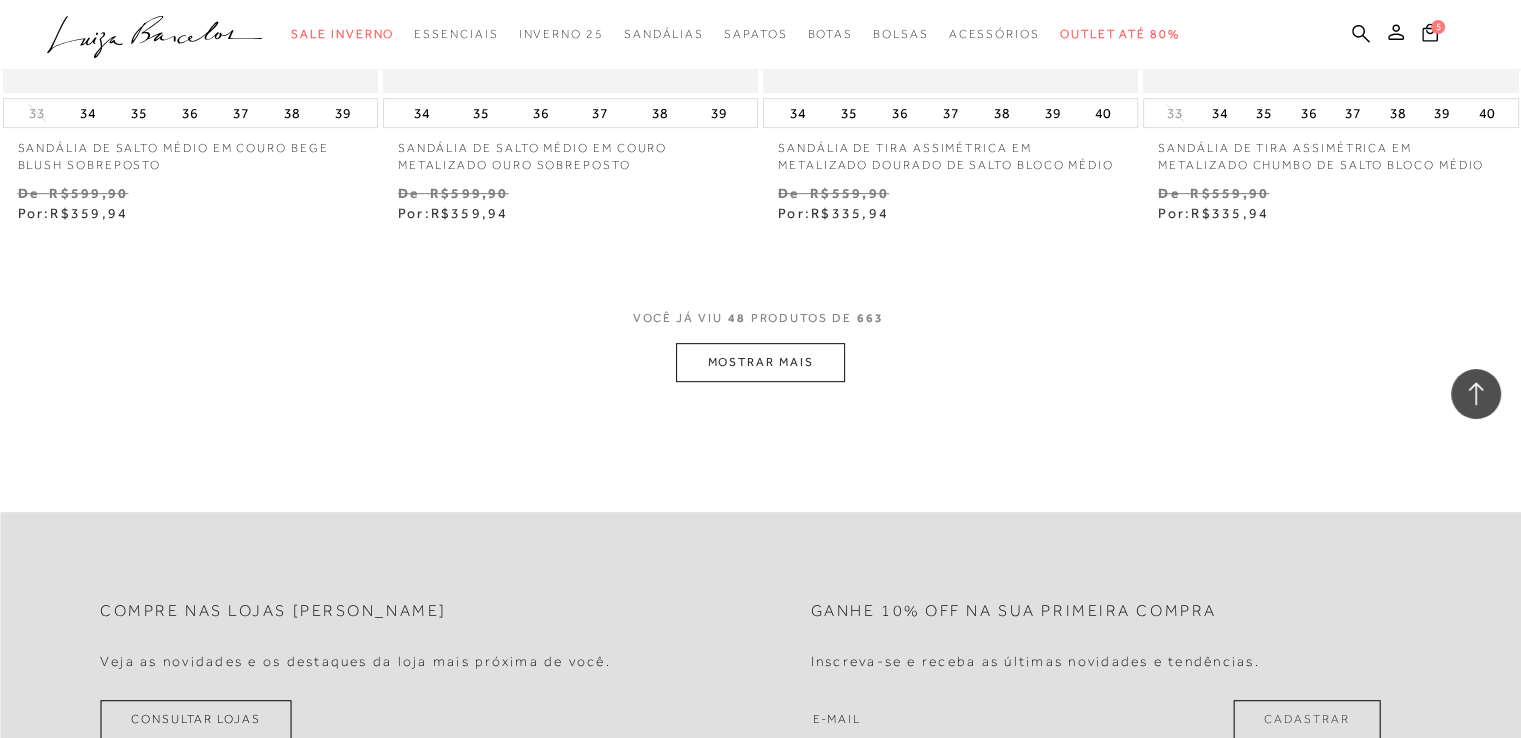 click on "MOSTRAR MAIS" at bounding box center (760, 362) 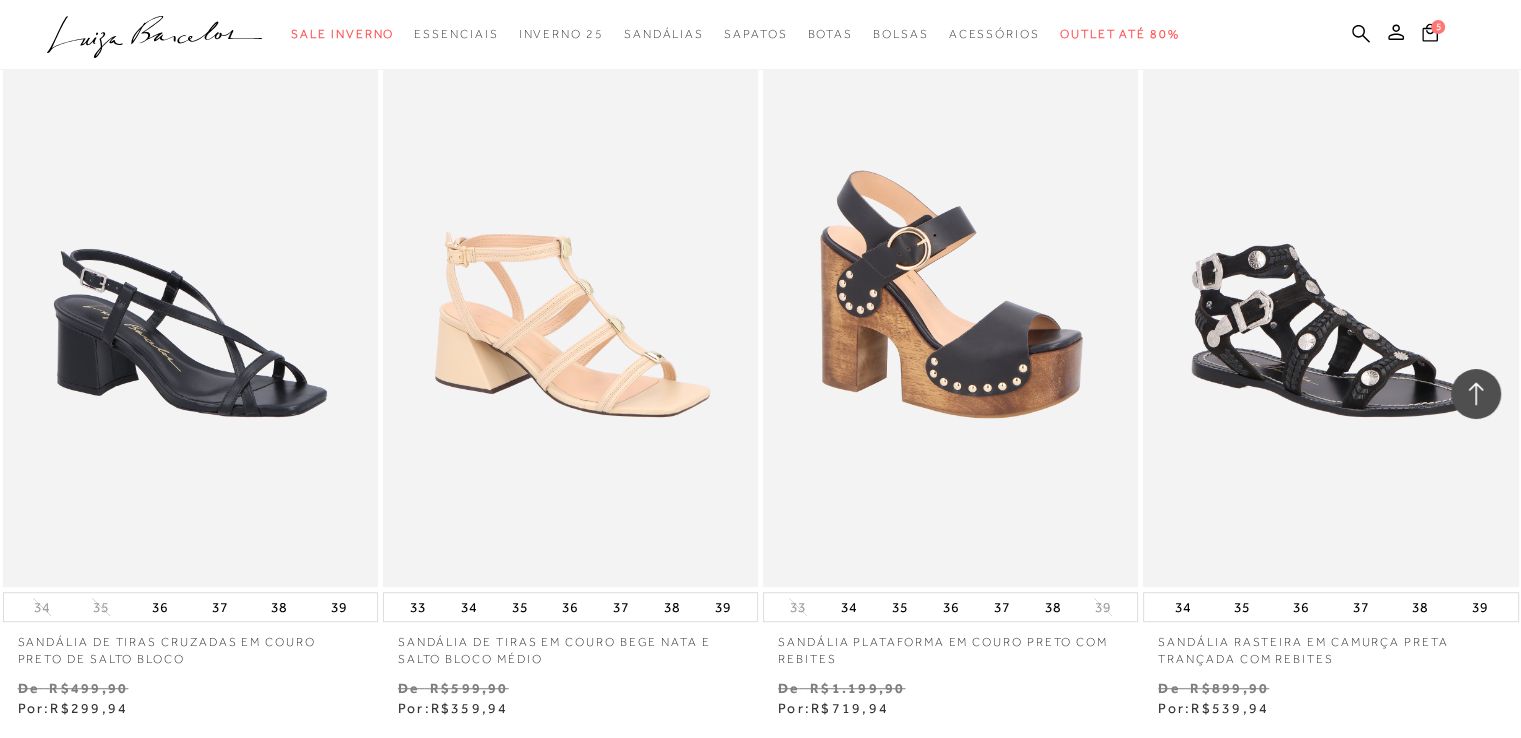 scroll, scrollTop: 13265, scrollLeft: 0, axis: vertical 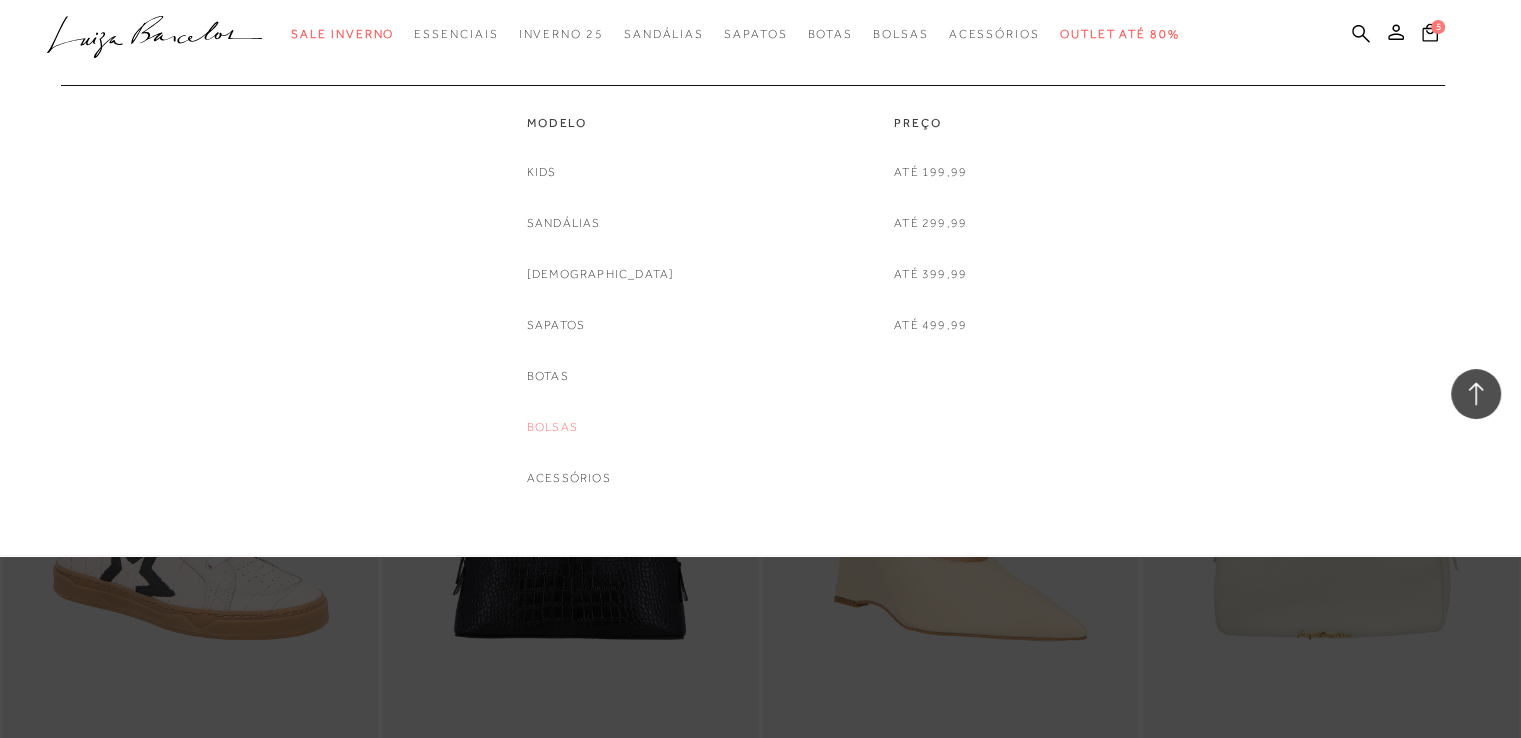 click on "Bolsas" at bounding box center [552, 427] 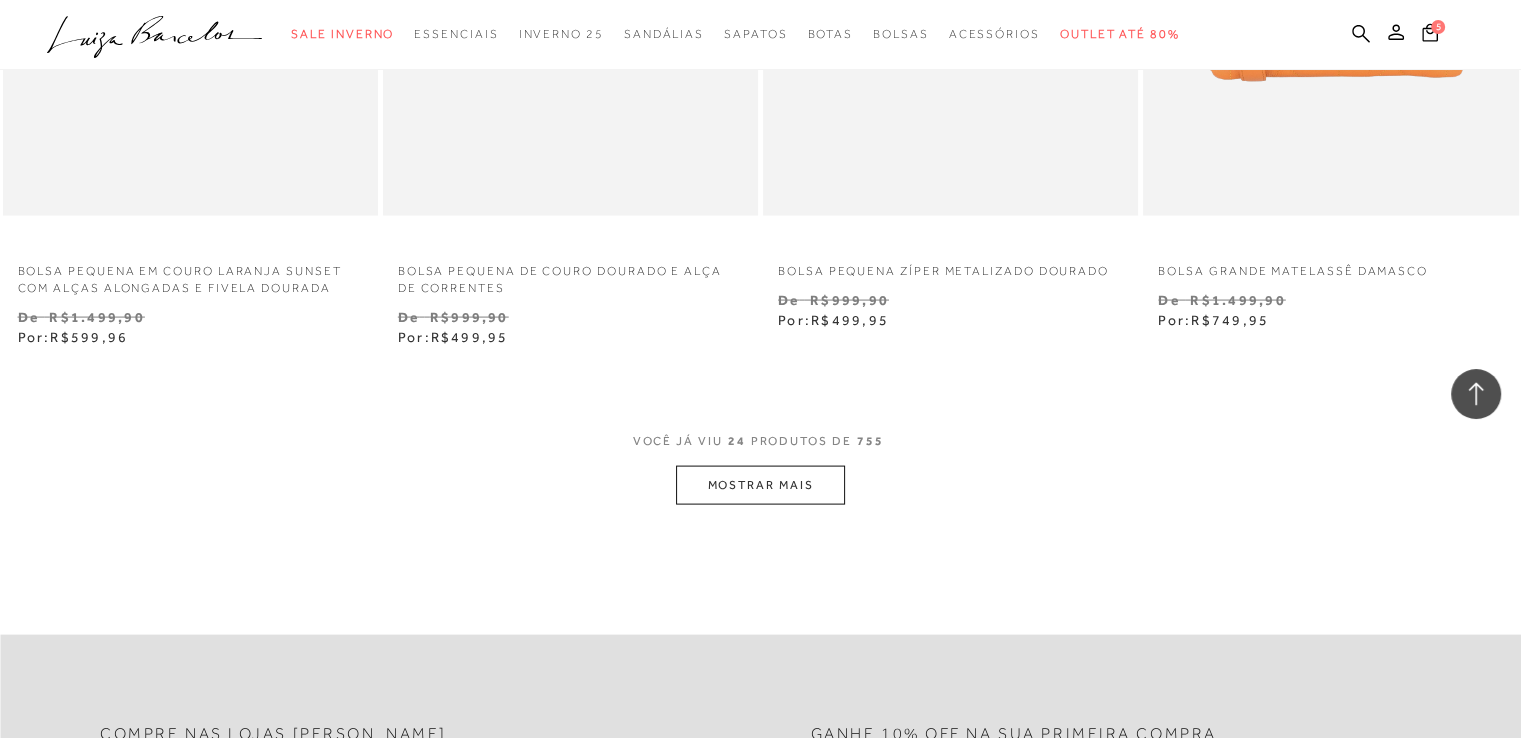 scroll, scrollTop: 4100, scrollLeft: 0, axis: vertical 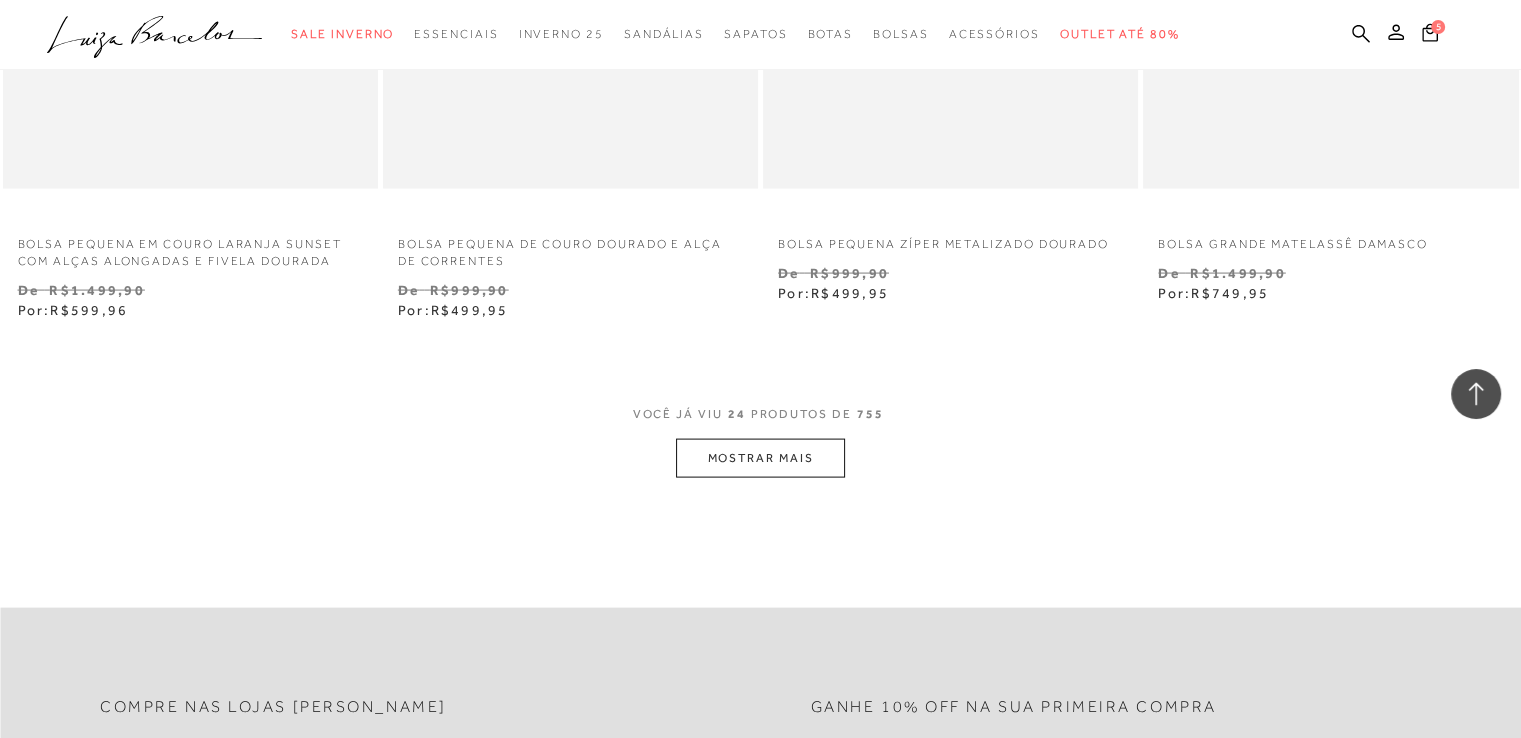 click on "MOSTRAR MAIS" at bounding box center (760, 458) 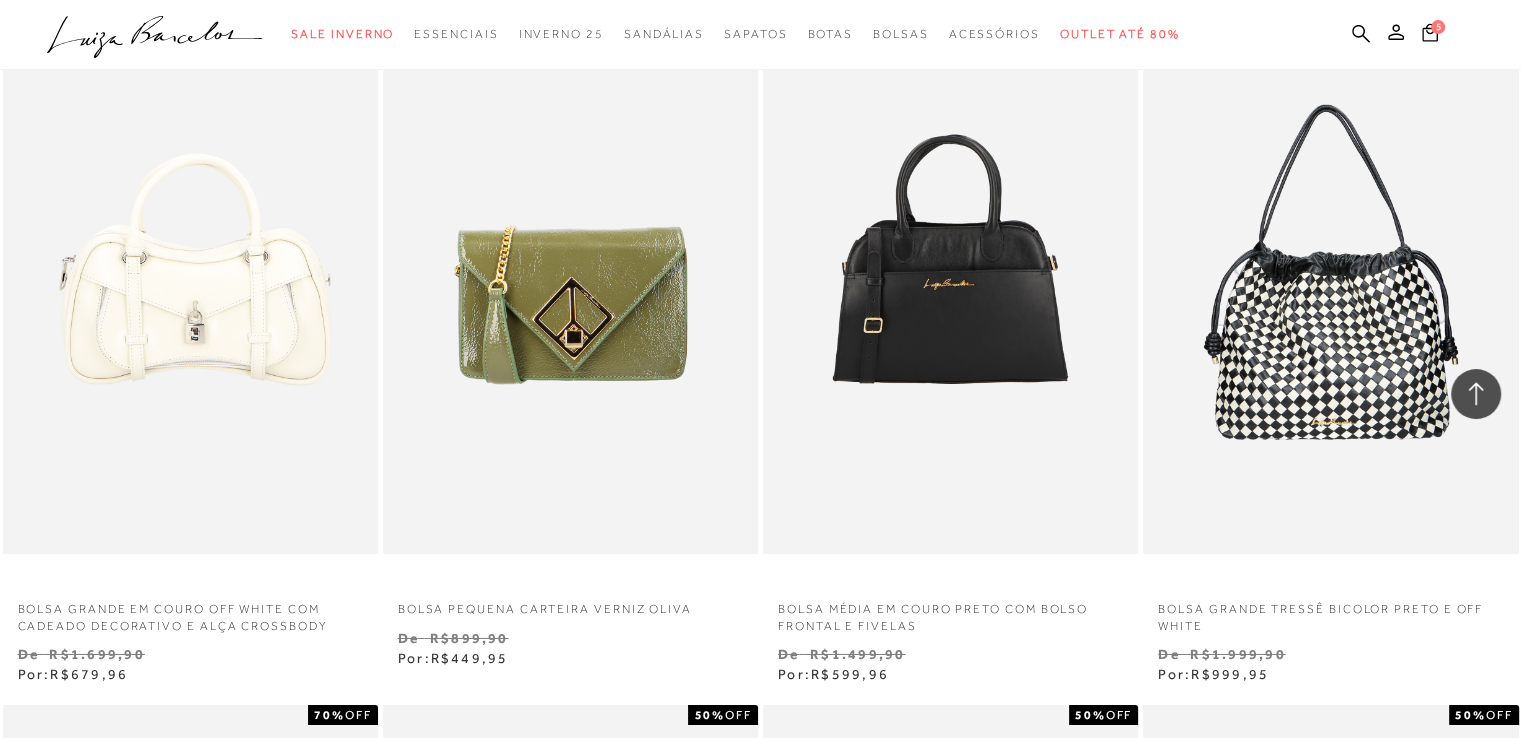 scroll, scrollTop: 6600, scrollLeft: 0, axis: vertical 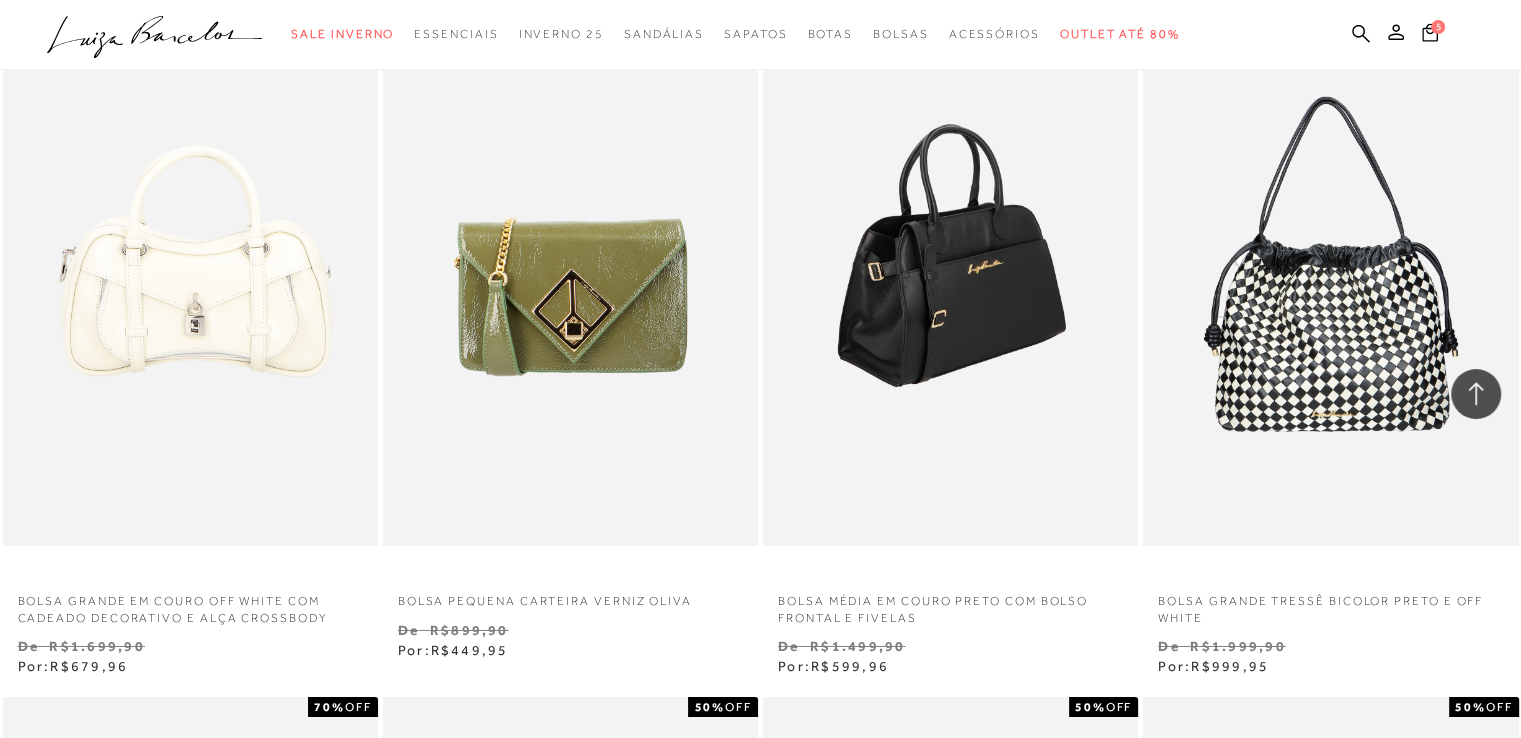click at bounding box center (951, 264) 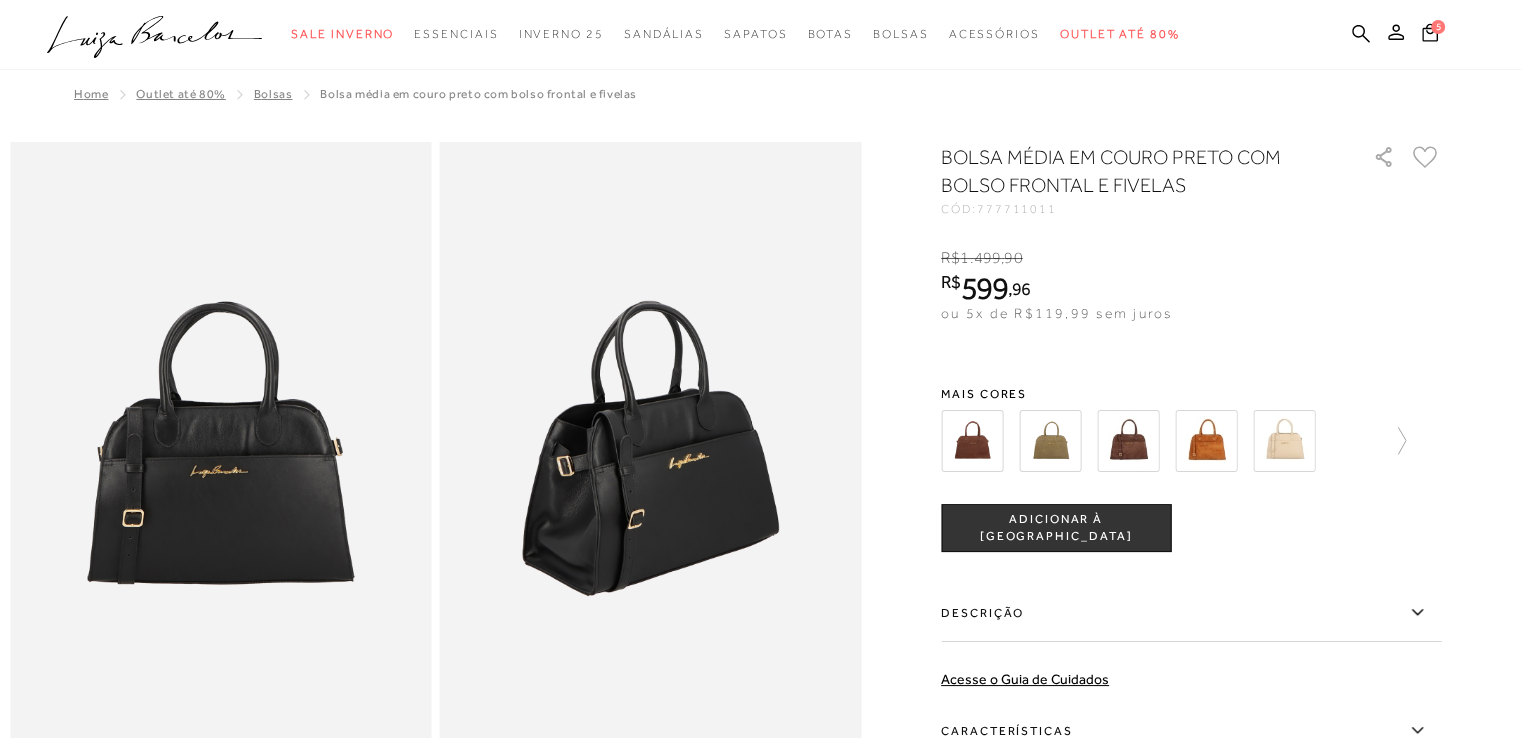 scroll, scrollTop: 0, scrollLeft: 0, axis: both 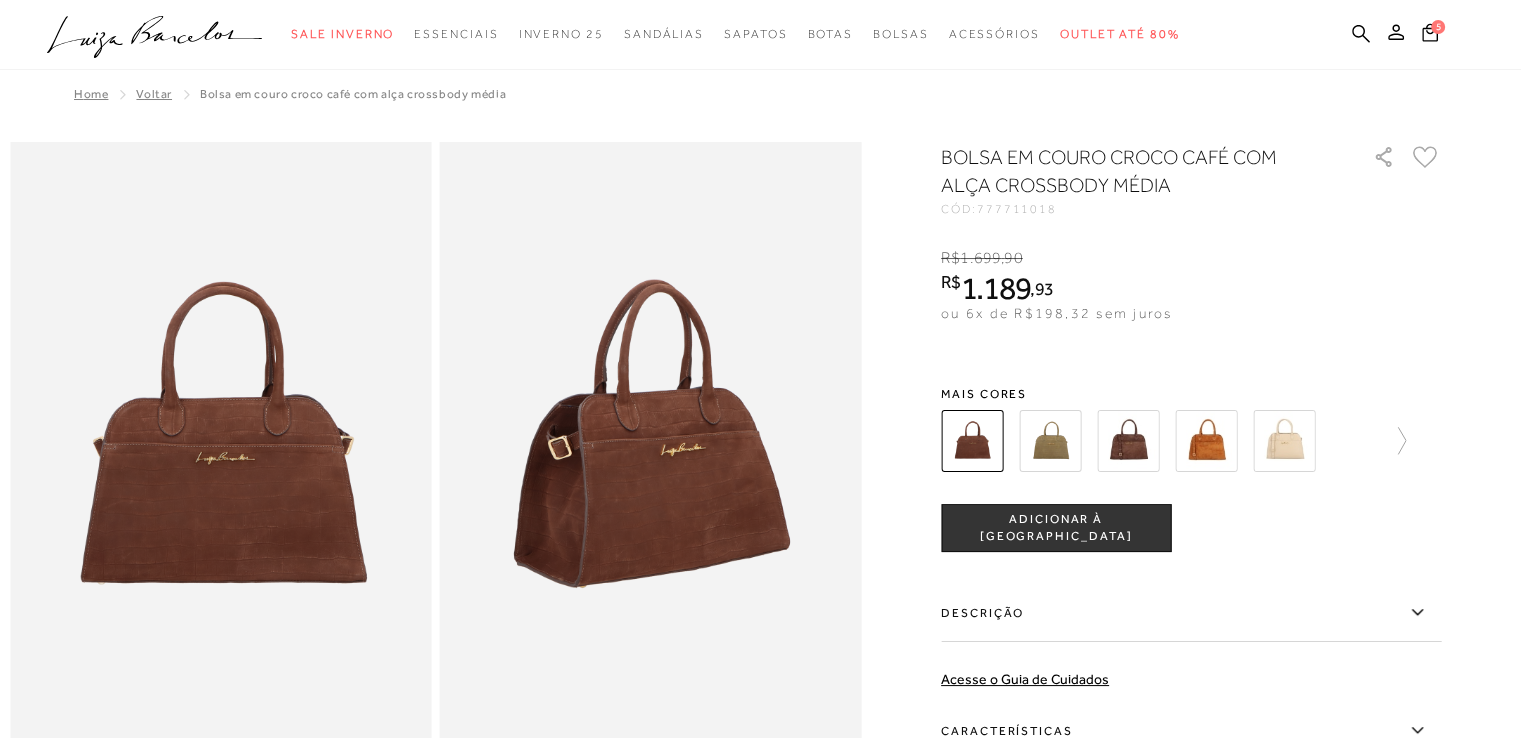click at bounding box center (1050, 441) 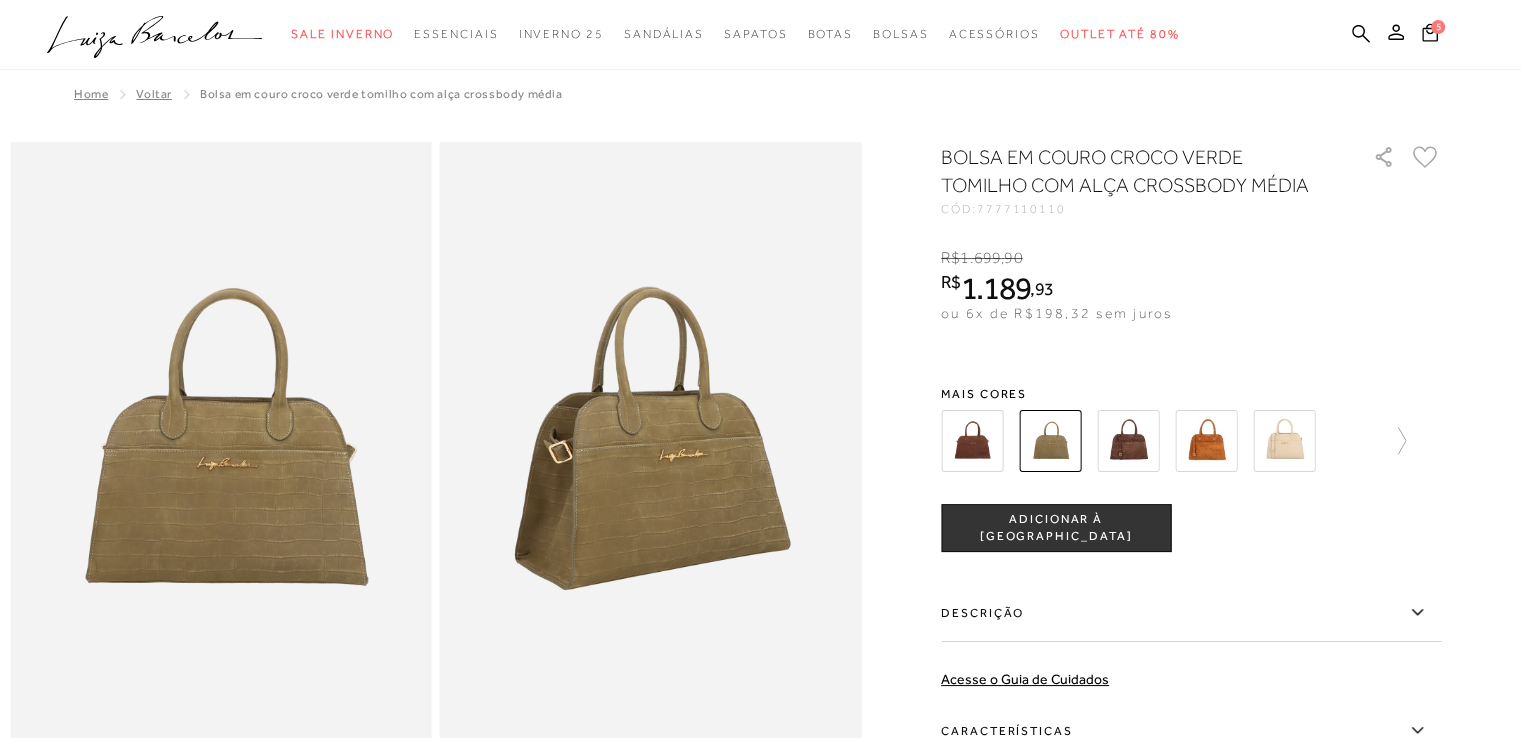 scroll, scrollTop: 0, scrollLeft: 0, axis: both 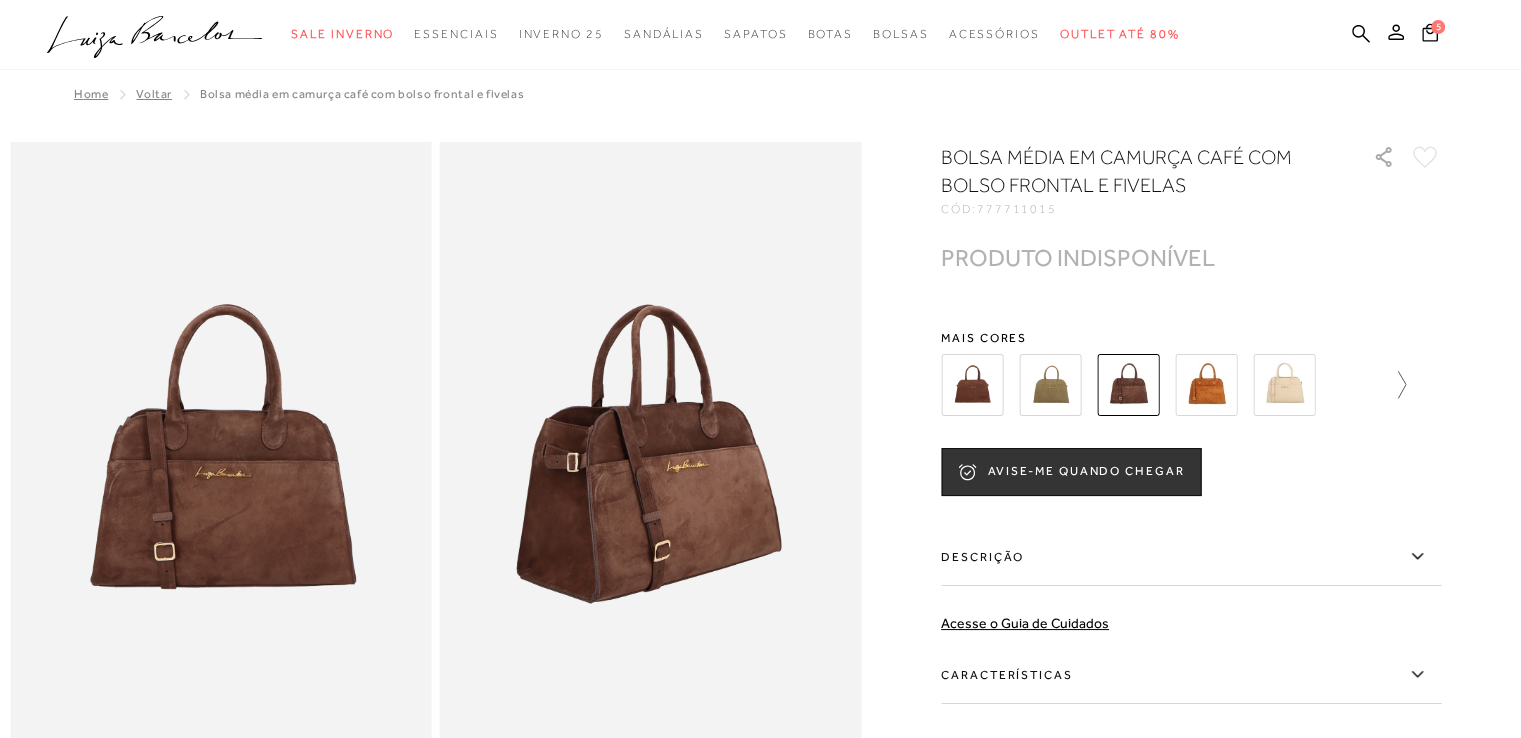 click 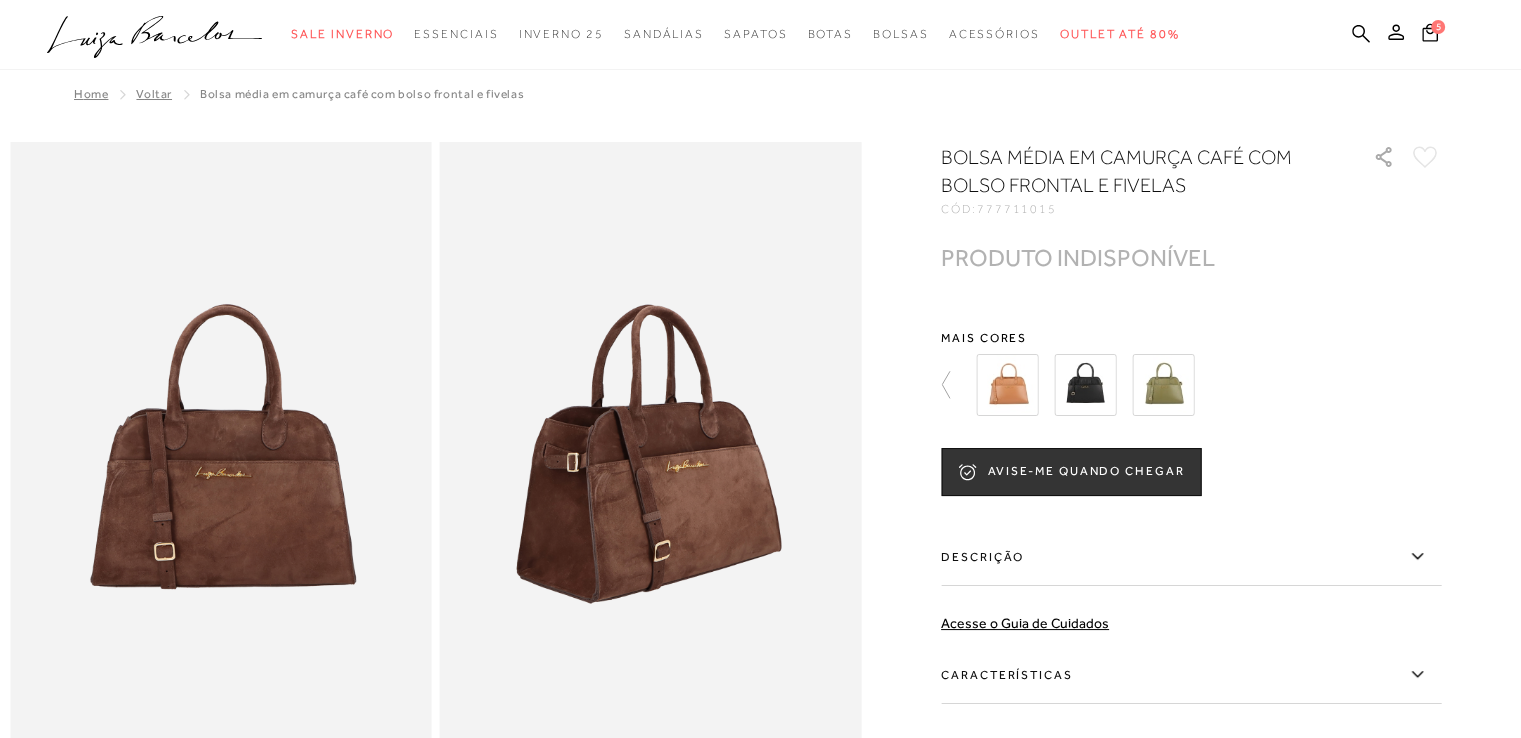 click at bounding box center (1085, 385) 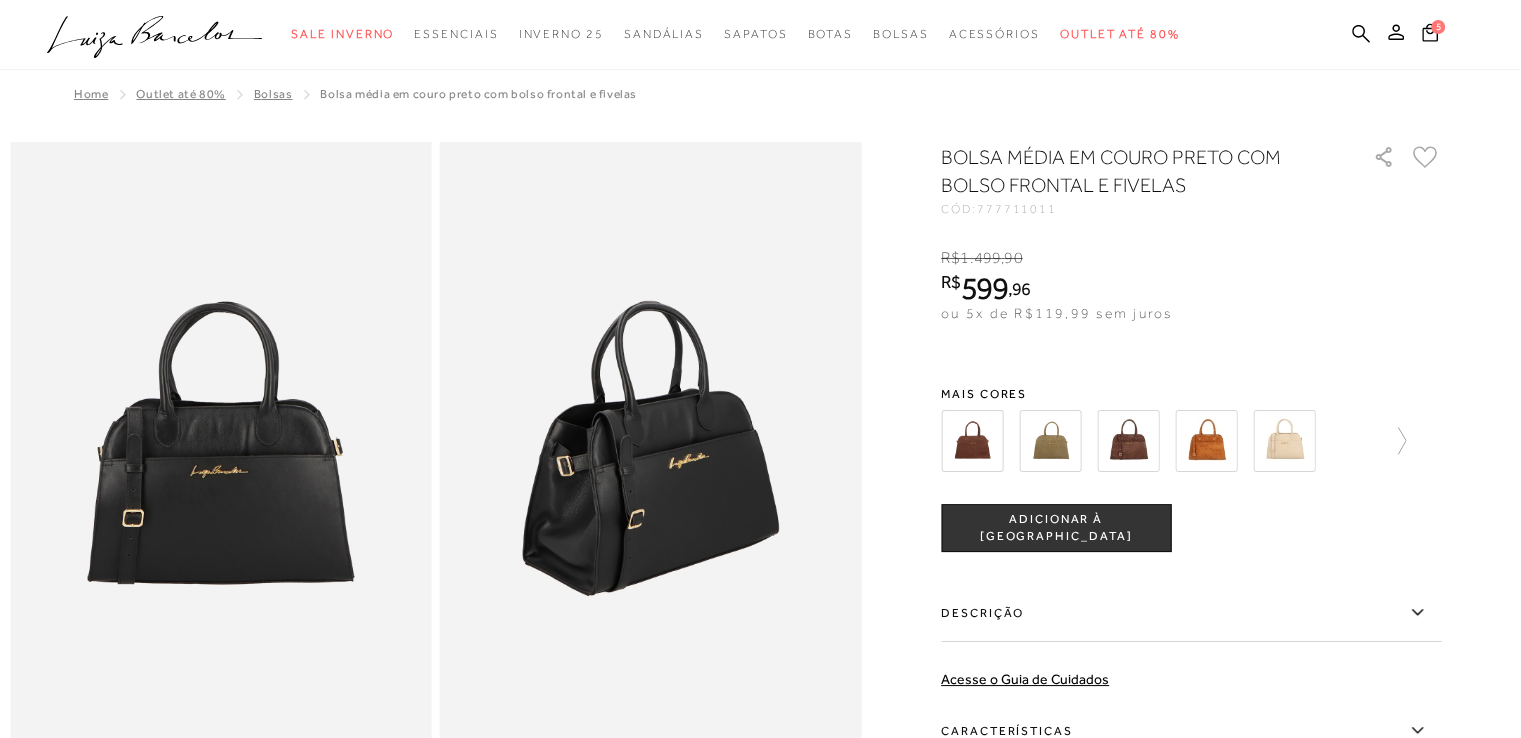 scroll, scrollTop: 0, scrollLeft: 0, axis: both 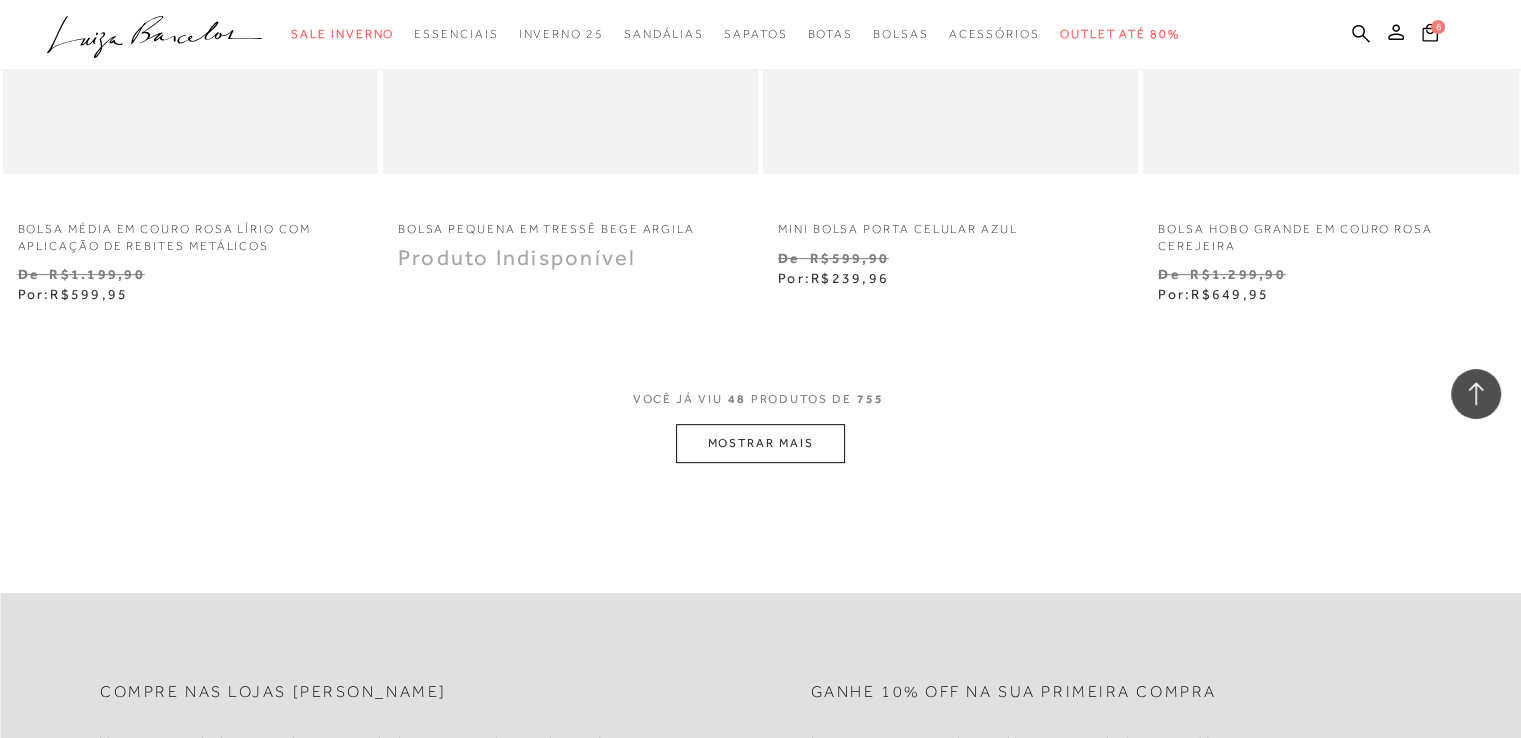 click on "MOSTRAR MAIS" at bounding box center [760, 443] 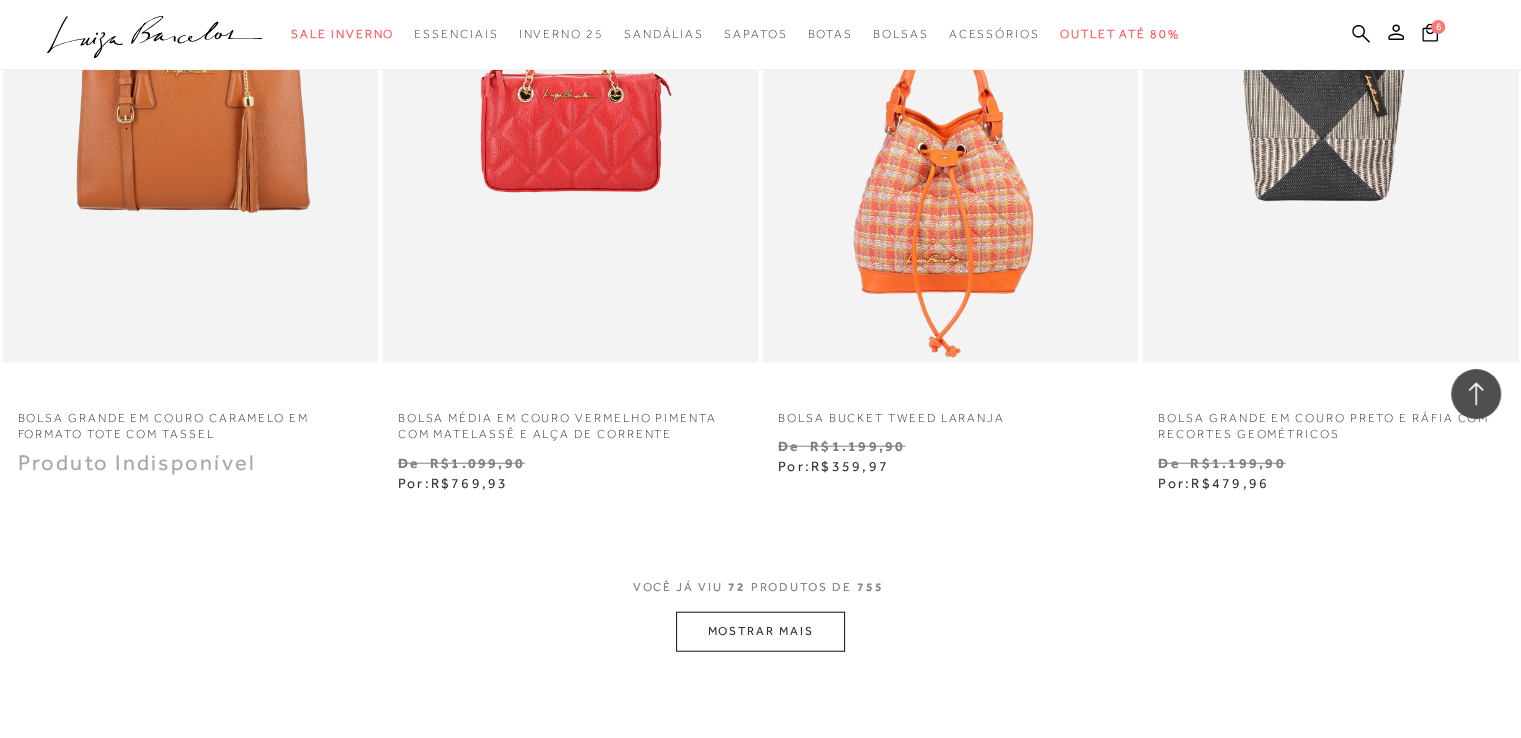scroll, scrollTop: 12500, scrollLeft: 0, axis: vertical 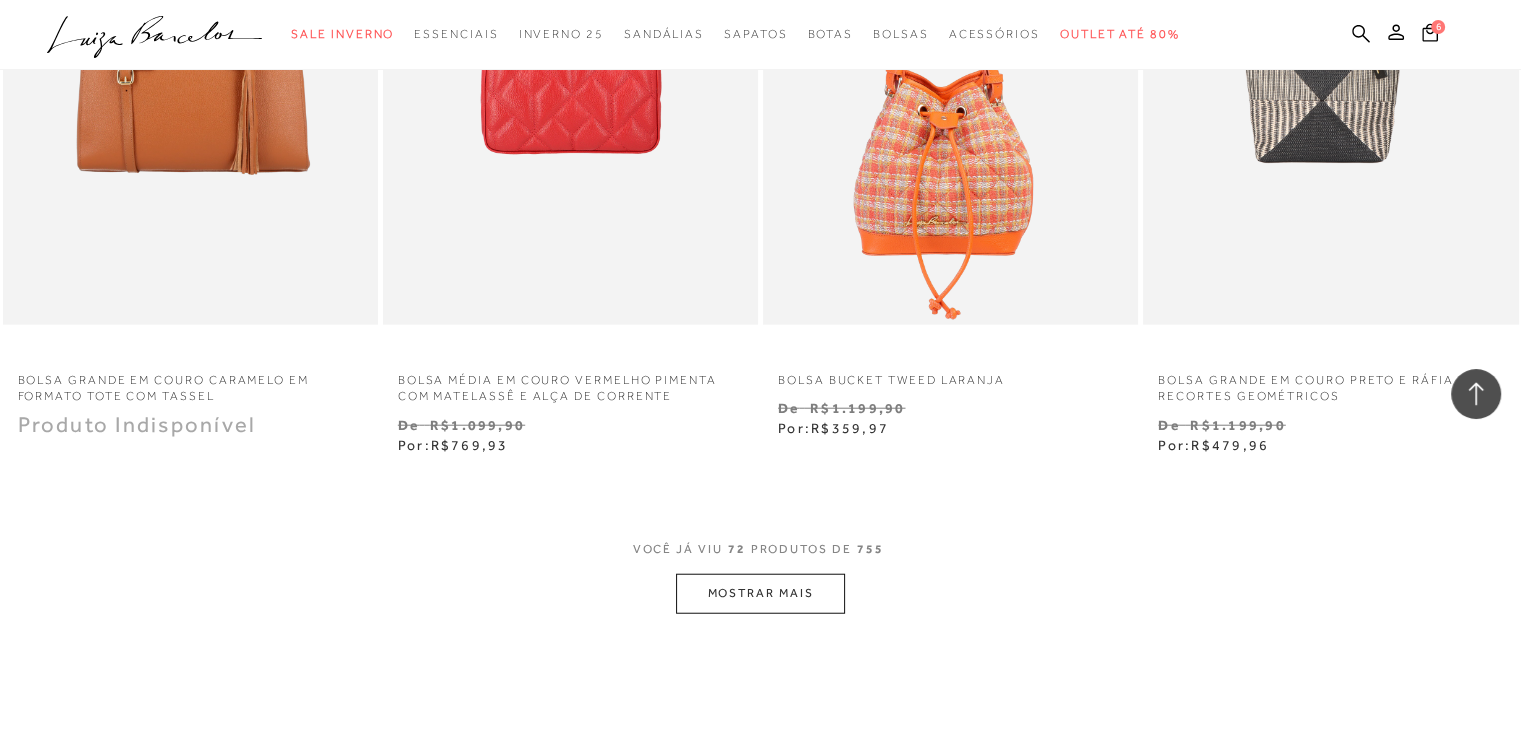 click on "MOSTRAR MAIS" at bounding box center (760, 593) 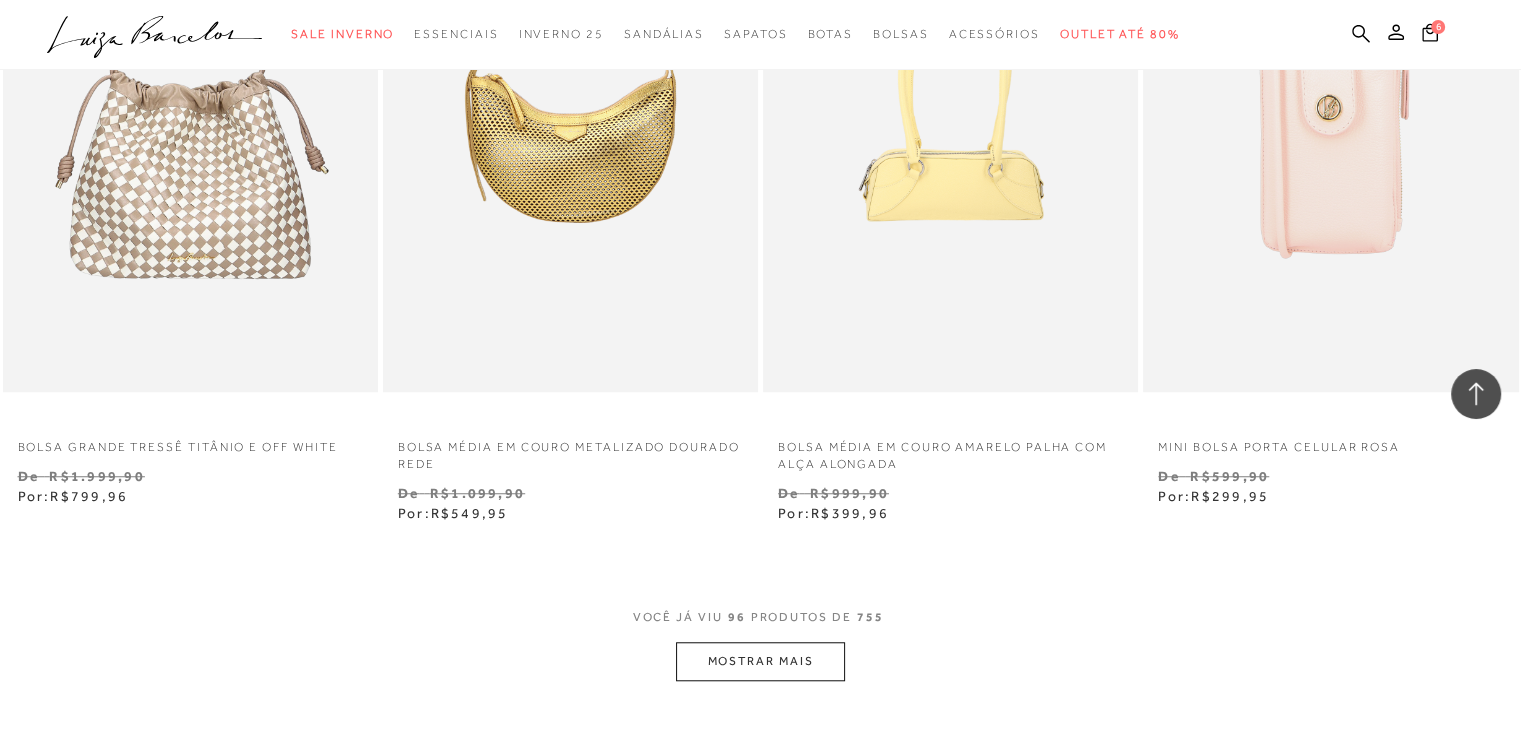 scroll, scrollTop: 17000, scrollLeft: 0, axis: vertical 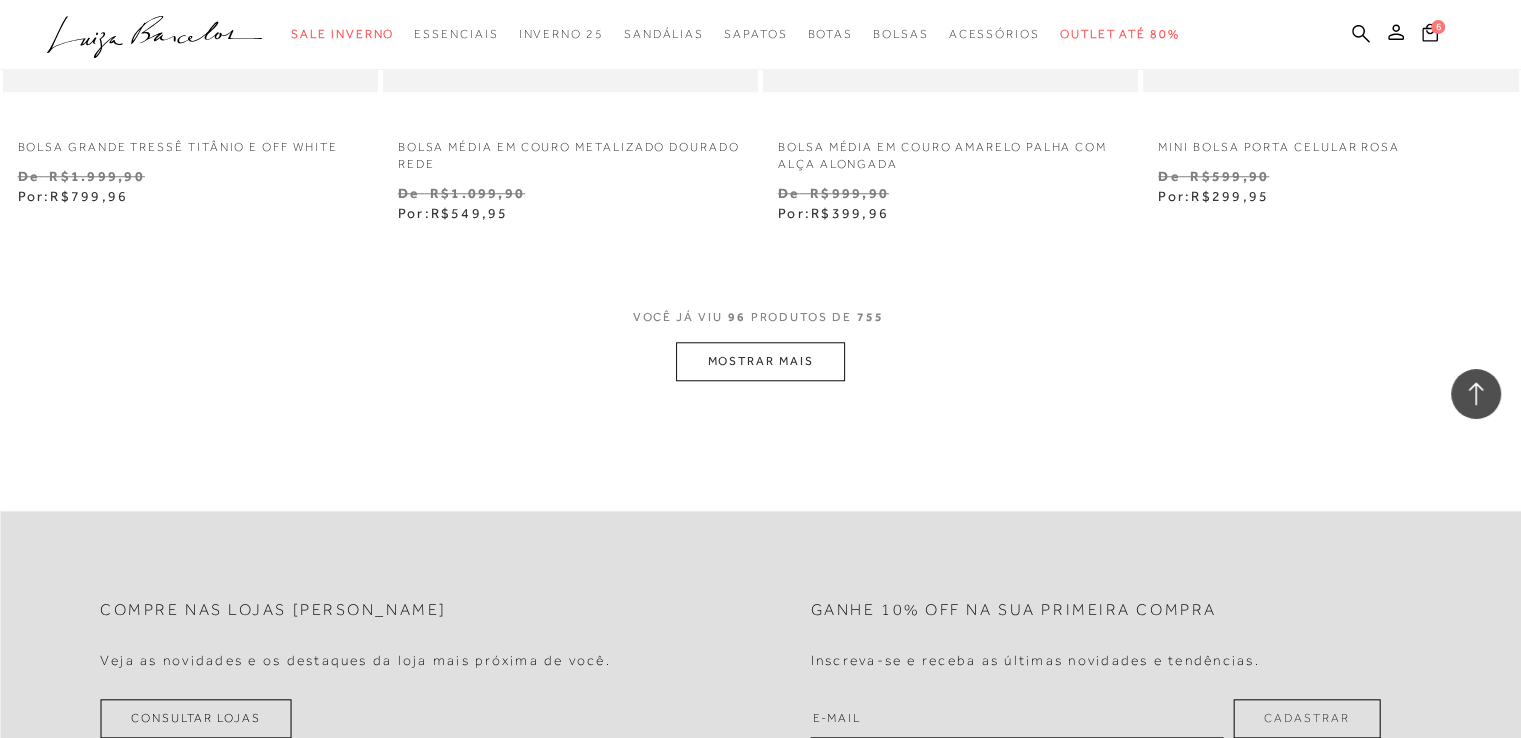 click on "MOSTRAR MAIS" at bounding box center [760, 361] 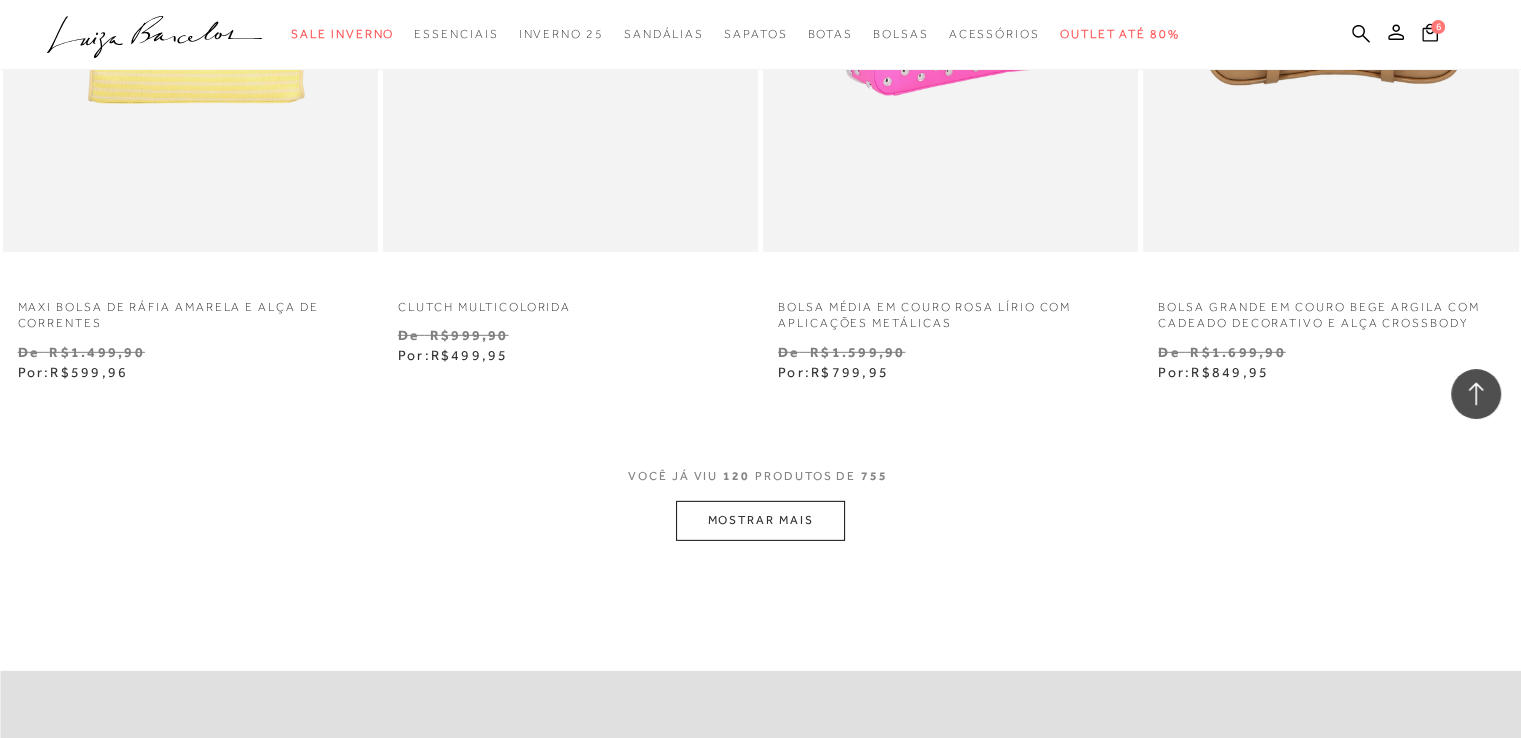 scroll, scrollTop: 21300, scrollLeft: 0, axis: vertical 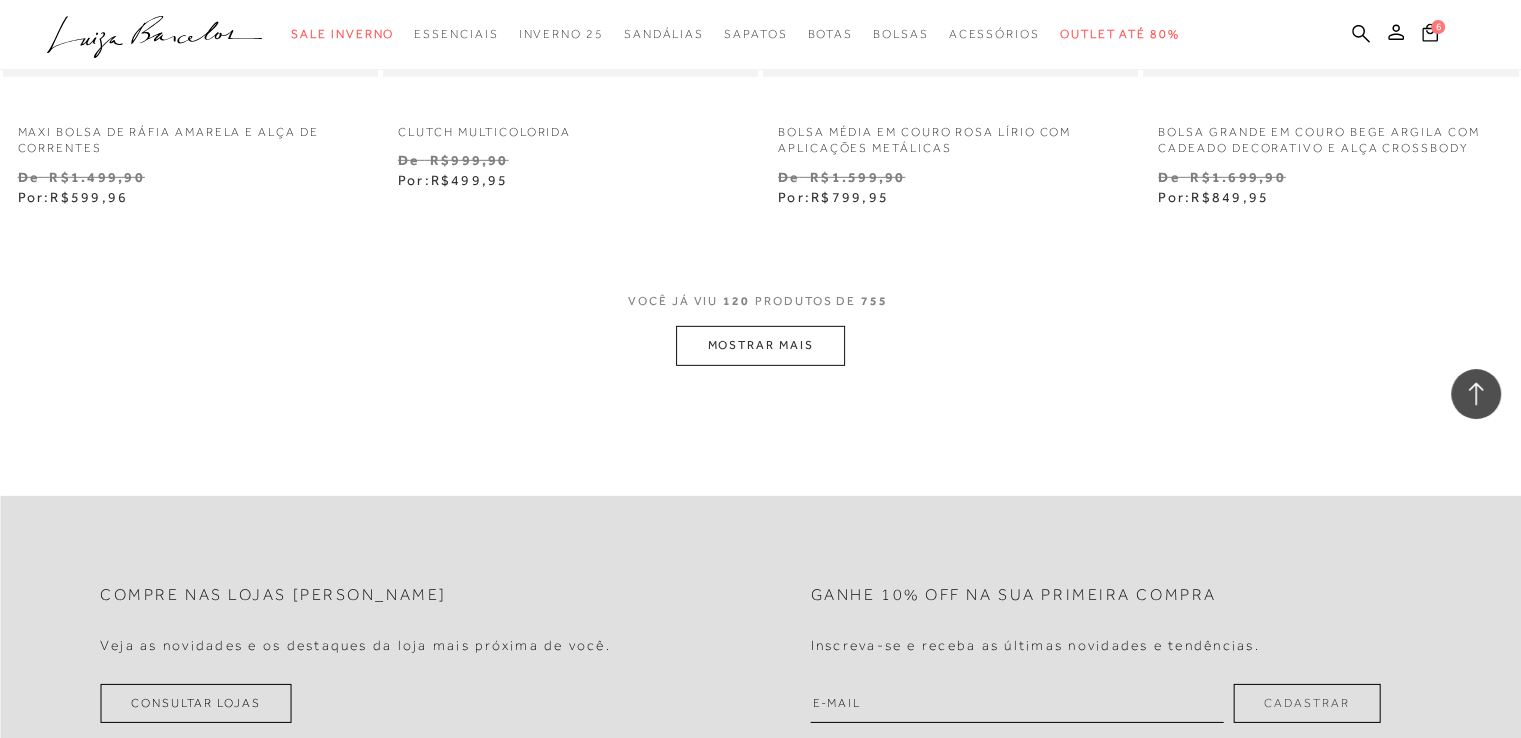 click on "MOSTRAR MAIS" at bounding box center [760, 345] 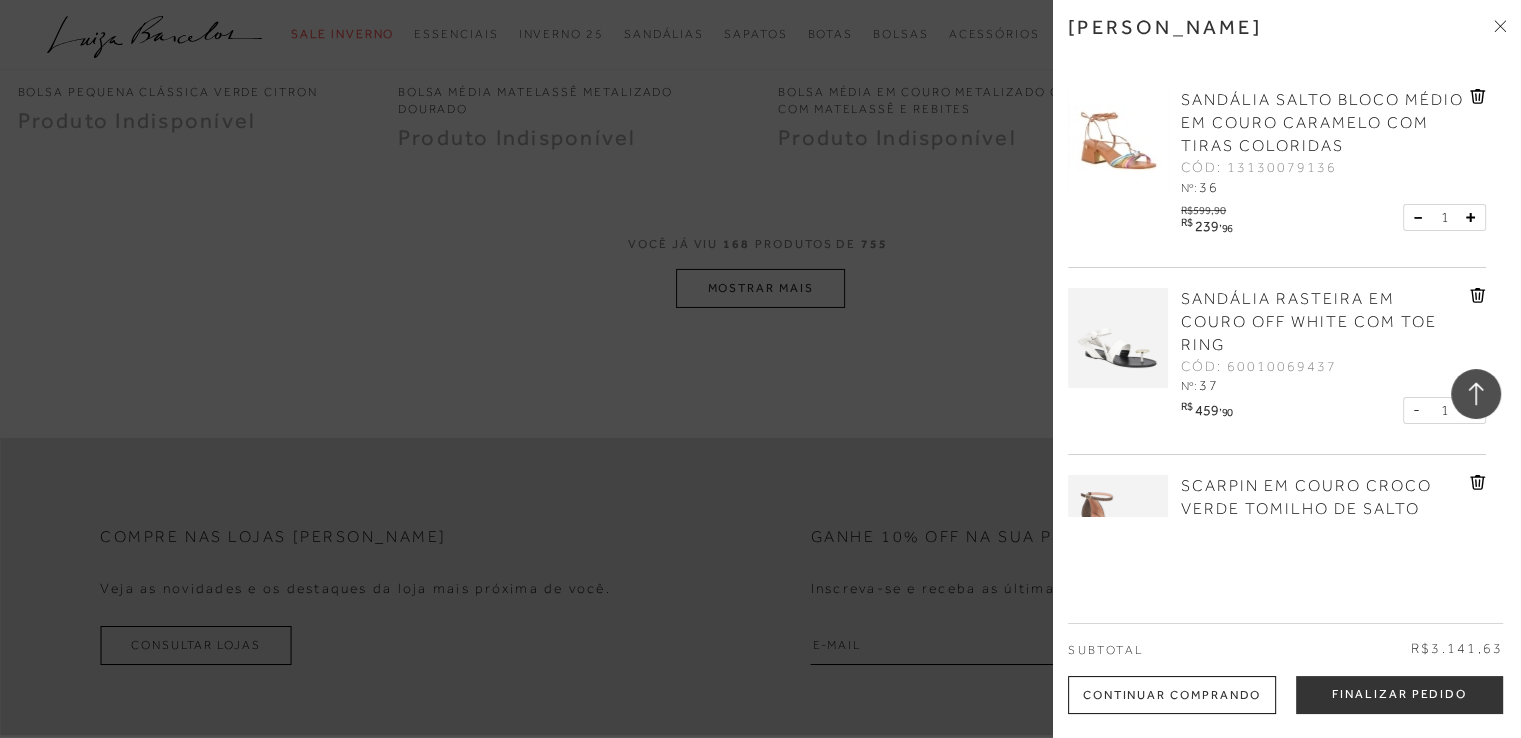 scroll, scrollTop: 29800, scrollLeft: 0, axis: vertical 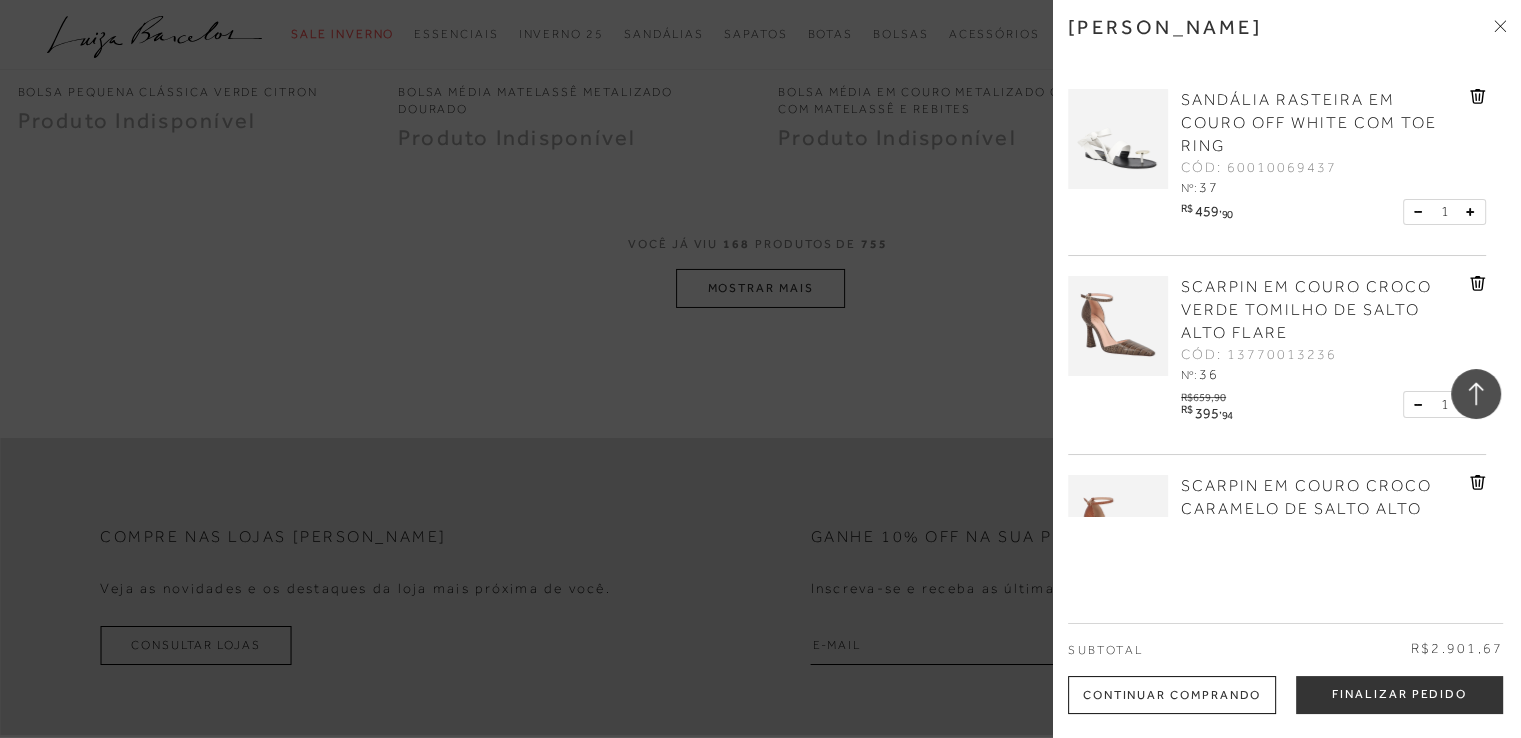 click on "SANDÁLIA RASTEIRA EM COURO OFF WHITE COM TOE RING" at bounding box center [1309, 123] 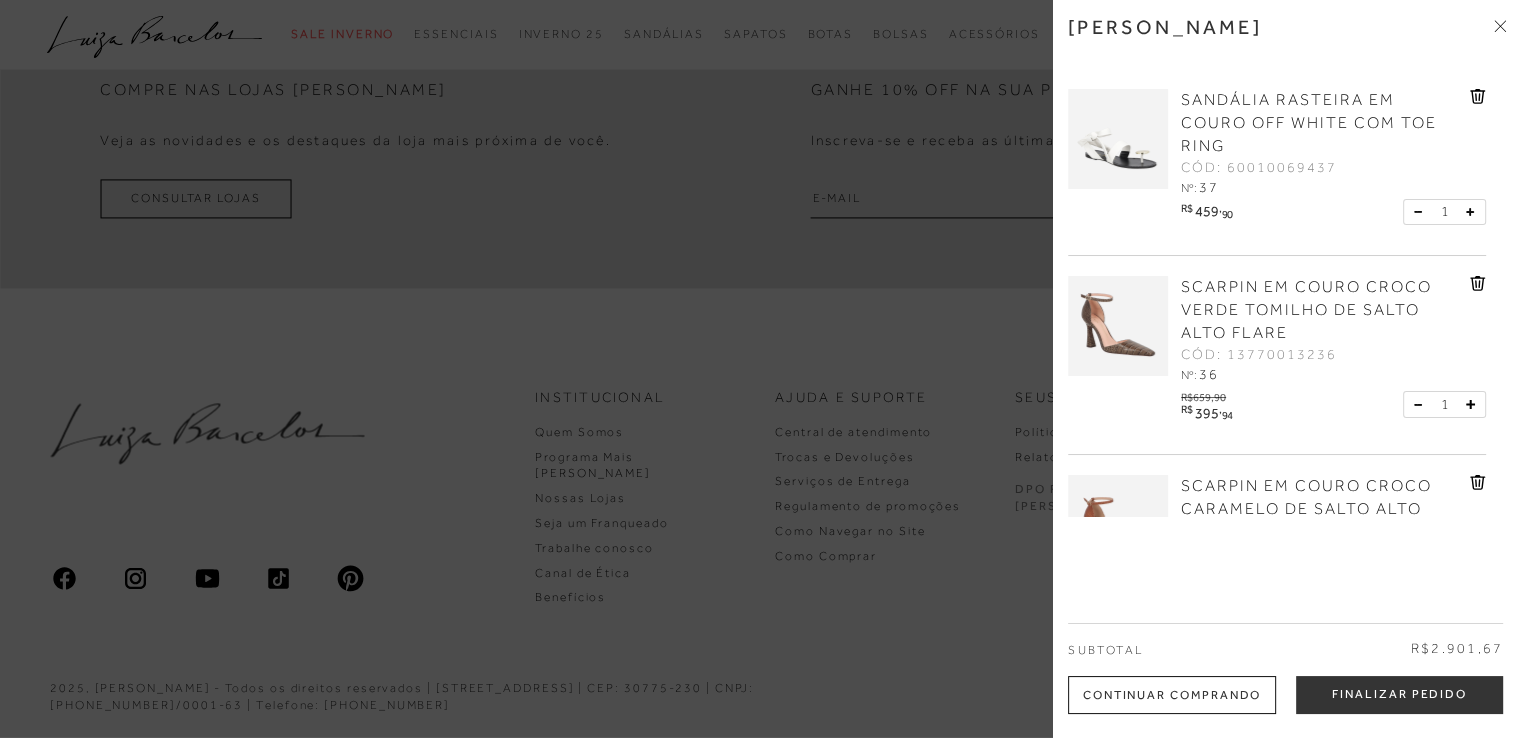 scroll, scrollTop: 0, scrollLeft: 0, axis: both 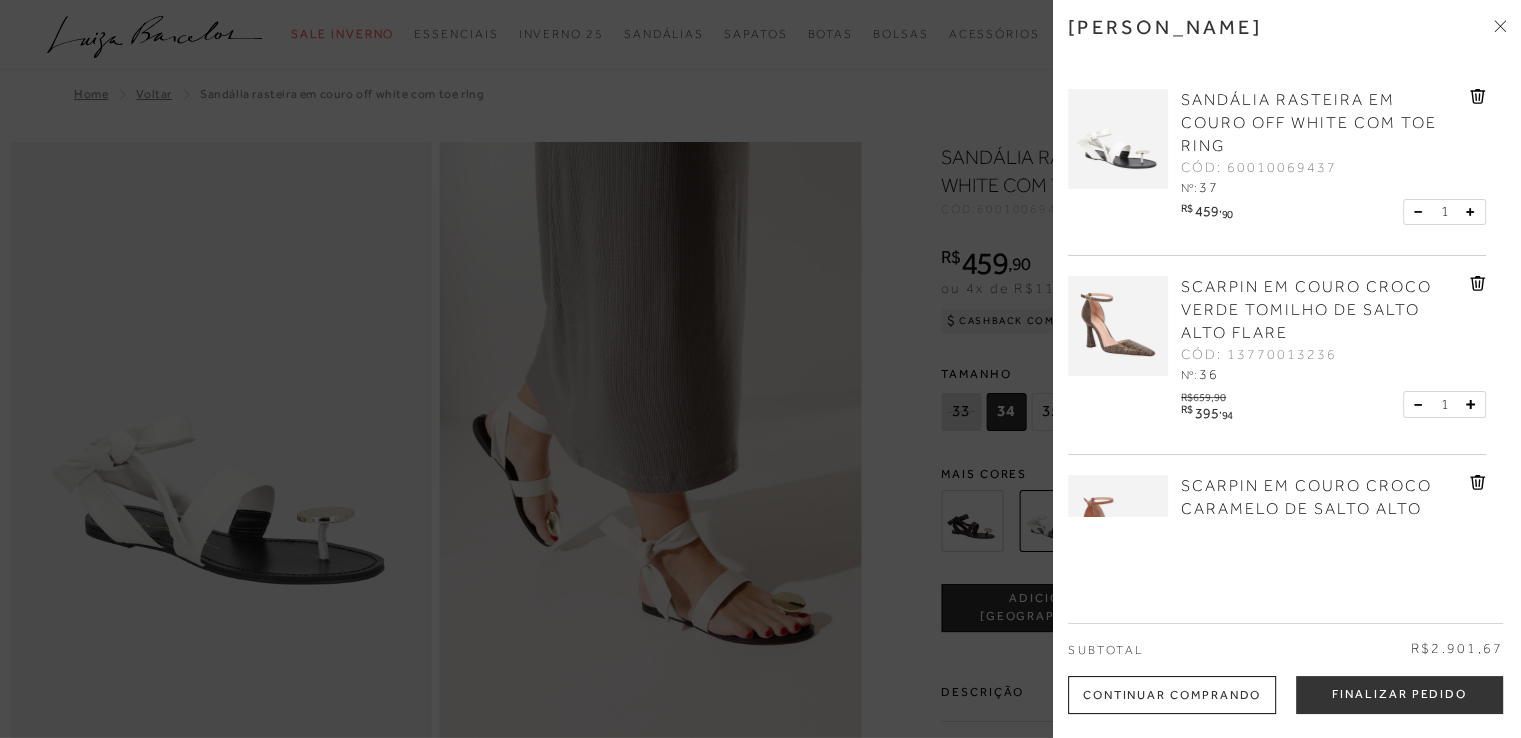 click at bounding box center (760, 369) 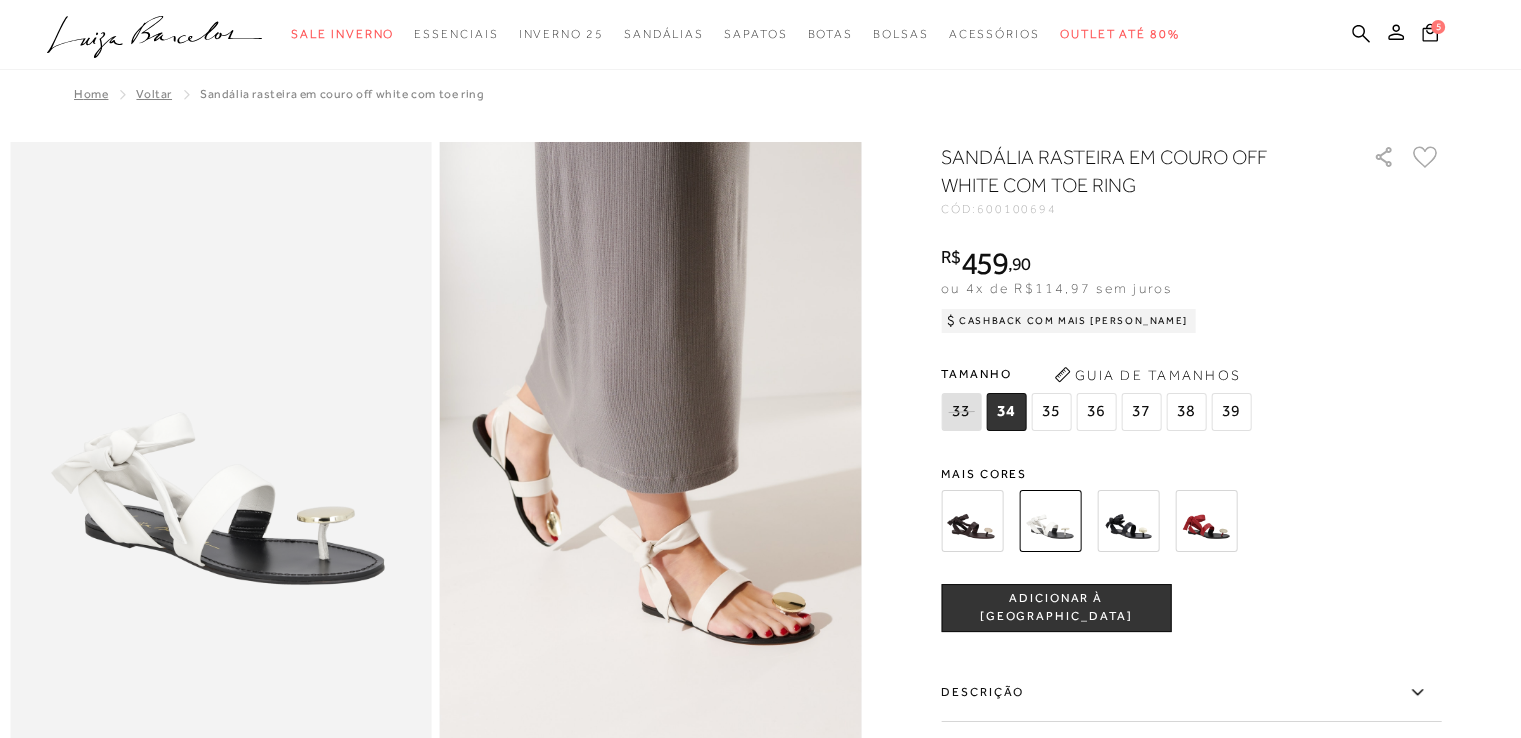 click at bounding box center [972, 521] 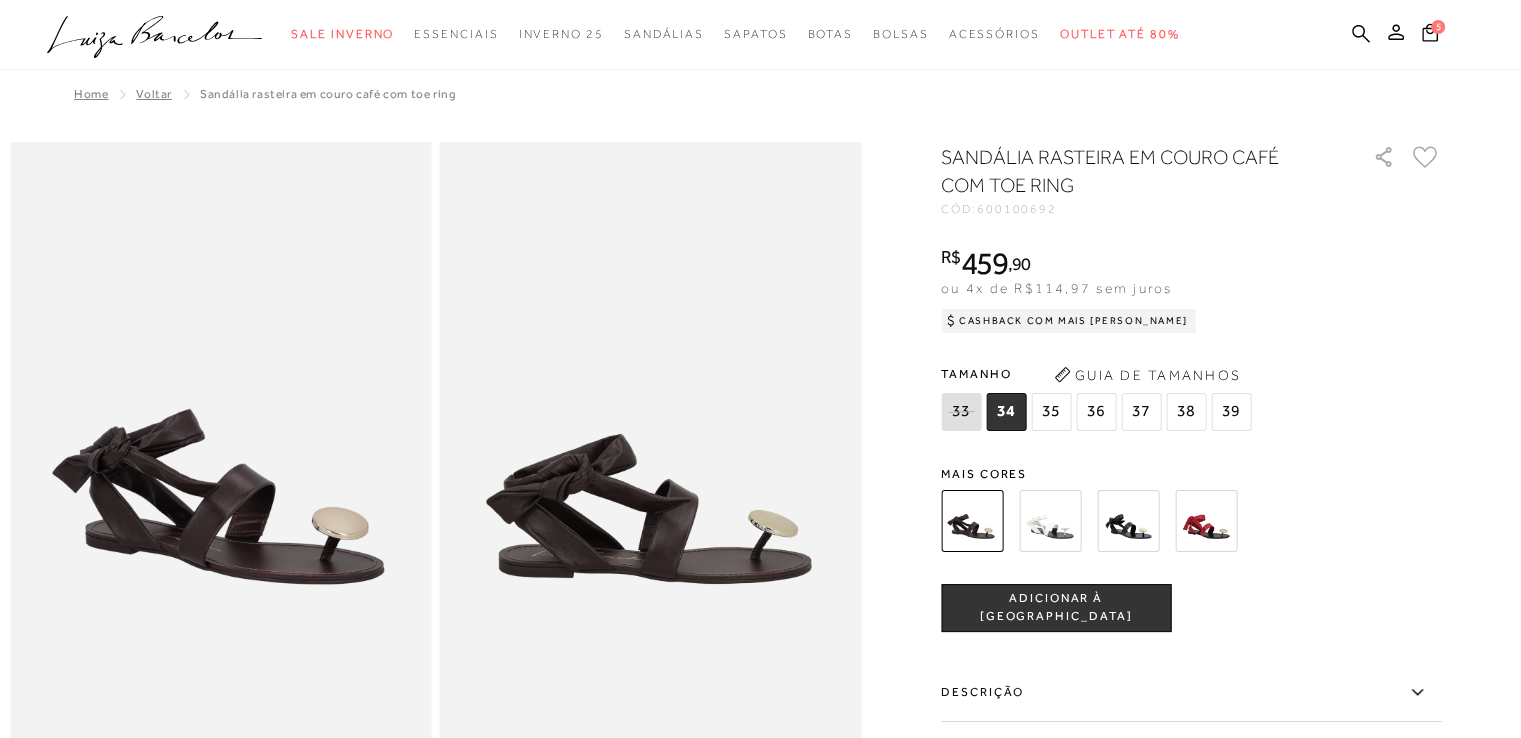 scroll, scrollTop: 0, scrollLeft: 0, axis: both 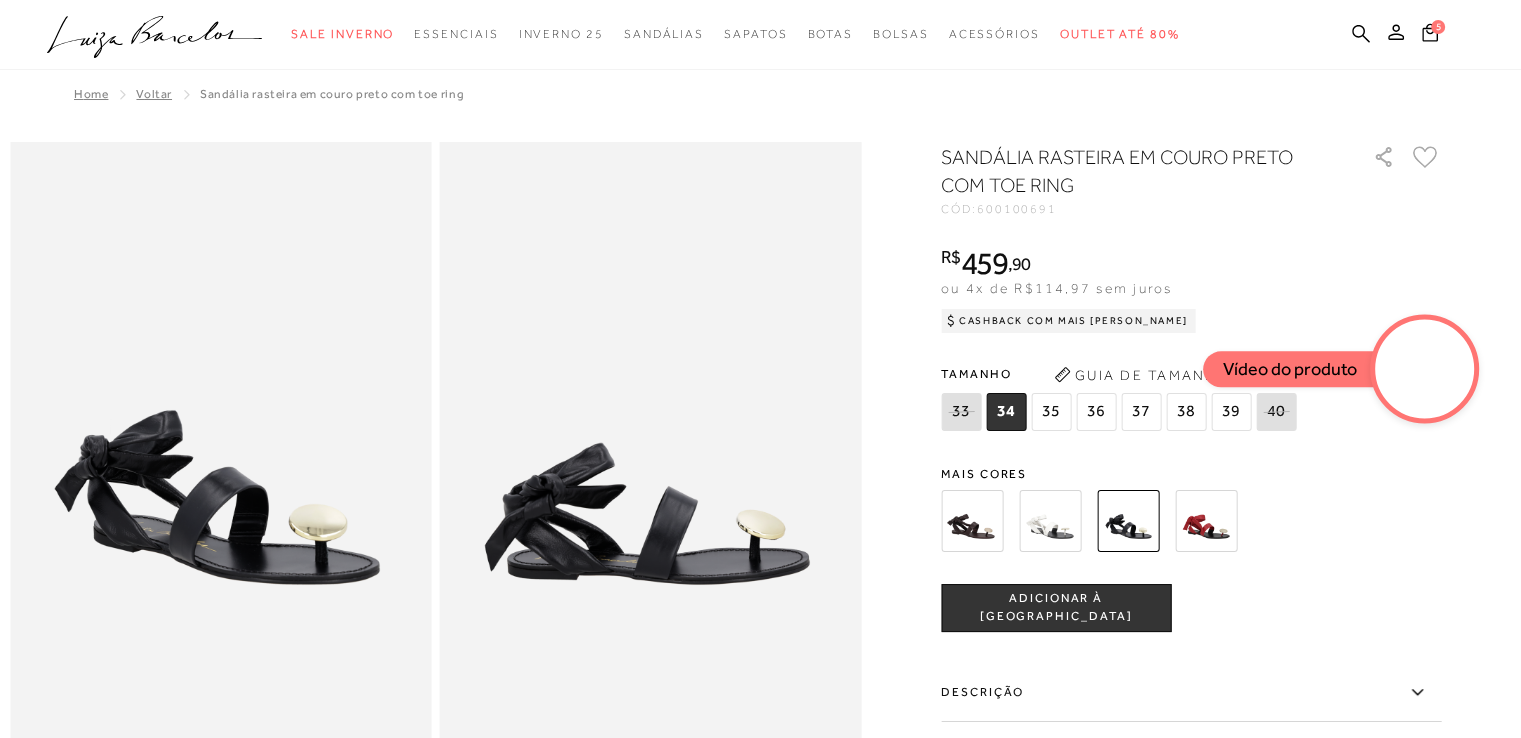 click at bounding box center (972, 521) 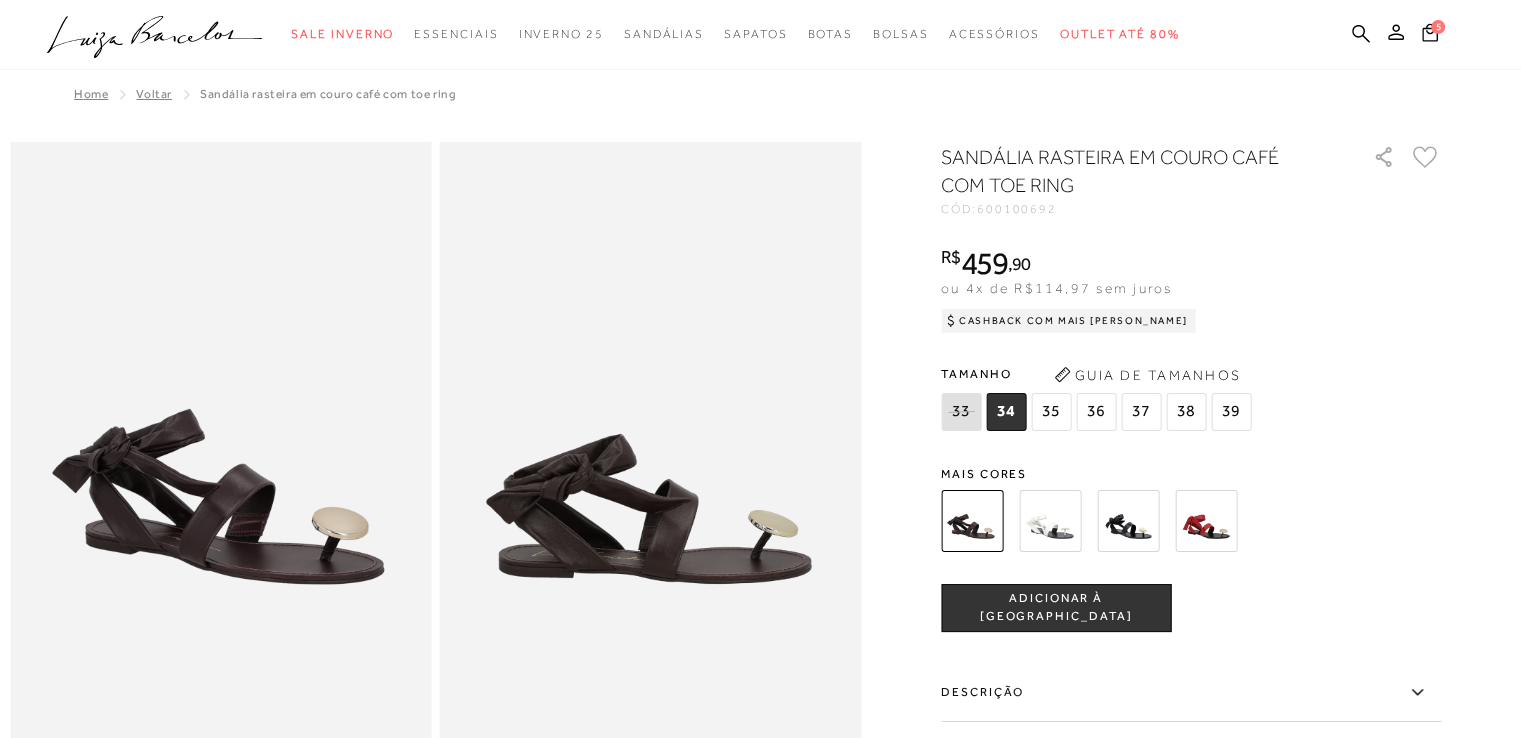 click at bounding box center (1050, 521) 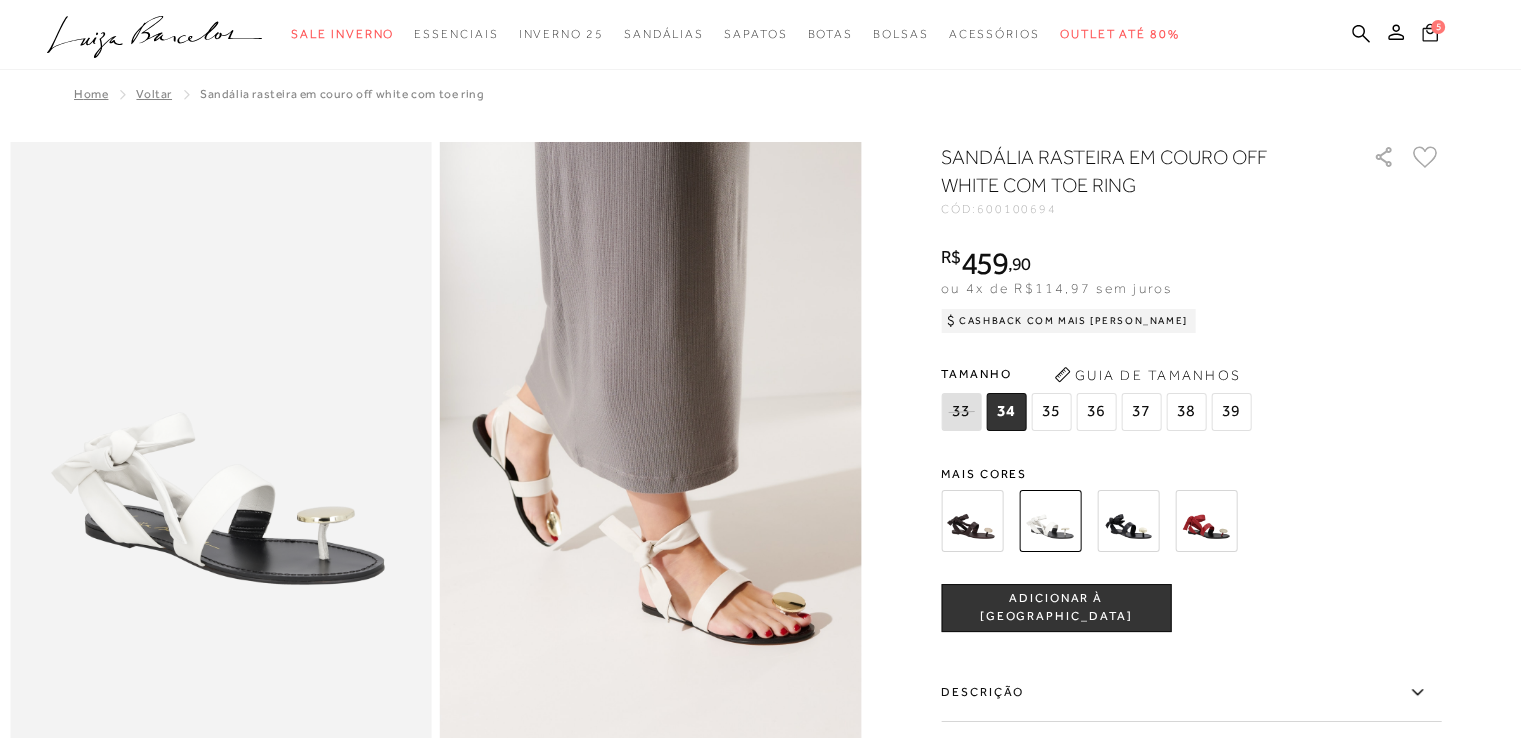 click on "5" at bounding box center (1438, 27) 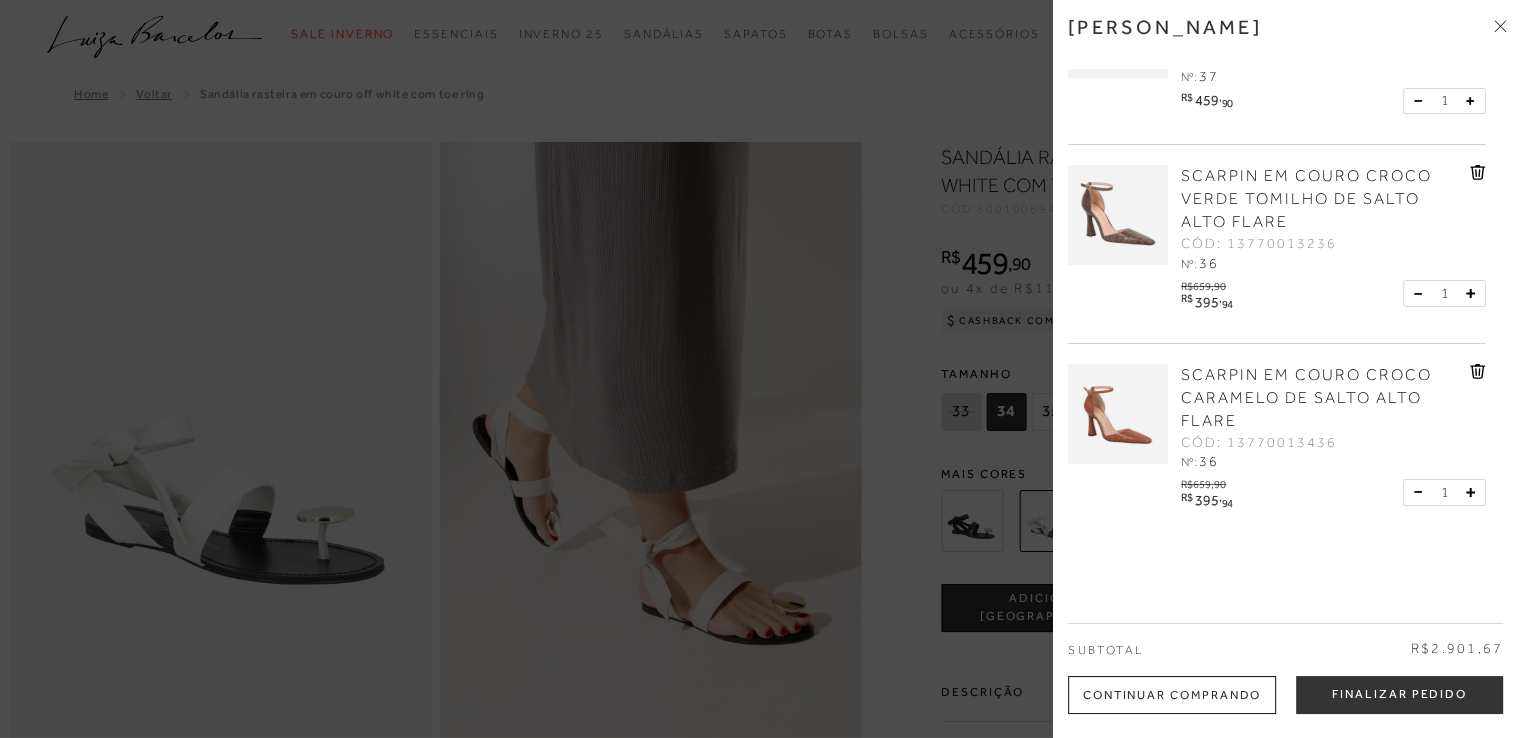 scroll, scrollTop: 200, scrollLeft: 0, axis: vertical 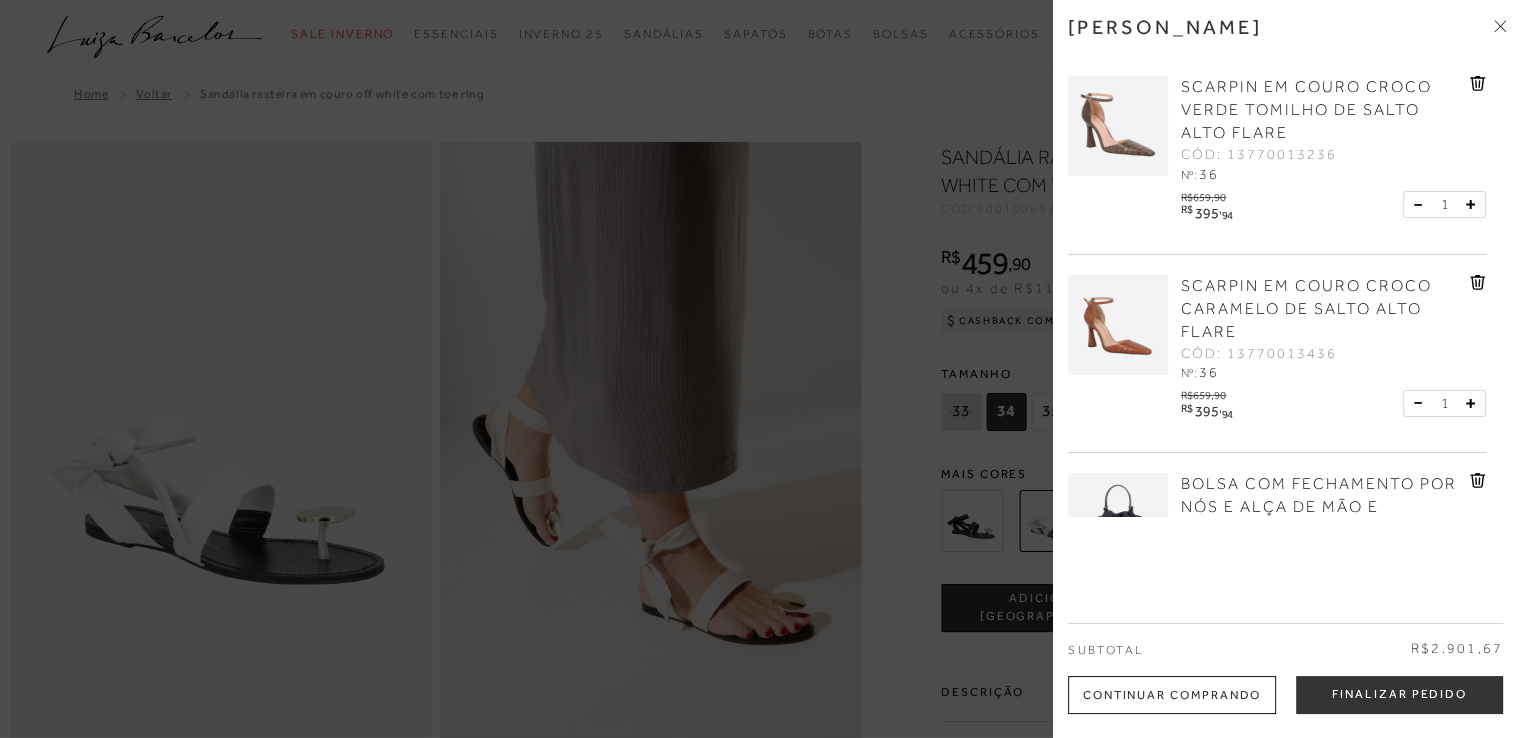 click 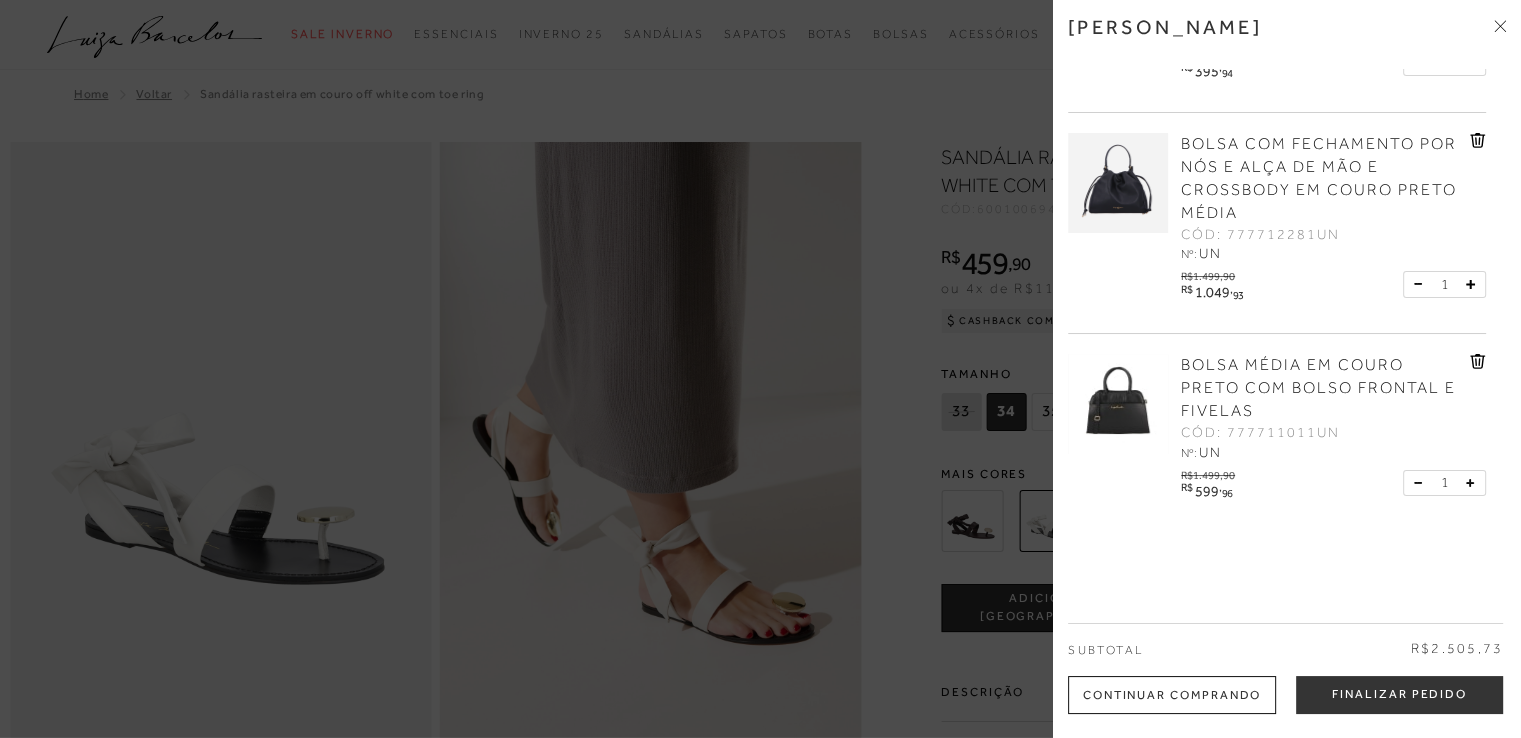 scroll, scrollTop: 360, scrollLeft: 0, axis: vertical 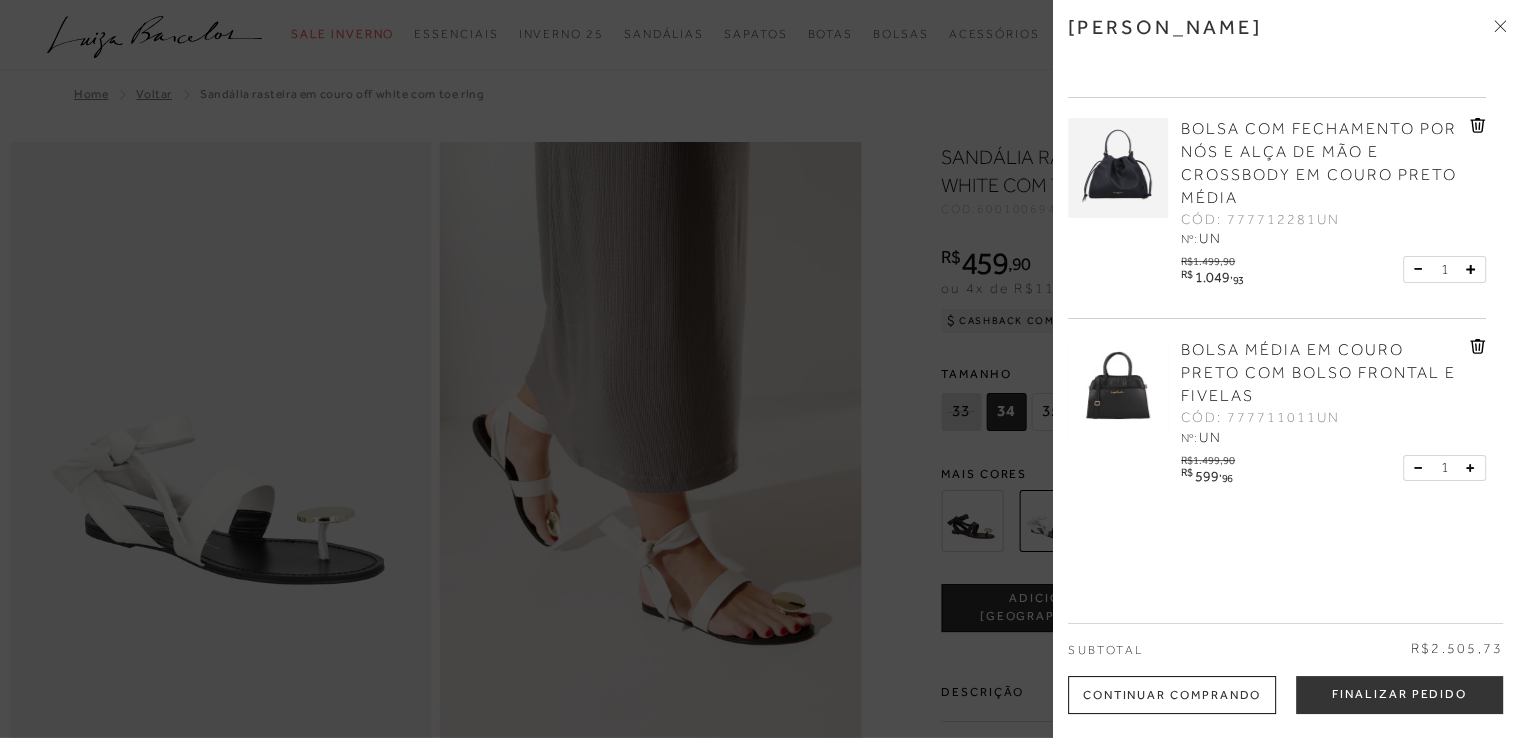 click on "BOLSA MÉDIA EM COURO PRETO COM BOLSO FRONTAL E FIVELAS" at bounding box center [1318, 373] 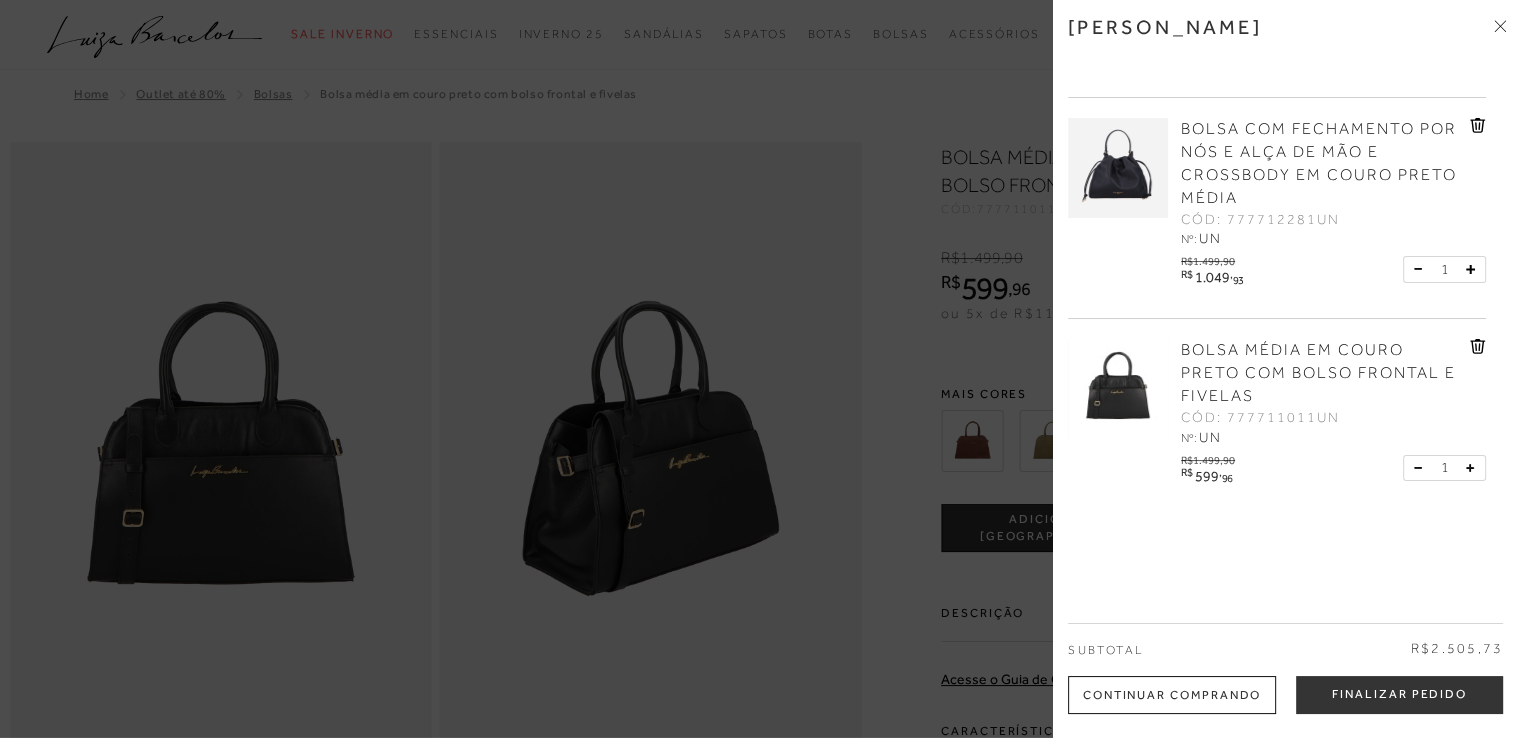 click at bounding box center [760, 369] 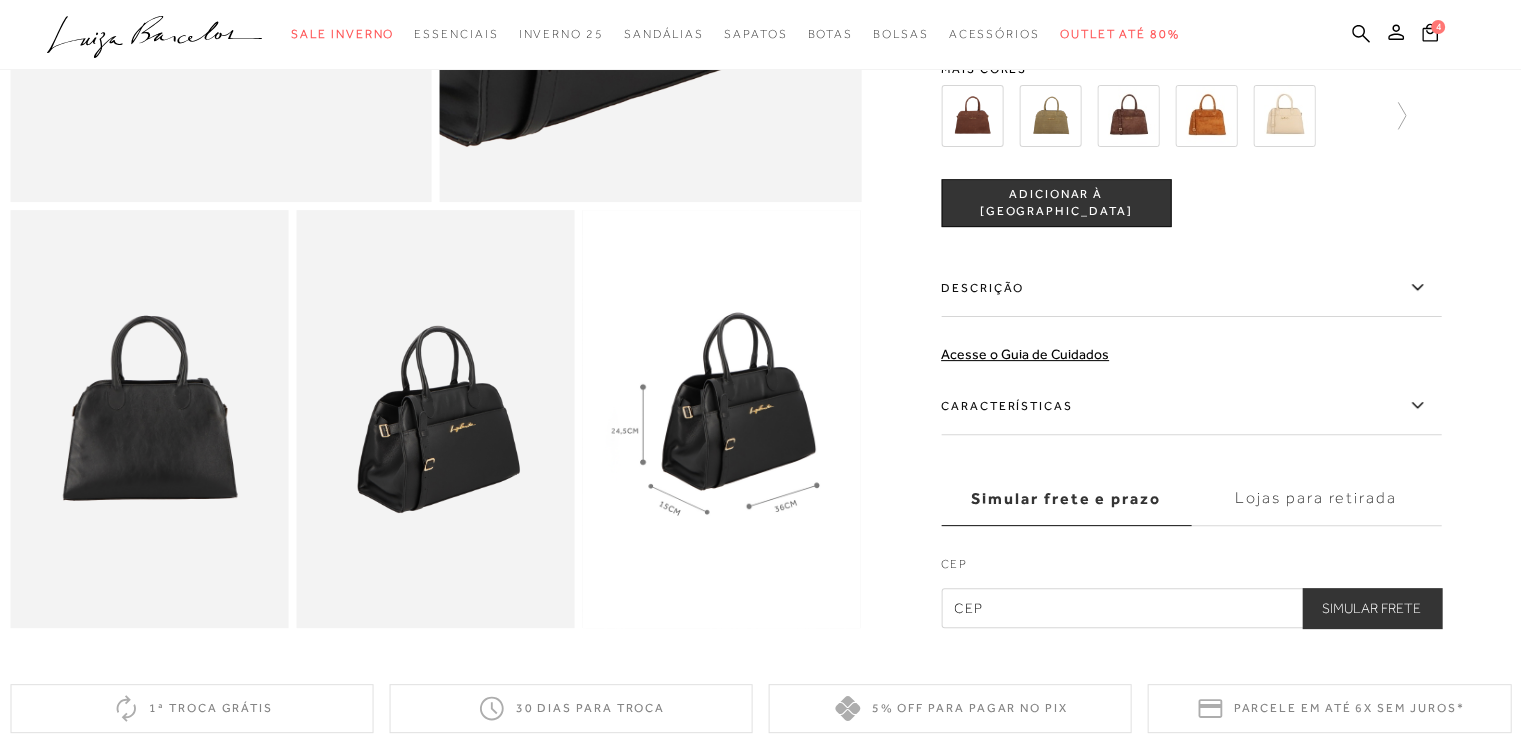 scroll, scrollTop: 600, scrollLeft: 0, axis: vertical 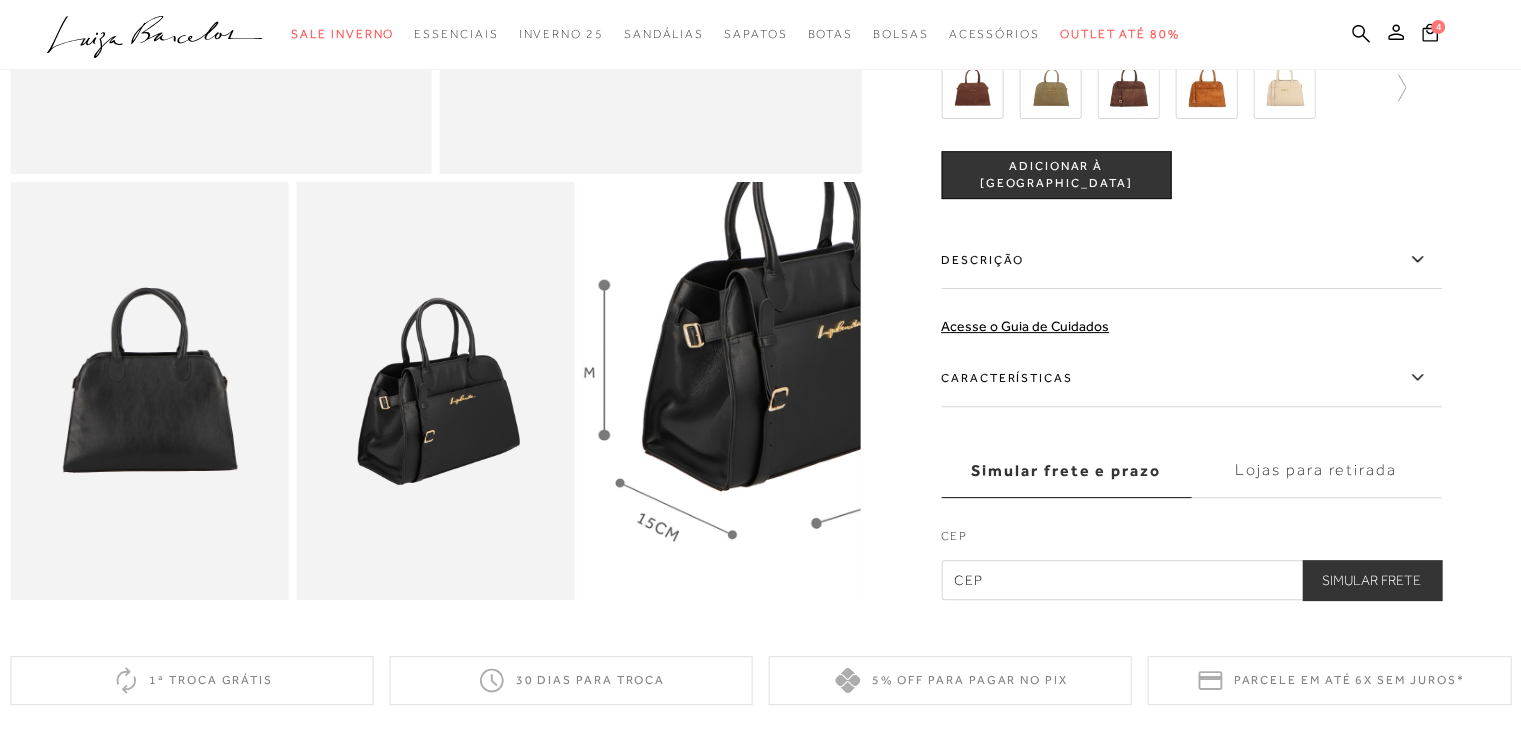 click at bounding box center [762, 349] 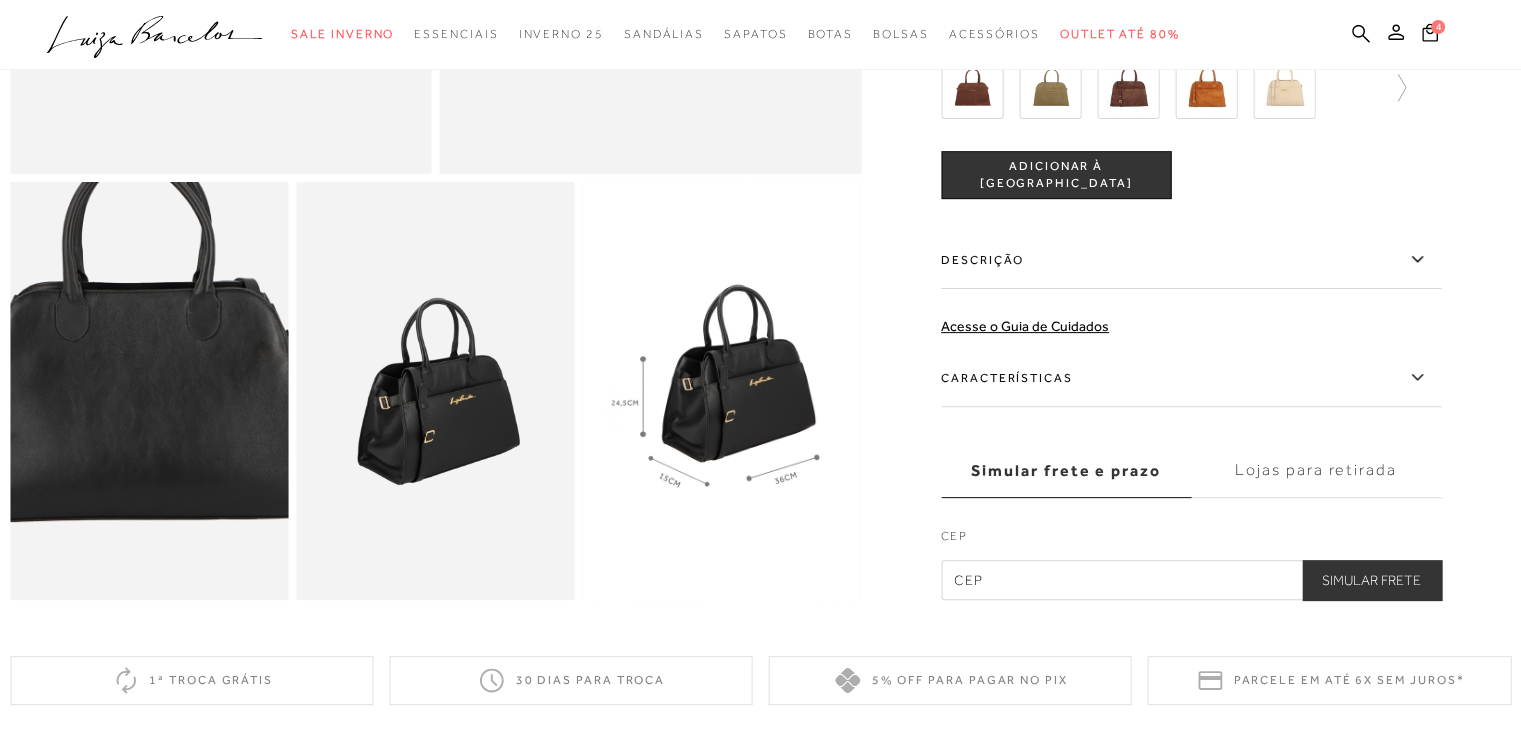 click at bounding box center (138, 360) 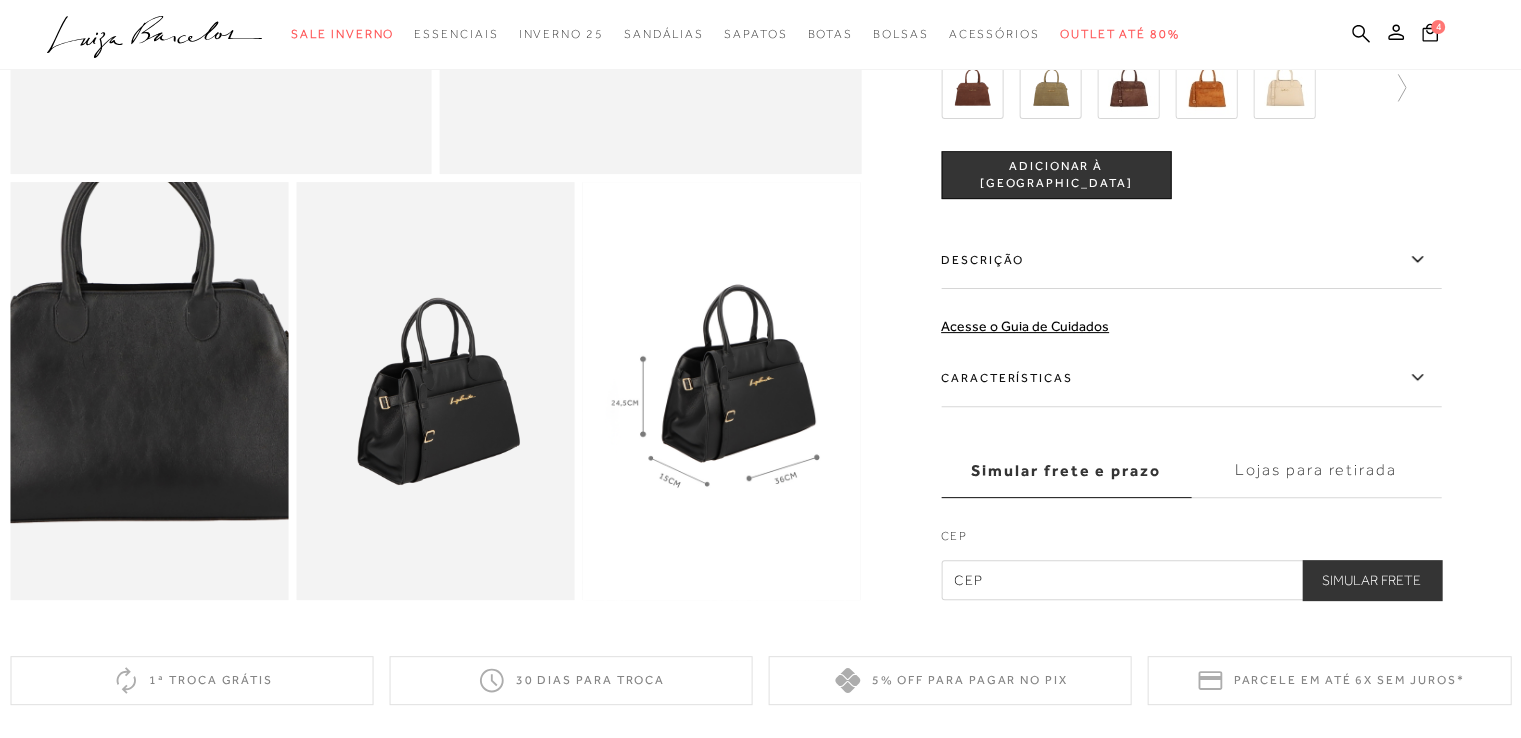 click at bounding box center [137, 361] 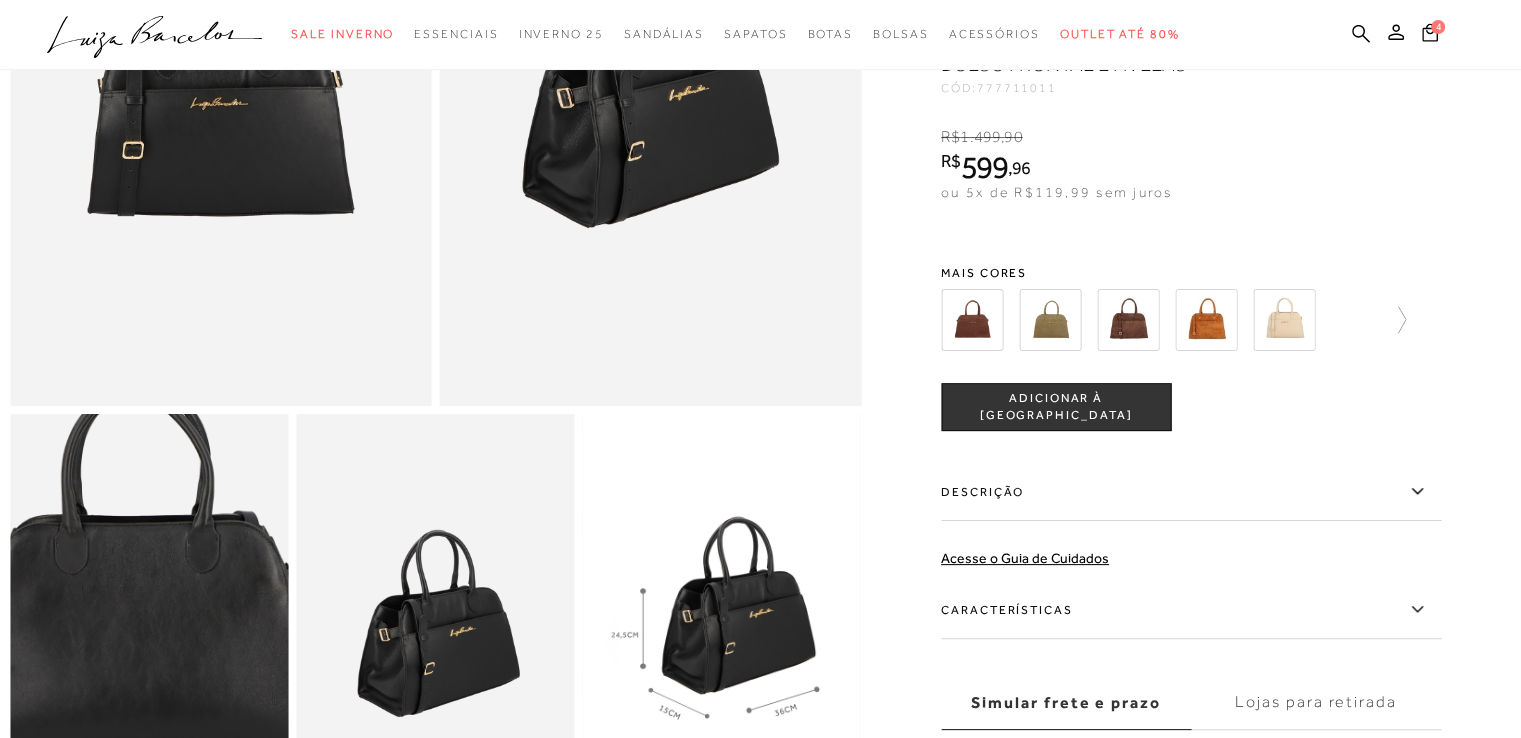 scroll, scrollTop: 100, scrollLeft: 0, axis: vertical 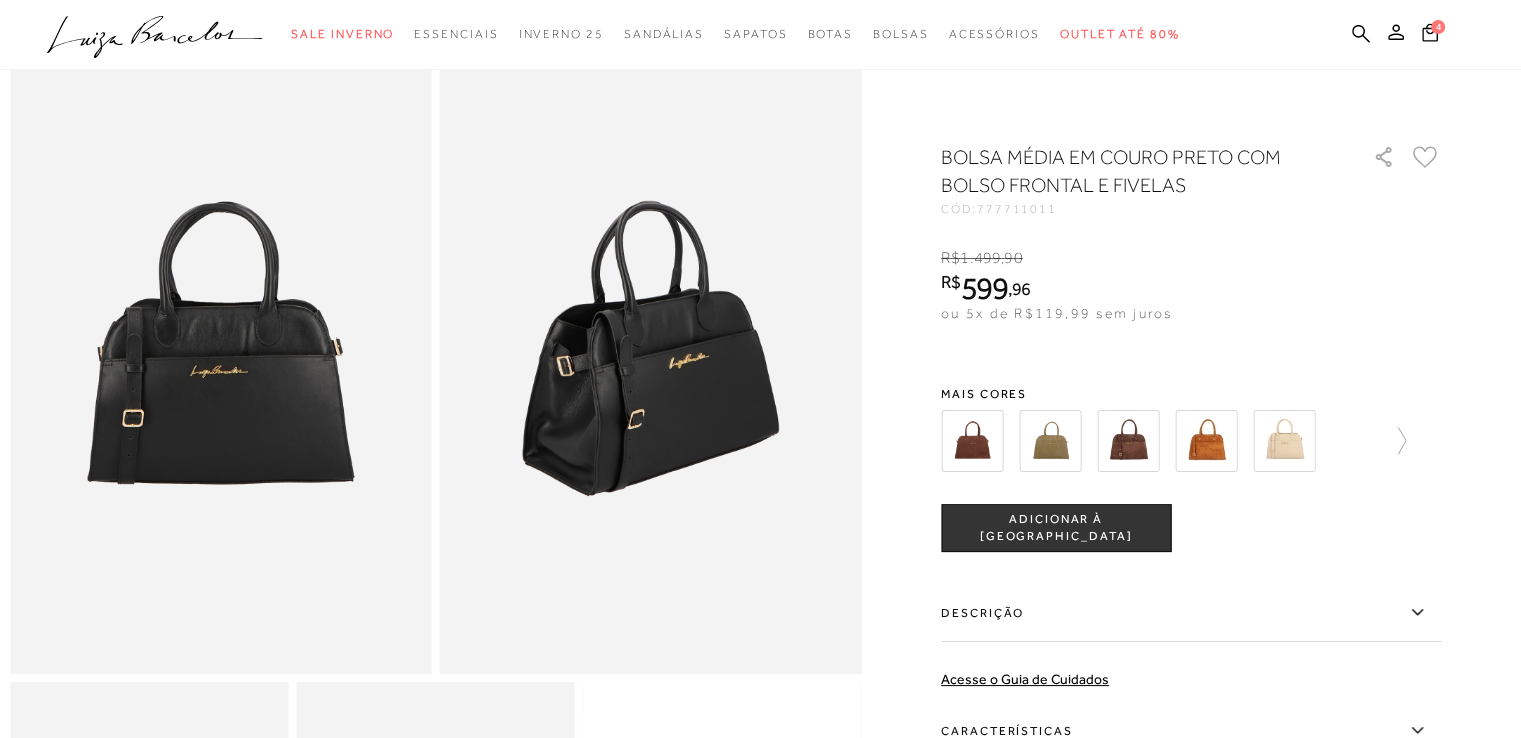 click at bounding box center [651, 358] 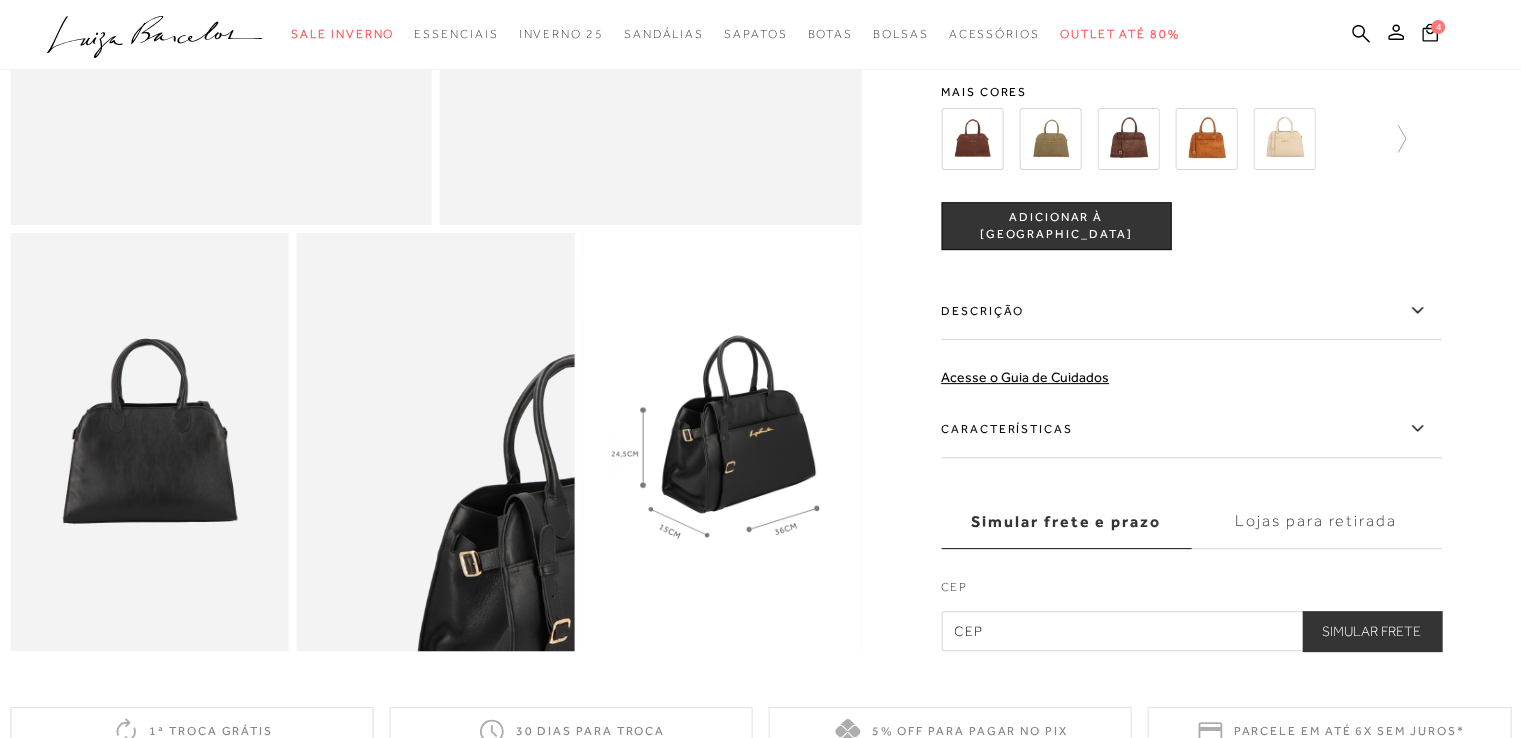 scroll, scrollTop: 600, scrollLeft: 0, axis: vertical 